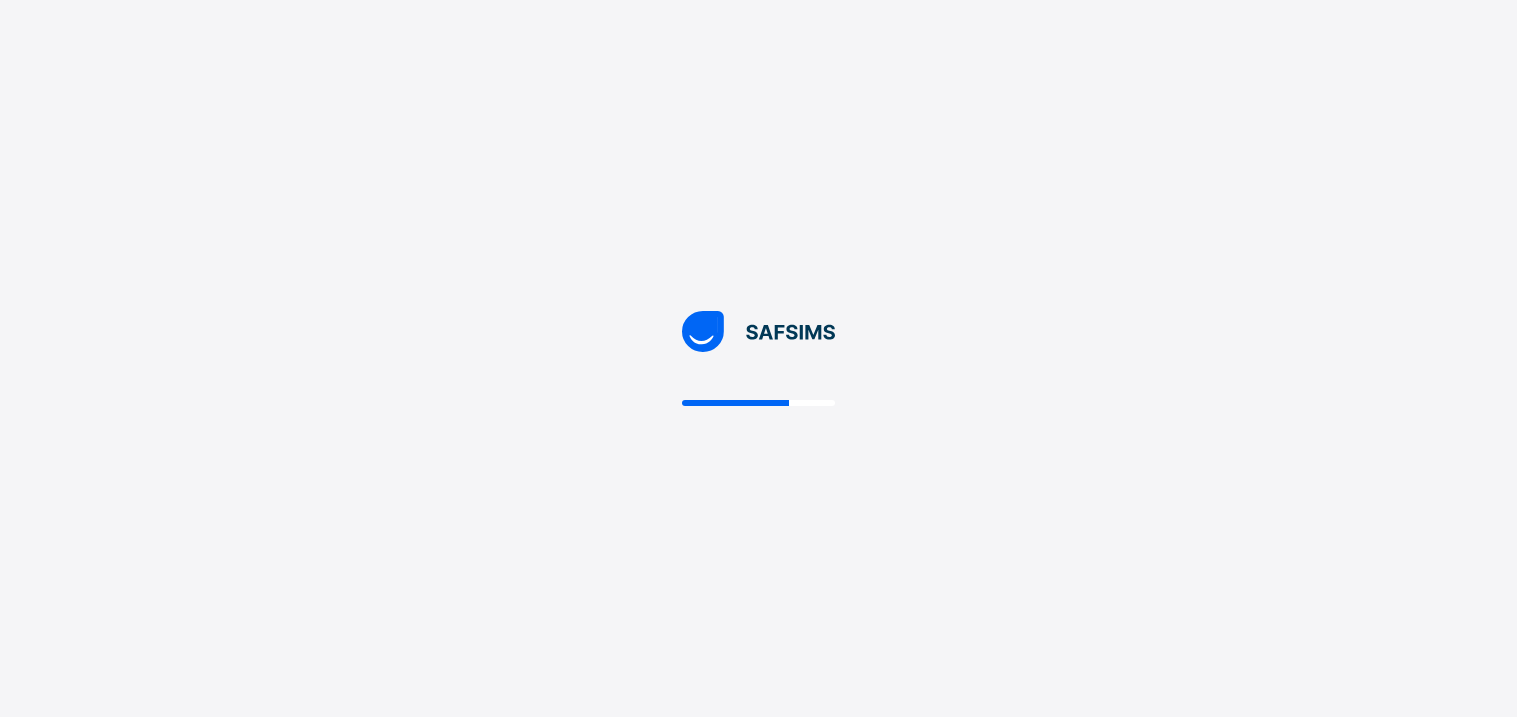 scroll, scrollTop: 0, scrollLeft: 0, axis: both 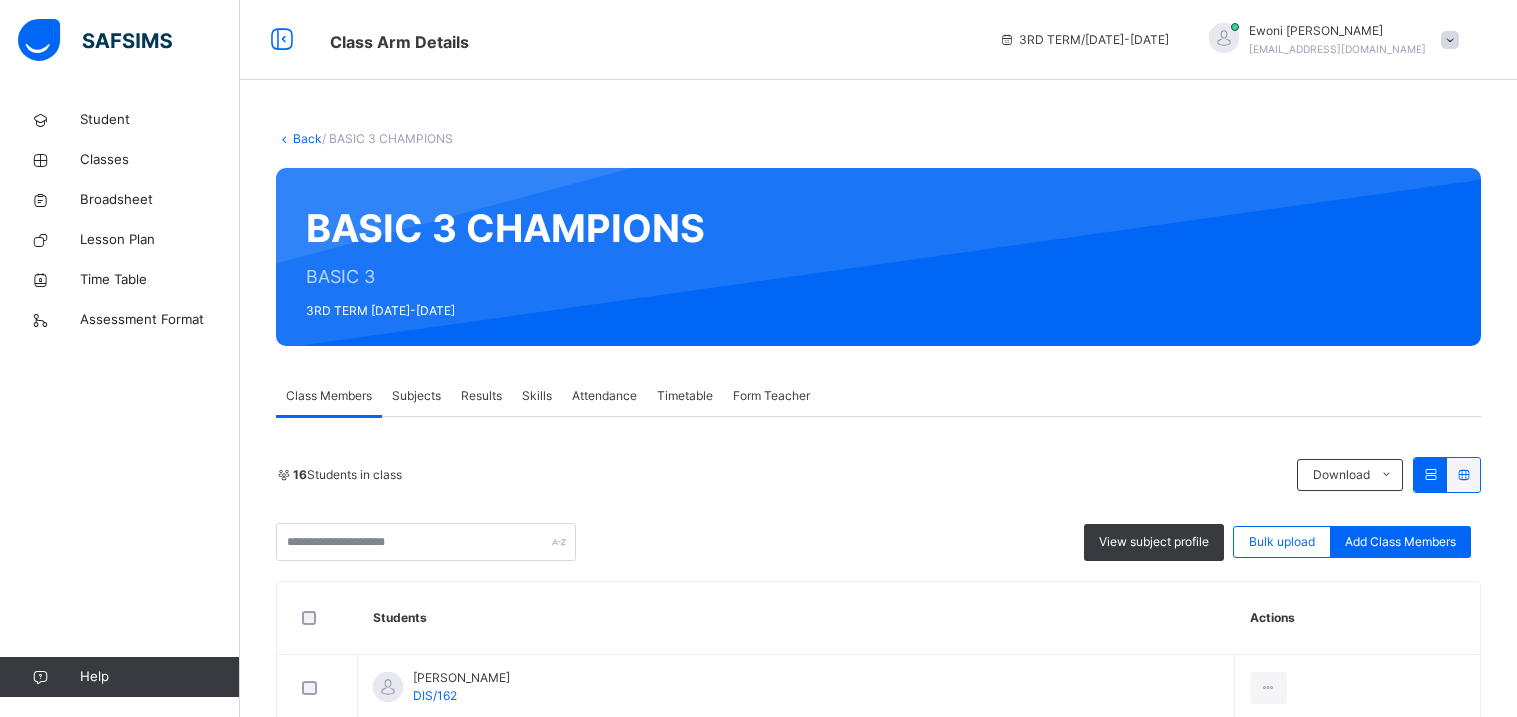 click on "16  Students in class Download Pdf Report Excel Report View subject profile Bulk upload Add Class Members Delphi International School Date: [DATE] 9:14:11 am Class Members Class:  BASIC 3 CHAMPIONS Total no. of Students:  16 Term:  3RD TERM Session:  [DATE]-[DATE] S/NO Admission No. Last Name First Name Other Name 1 DIS/162 [PERSON_NAME] [PERSON_NAME] 2 DIS/277 [PERSON_NAME] [PERSON_NAME] 3 DIS/139 GINI ANYIMAETOCHI [PERSON_NAME] 4 DIS/314 [PERSON_NAME] OMOYEMEH 5 DIS/261 OGARI [PERSON_NAME] 6 DIS/72 CHIDI-IFEGBO CHIDIEBUBE 7 DIS-23 IFEADIGO DIAMOND 8 DIS/39 [PERSON_NAME] CHIZITERE 9 DIS/167 TASIBO EXCEL O. 10 DIS/23 ATOYEBI FORTUNE 11 DIS/35 OKONTAH [PERSON_NAME] 12 DIS/71 [PERSON_NAME] 13 DIS/203 TASIBO PURITY DISEYE 14 DIS-30 AMOJO [PERSON_NAME] 15 DIS-99 [PERSON_NAME]  16 DIS/206 ADEYEMI [PERSON_NAME] Students Actions [PERSON_NAME] DIS/162 View Profile Remove from Class Transfer Student [PERSON_NAME] [PERSON_NAME] DIS/277 View Profile Remove from Class Transfer Student Anyimaetochi [PERSON_NAME] DIS/139 DIS/314" at bounding box center (878, 1122) 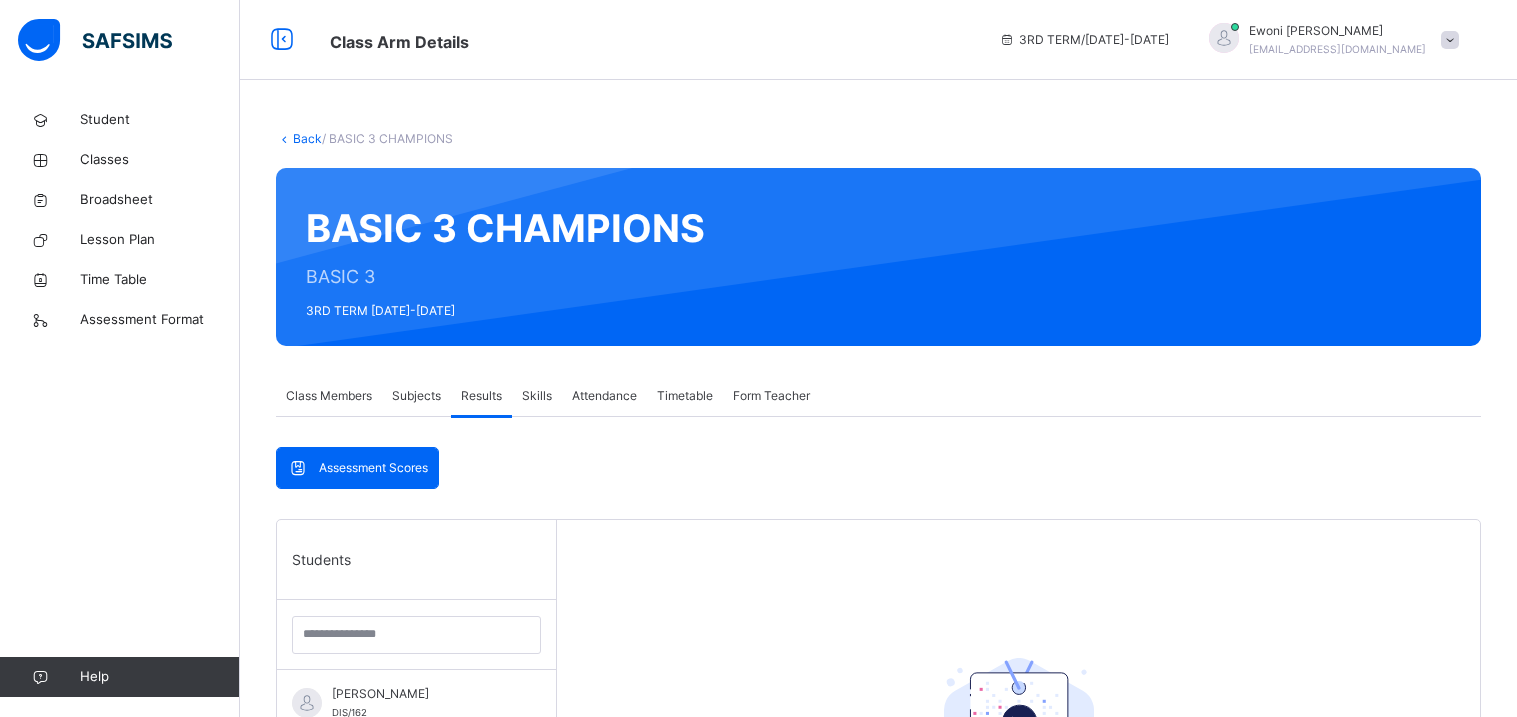 click on "[PERSON_NAME]" at bounding box center [421, 694] 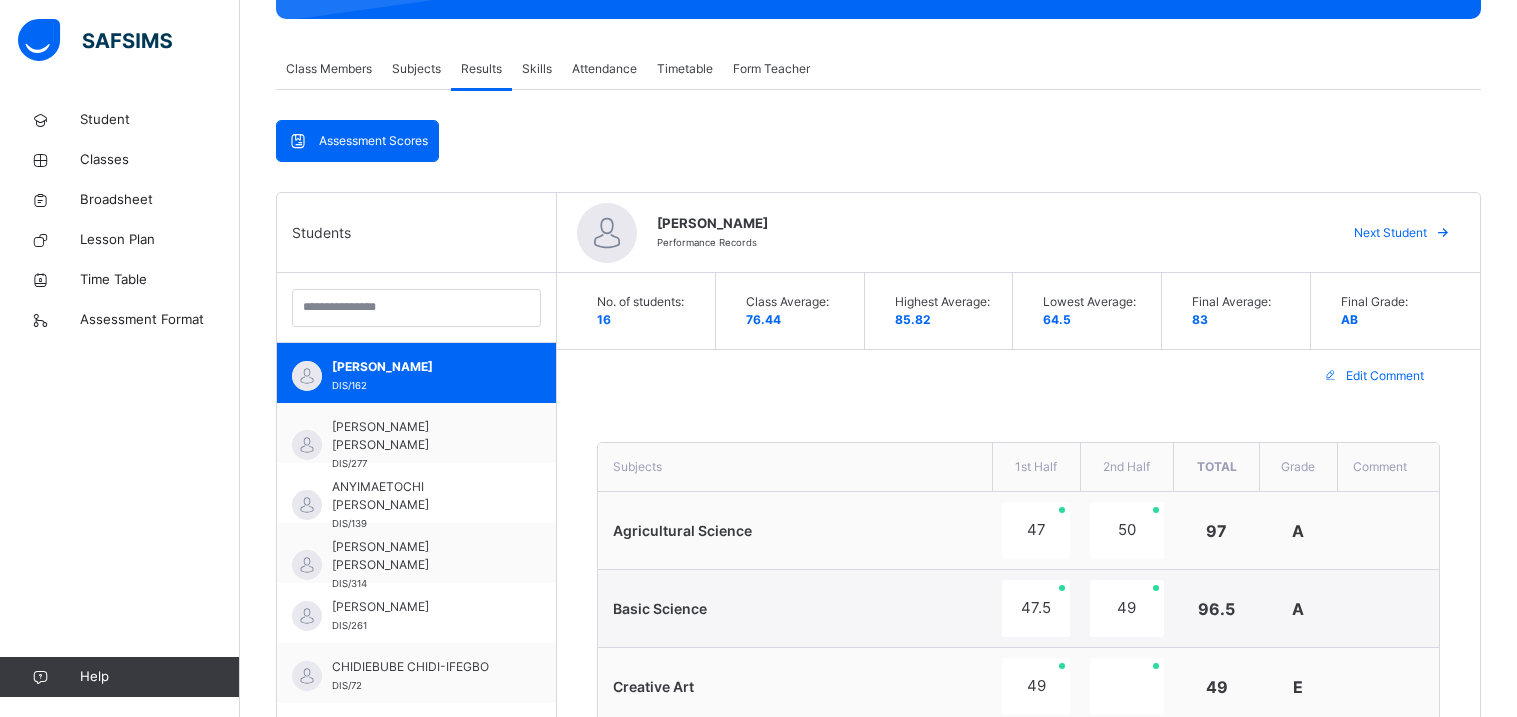scroll, scrollTop: 317, scrollLeft: 0, axis: vertical 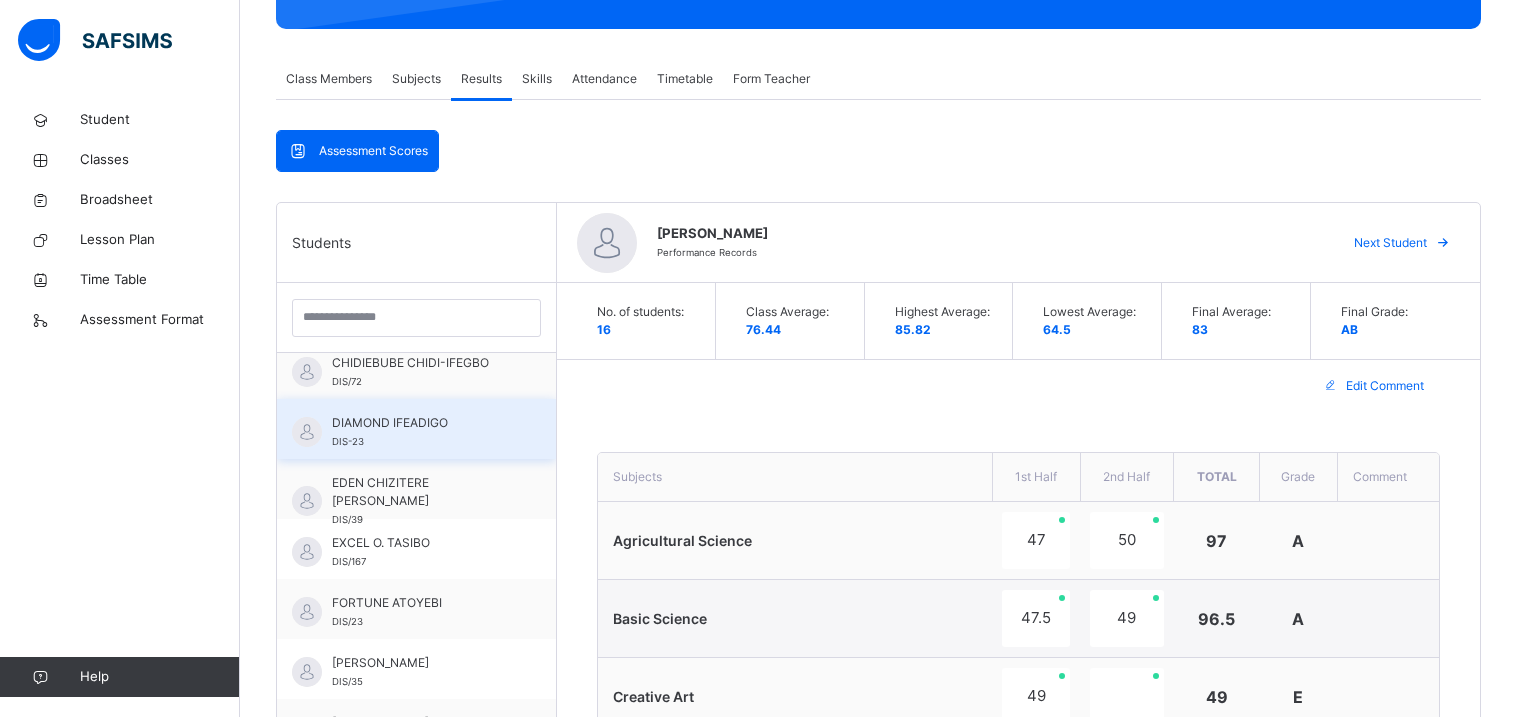 click on "DIAMOND  IFEADIGO DIS-23" at bounding box center [421, 432] 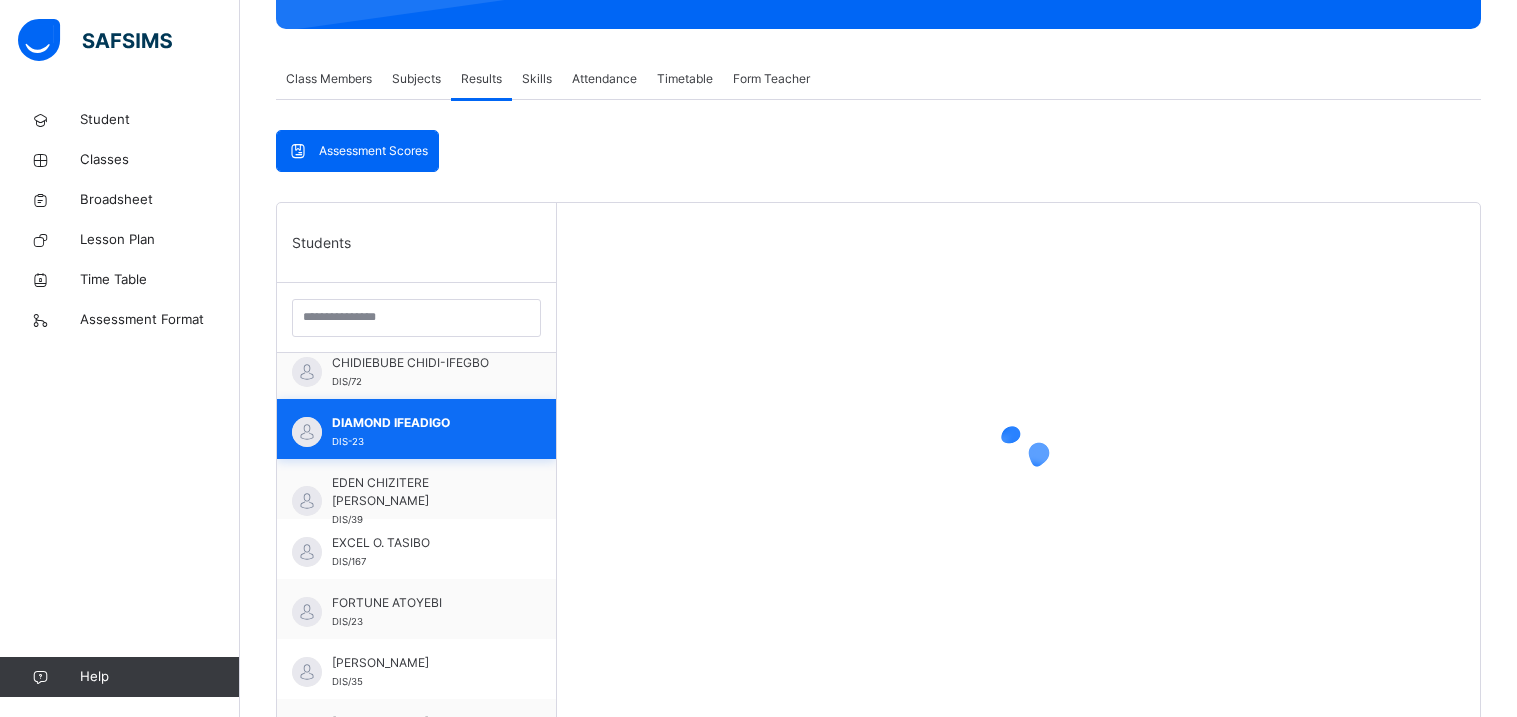 click on "DIAMOND  IFEADIGO DIS-23" at bounding box center (421, 432) 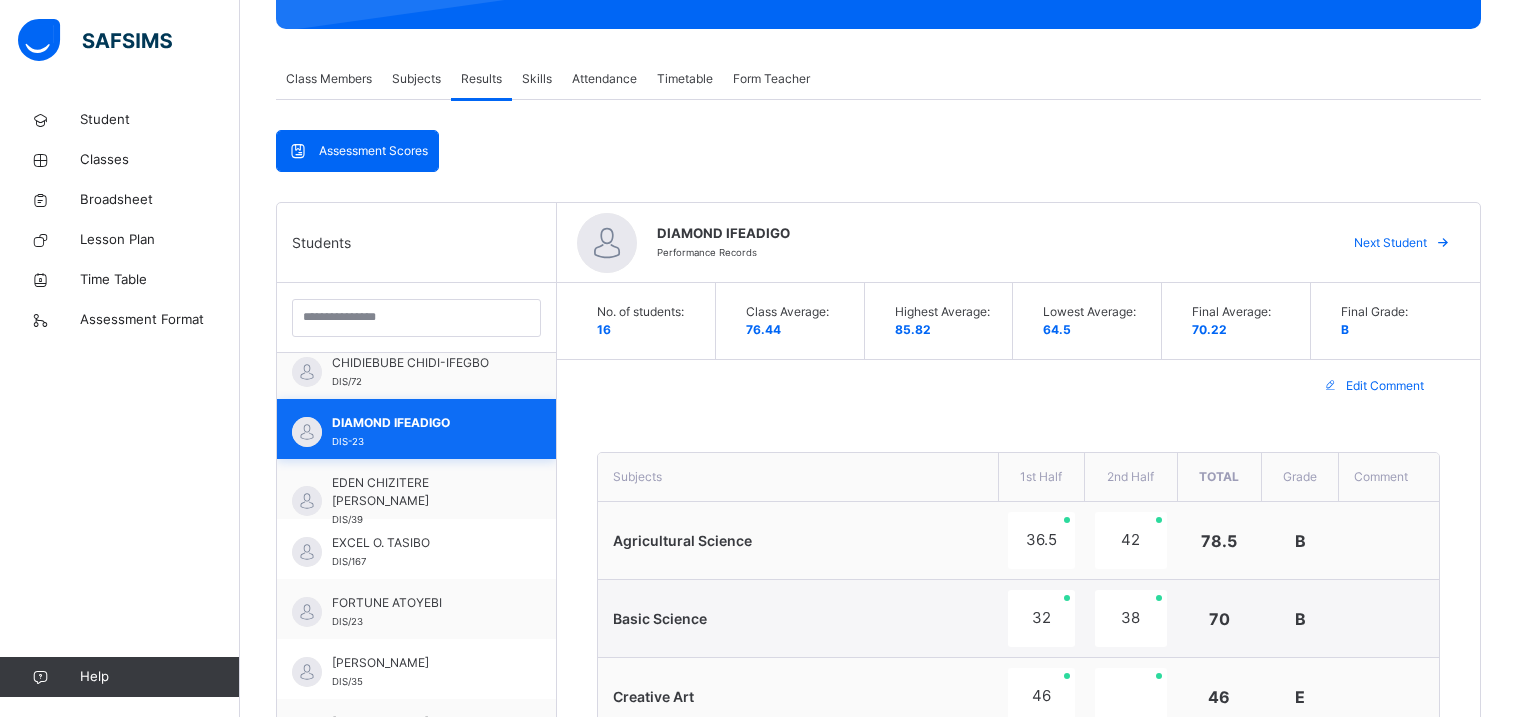 scroll, scrollTop: 550, scrollLeft: 0, axis: vertical 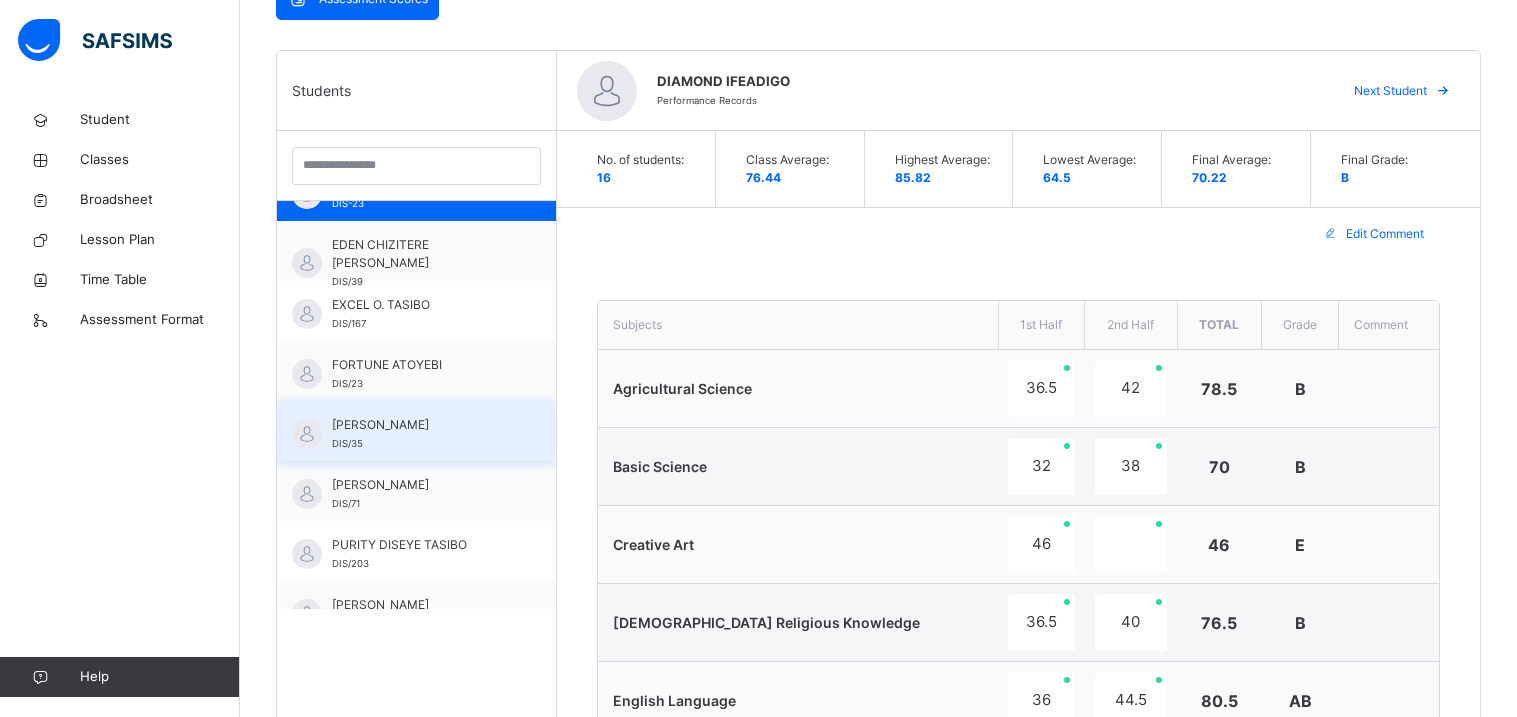 click on "EDEN CHIZITERE [PERSON_NAME] DIS/39" at bounding box center [421, 263] 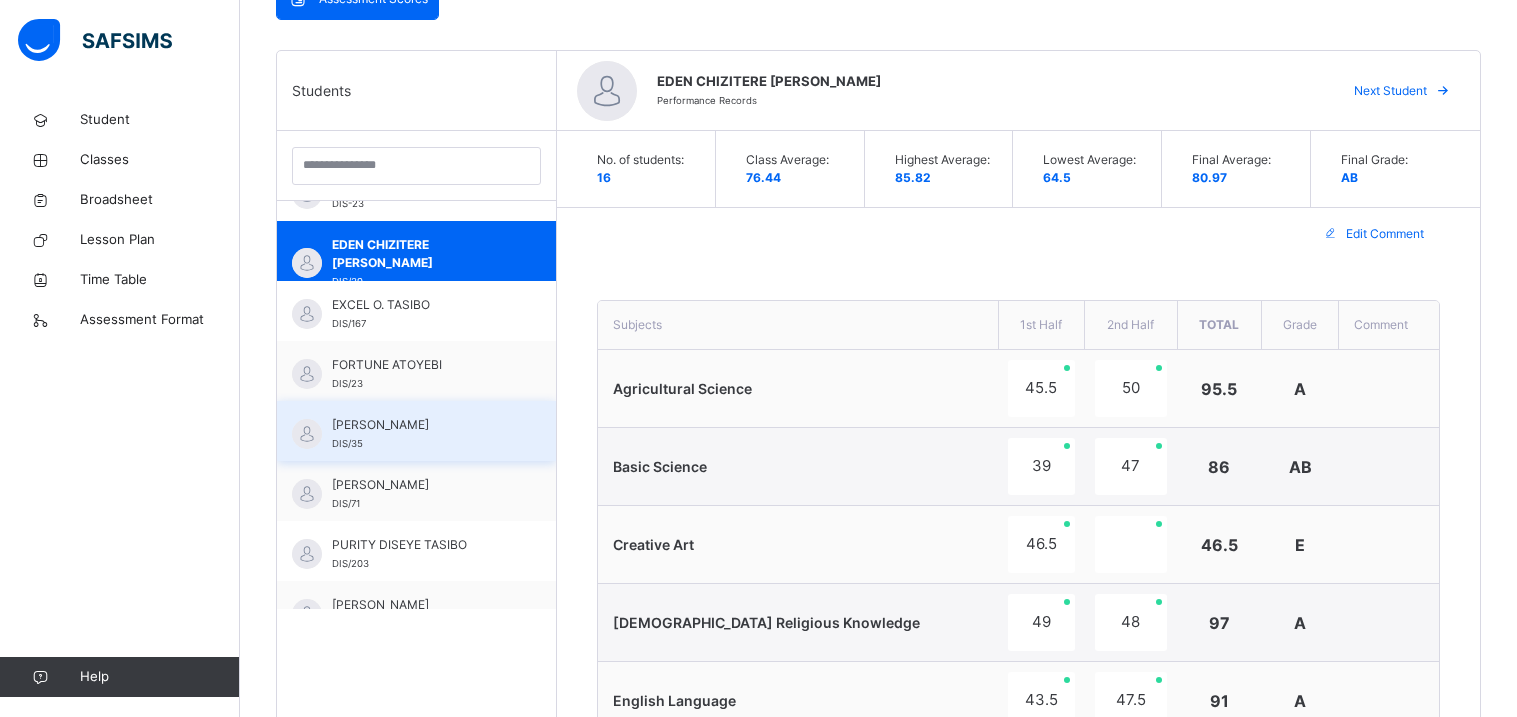 click on "EDEN CHIZITERE [PERSON_NAME] DIS/39" at bounding box center [421, 263] 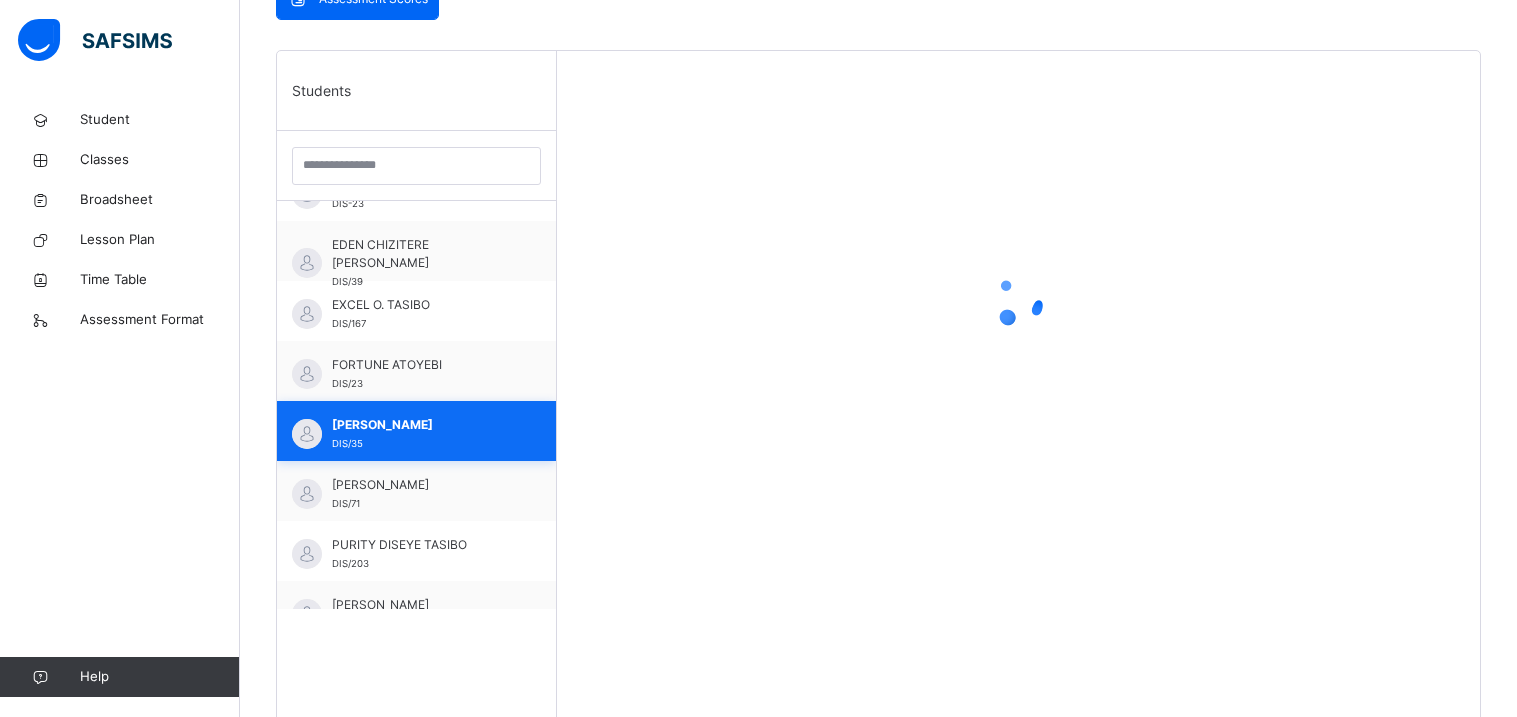 scroll, scrollTop: 550, scrollLeft: 0, axis: vertical 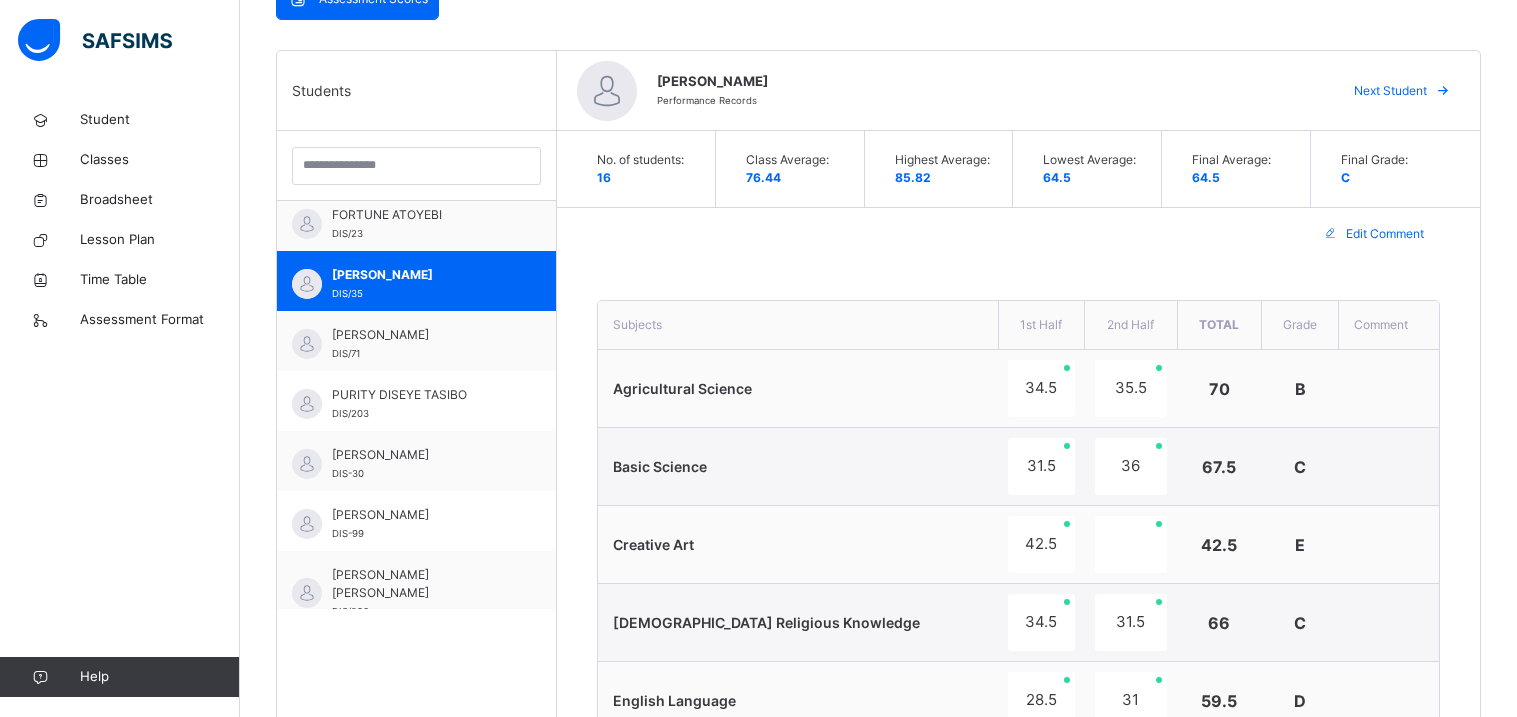 click at bounding box center (416, 166) 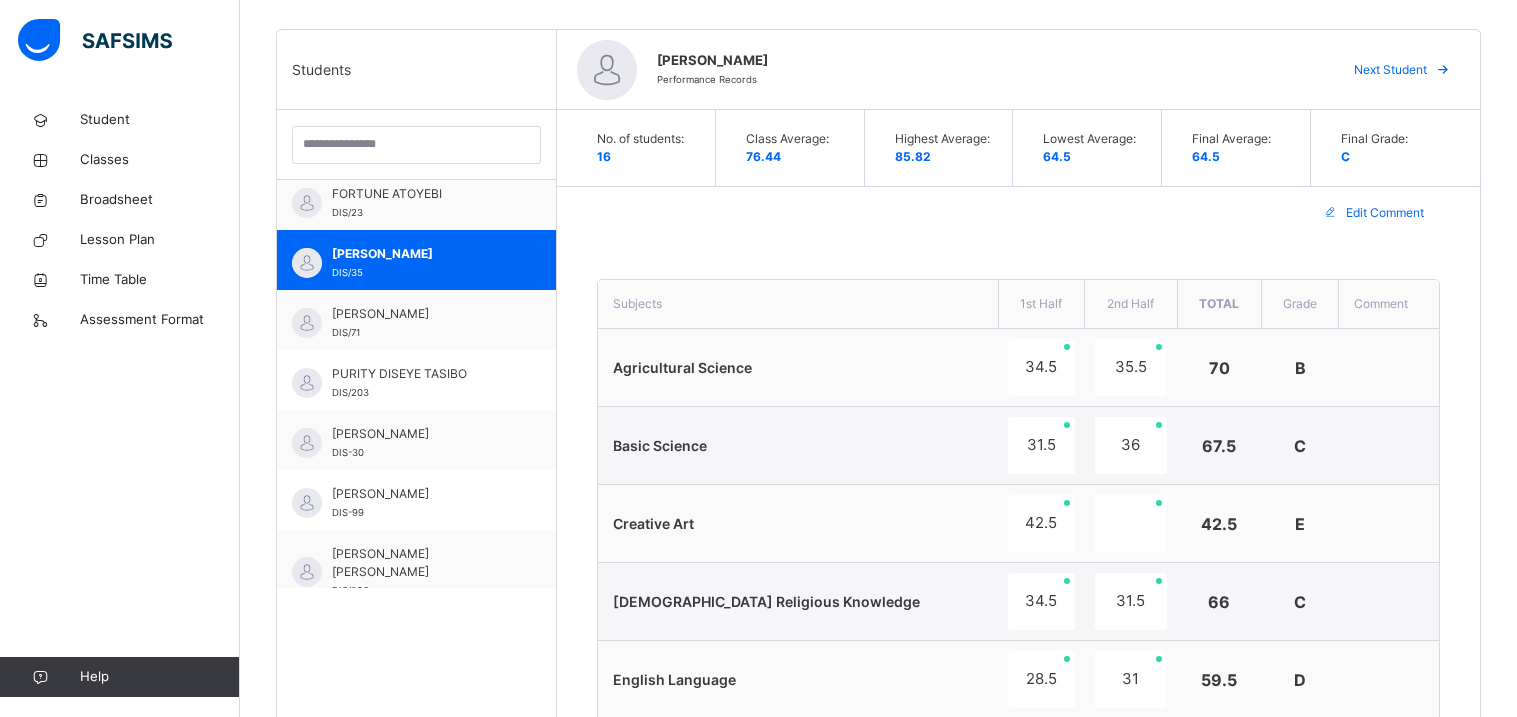 scroll, scrollTop: 485, scrollLeft: 0, axis: vertical 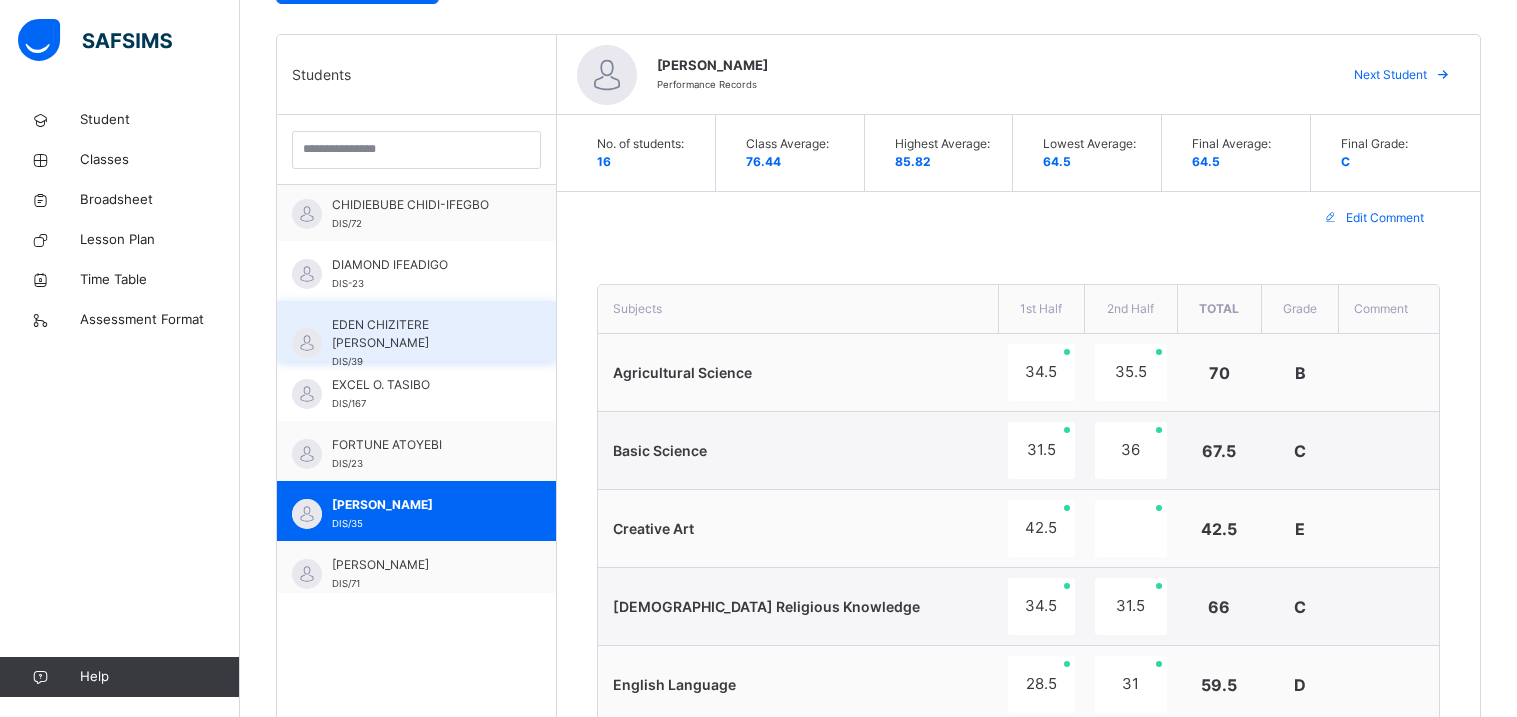 click on "EDEN CHIZITERE [PERSON_NAME]" at bounding box center [421, 334] 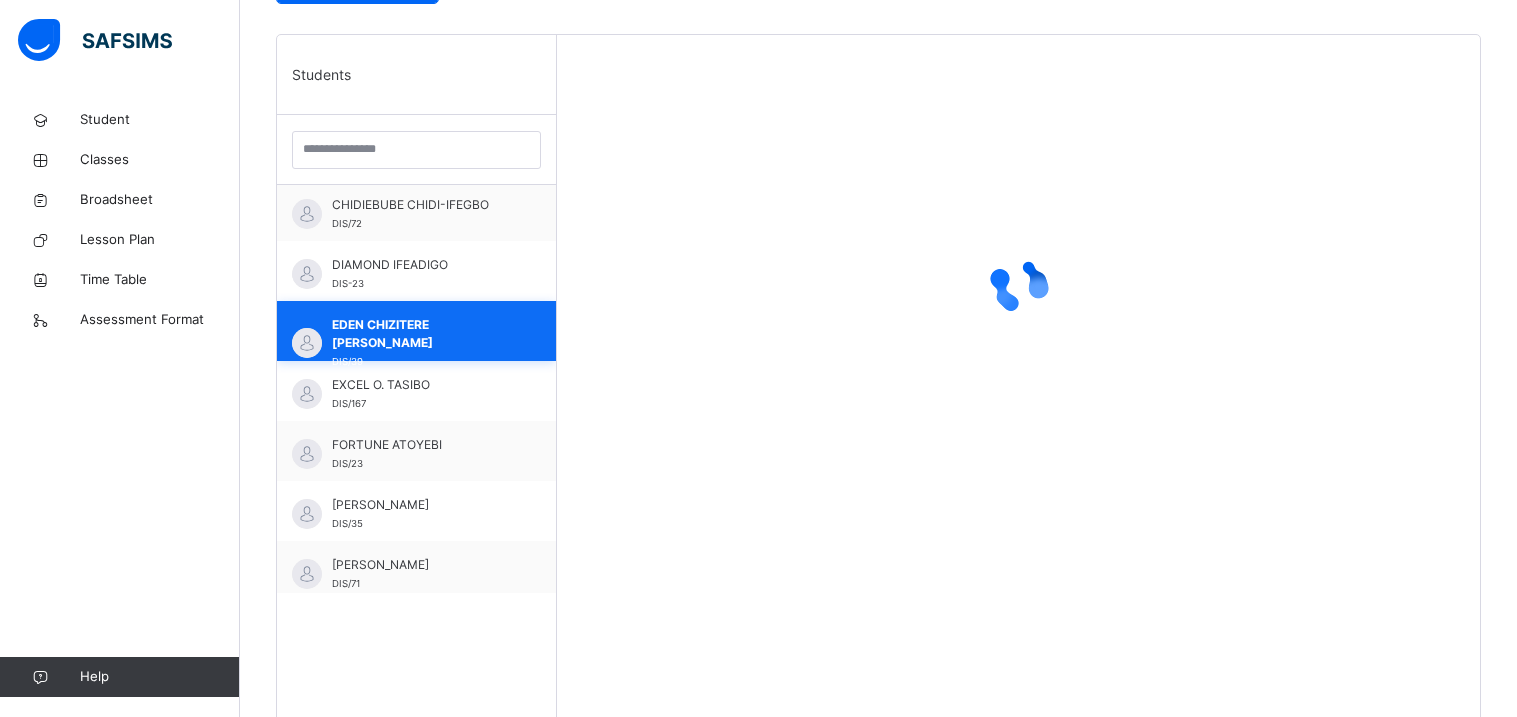 click on "EDEN CHIZITERE [PERSON_NAME]" at bounding box center (421, 334) 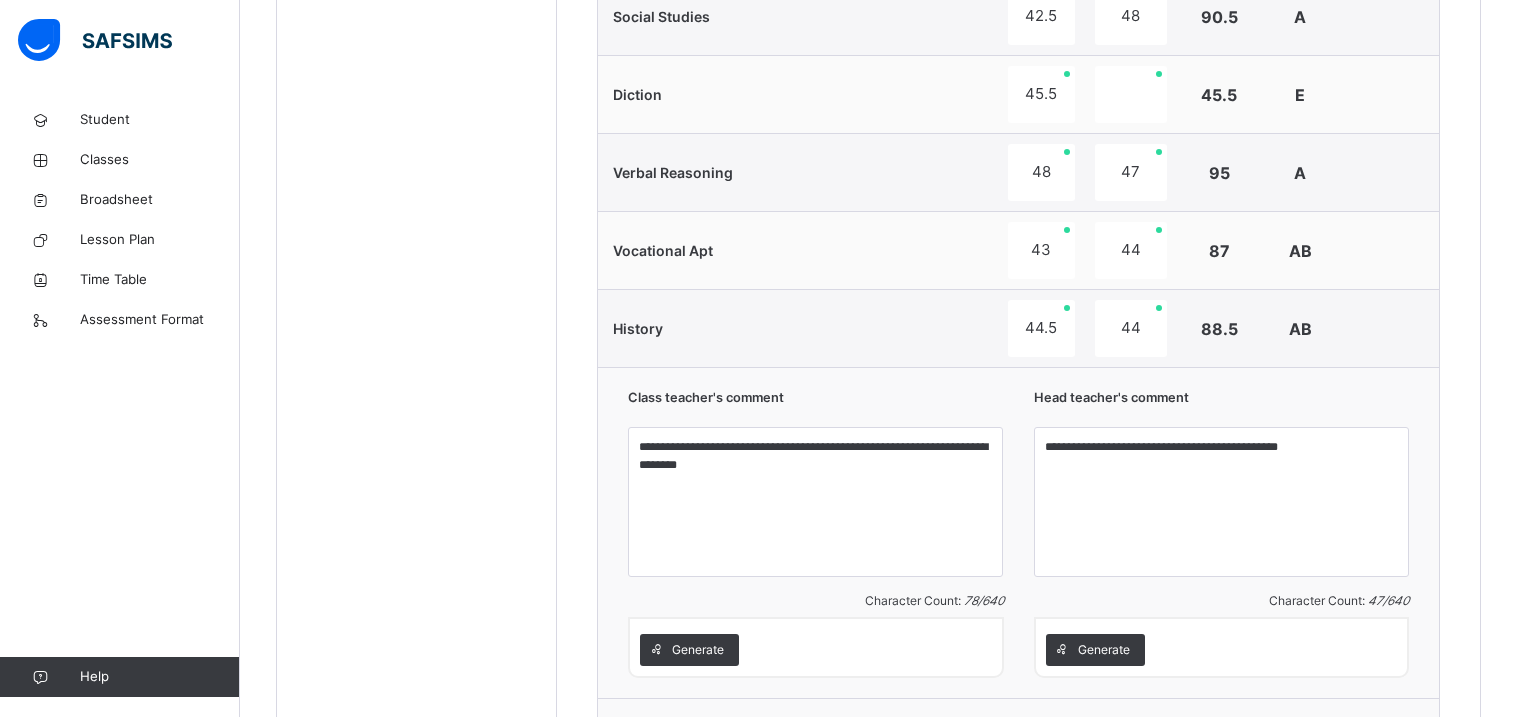 scroll, scrollTop: 1861, scrollLeft: 0, axis: vertical 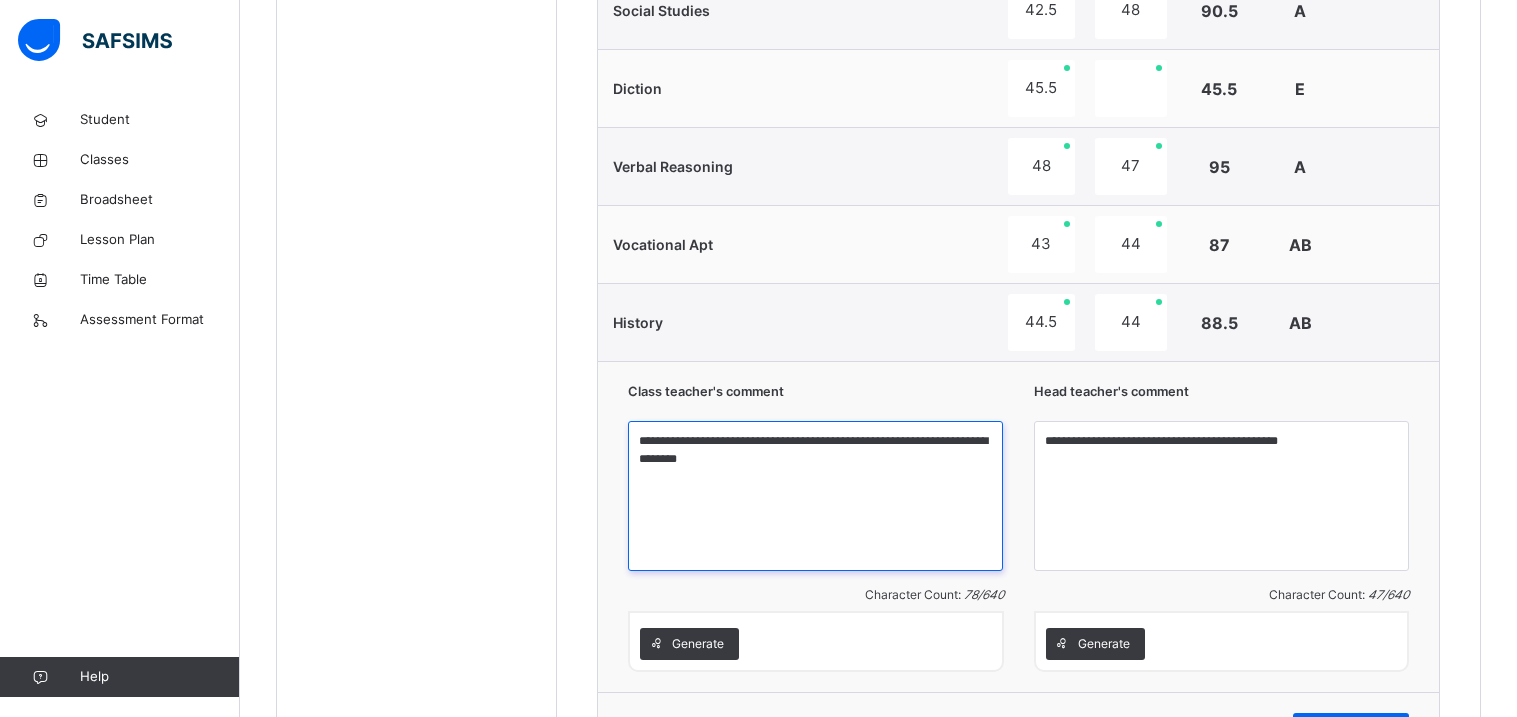 click on "**********" at bounding box center (815, 496) 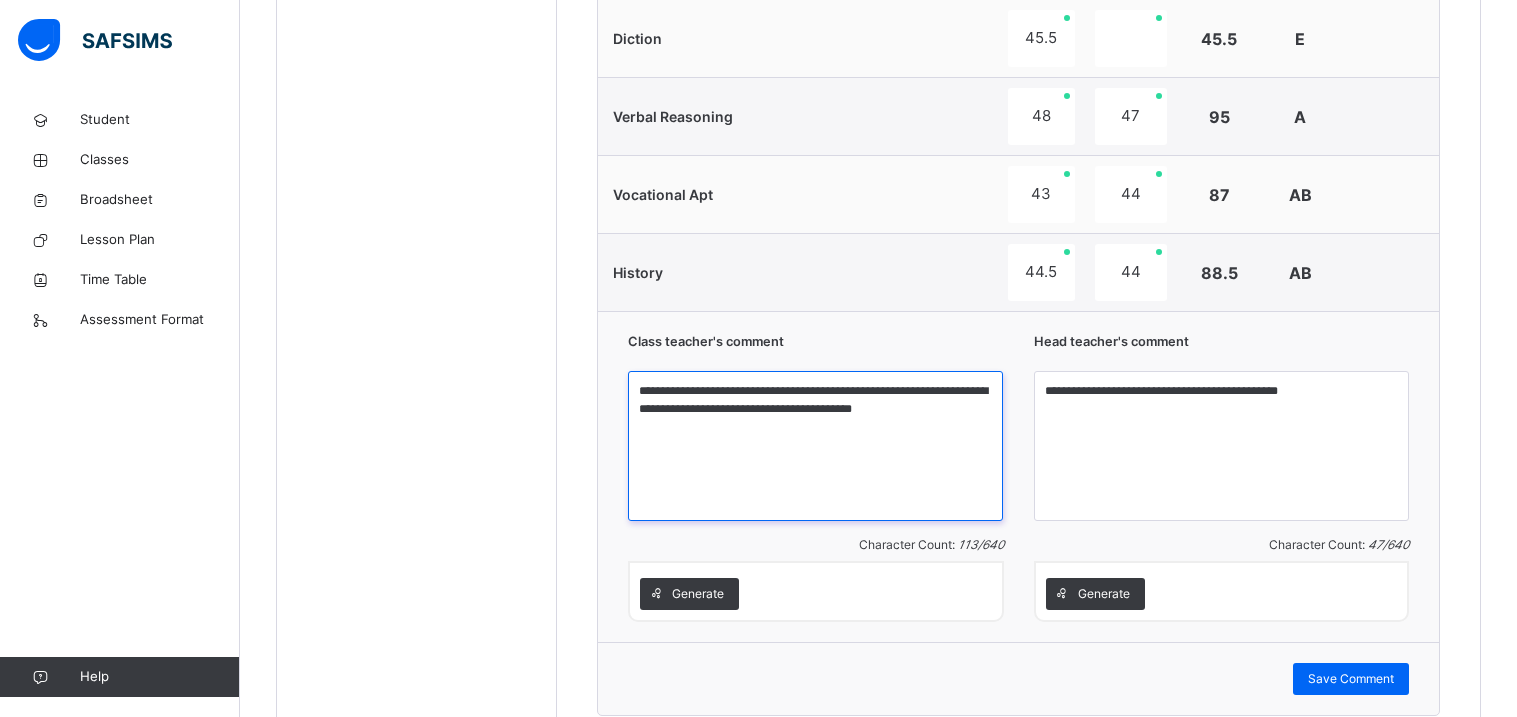 scroll, scrollTop: 1912, scrollLeft: 0, axis: vertical 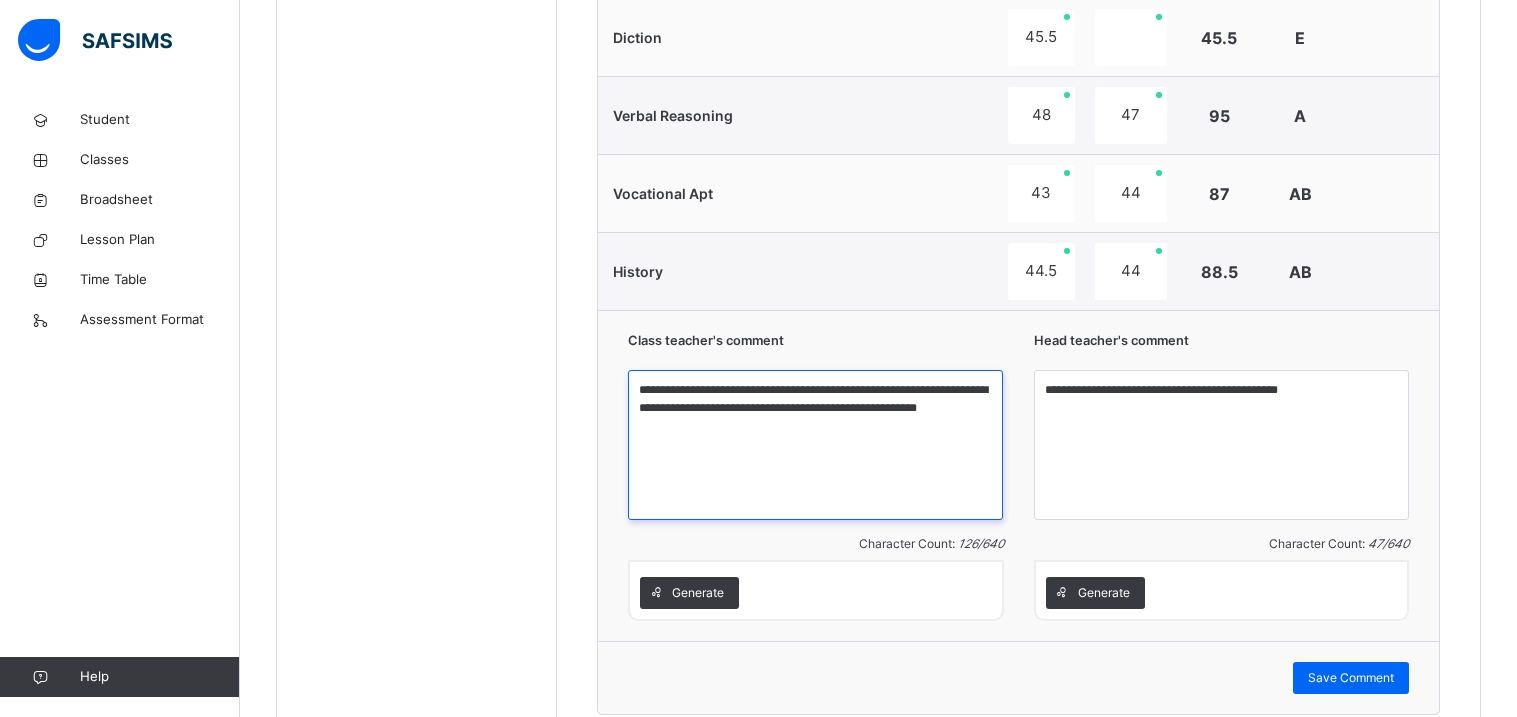 click on "**********" at bounding box center (815, 445) 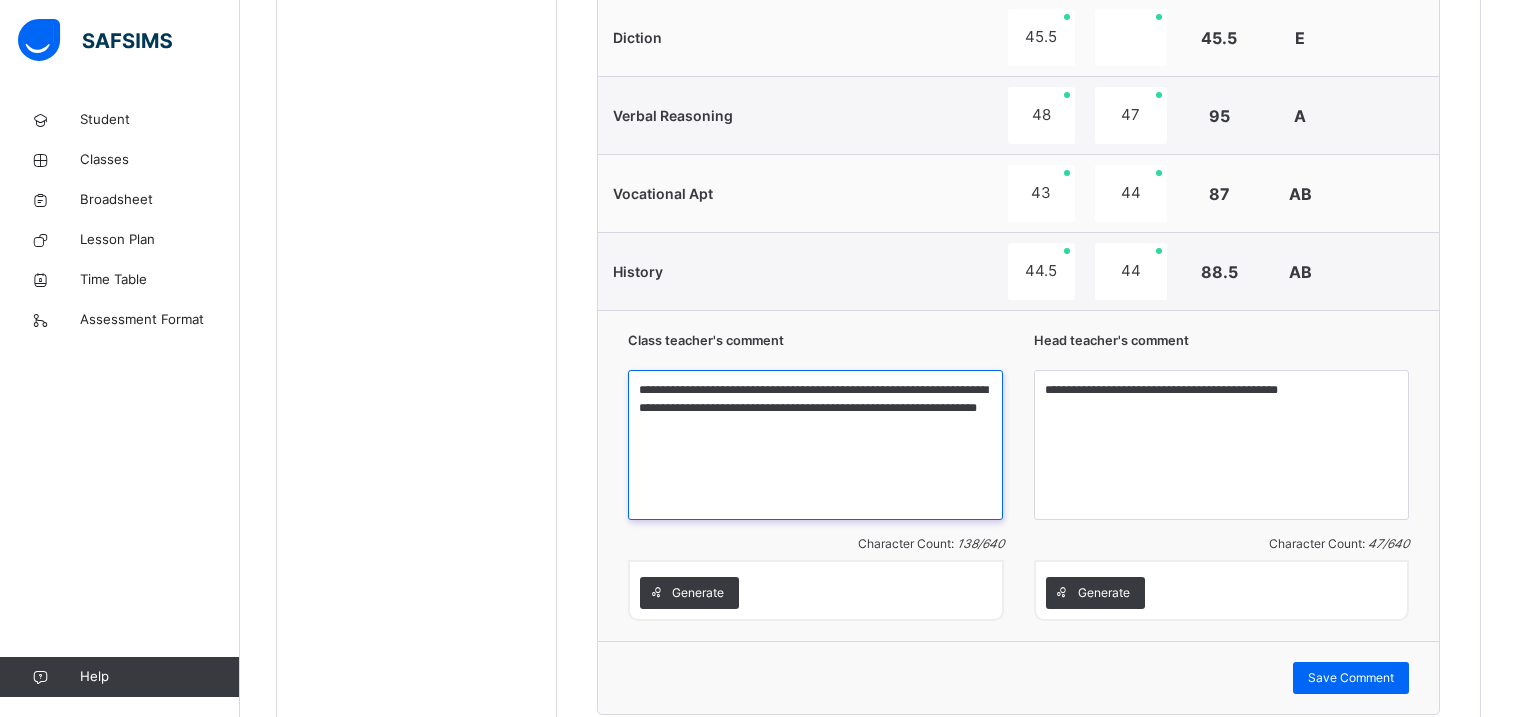 type on "**********" 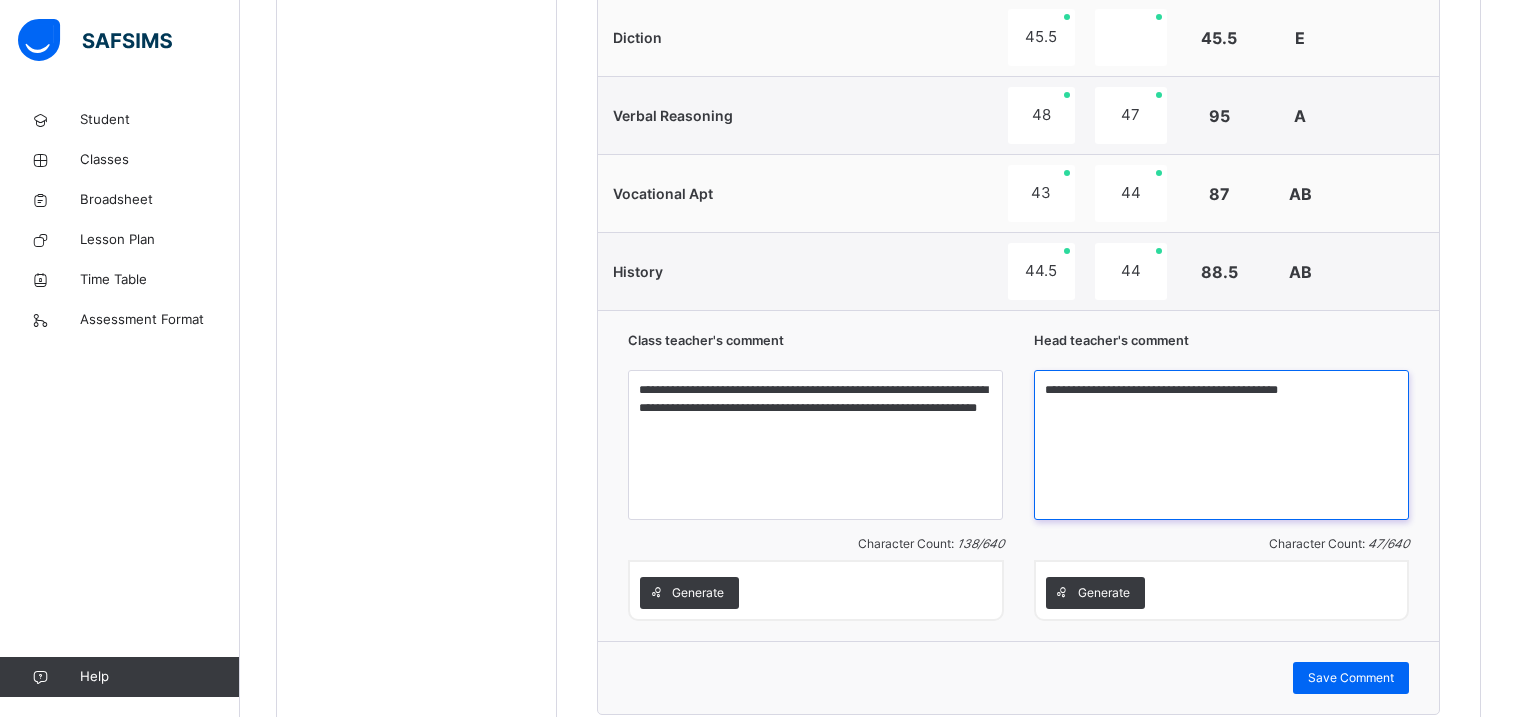 click on "**********" at bounding box center (1221, 445) 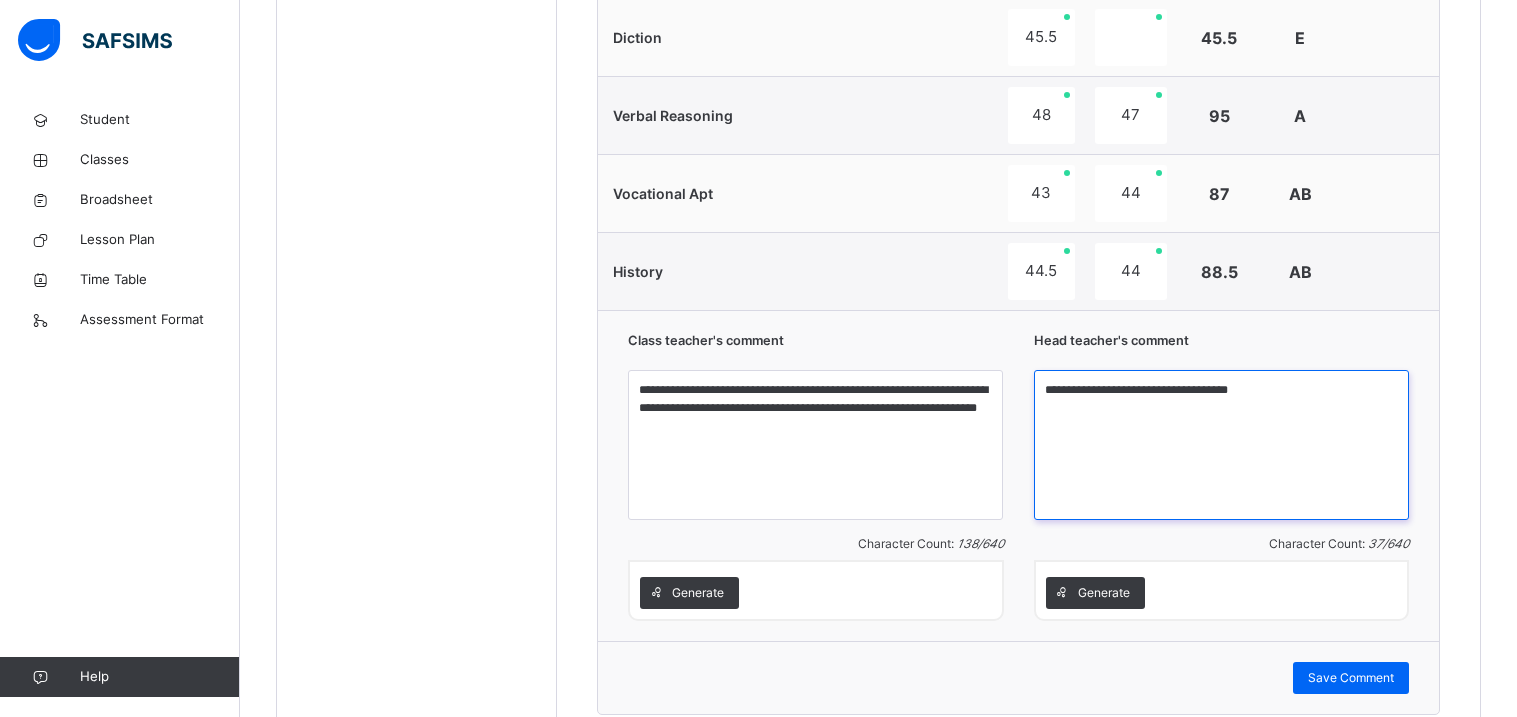 click on "**********" at bounding box center [1221, 445] 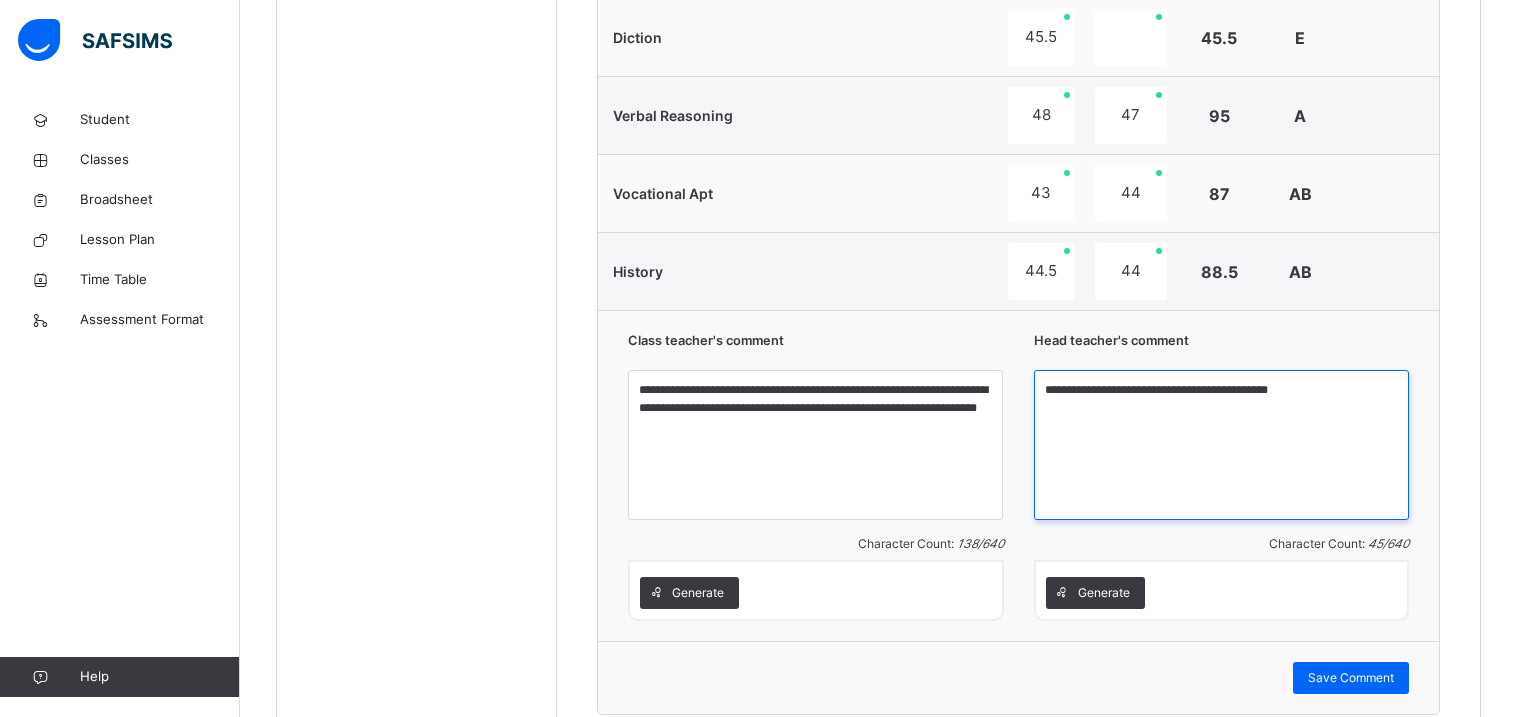 click on "**********" at bounding box center [1221, 445] 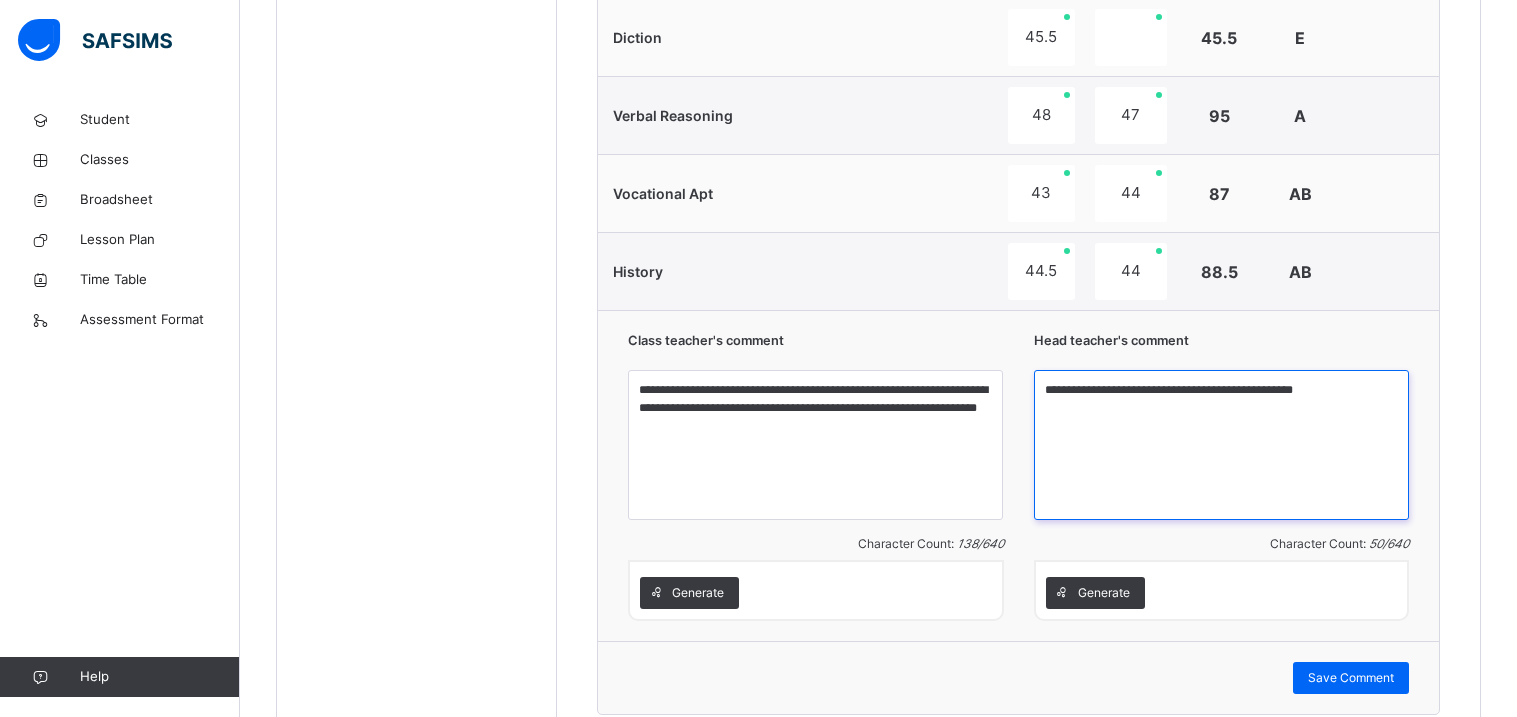 click on "**********" at bounding box center [1221, 445] 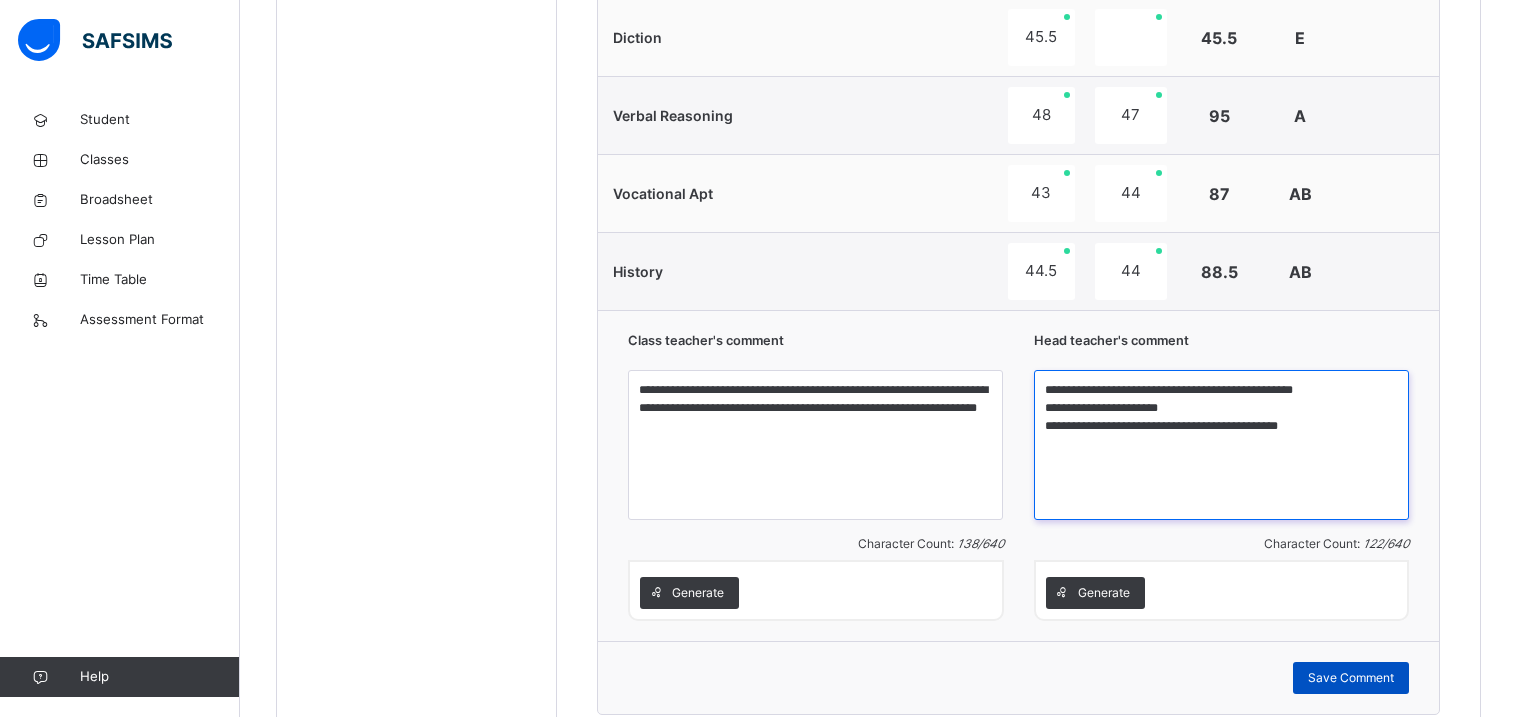type on "**********" 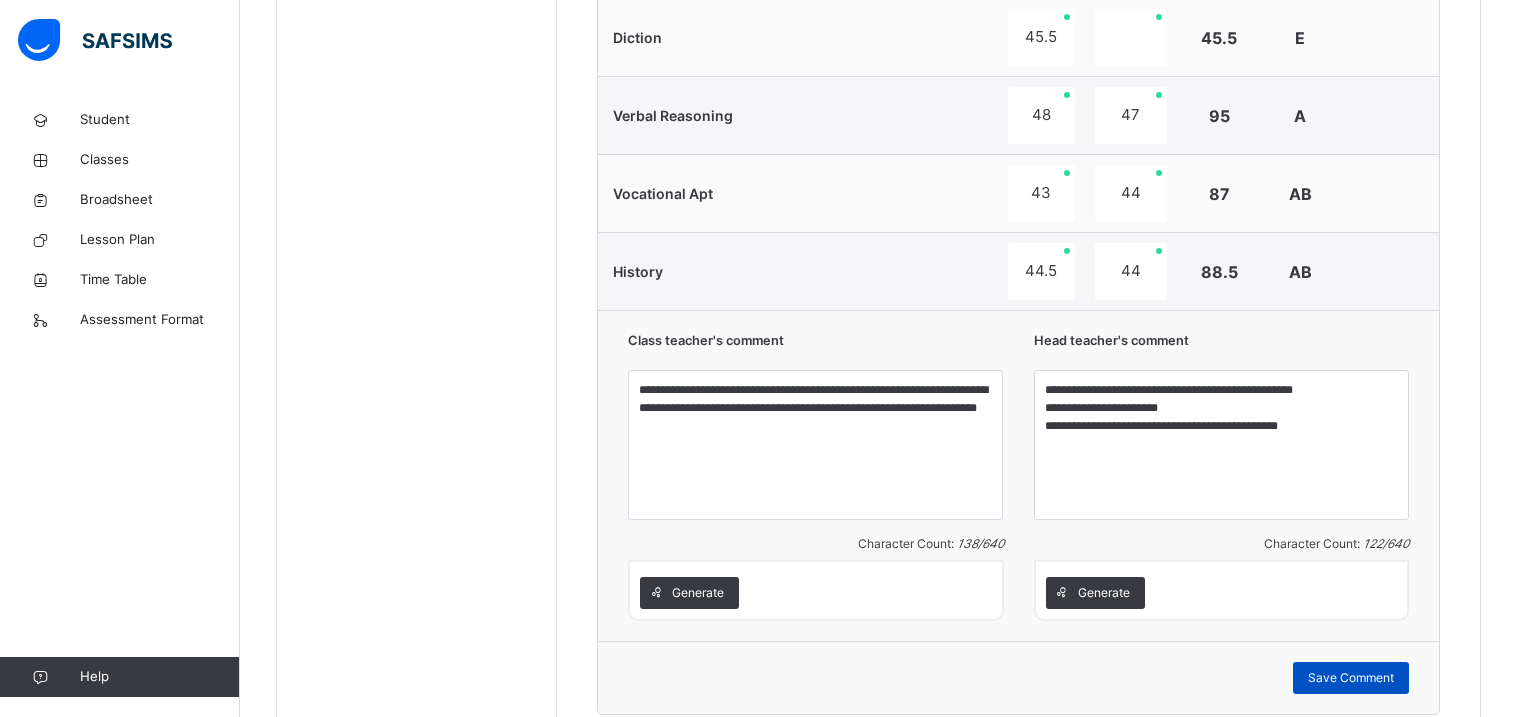 click on "Save Comment" at bounding box center [1351, 678] 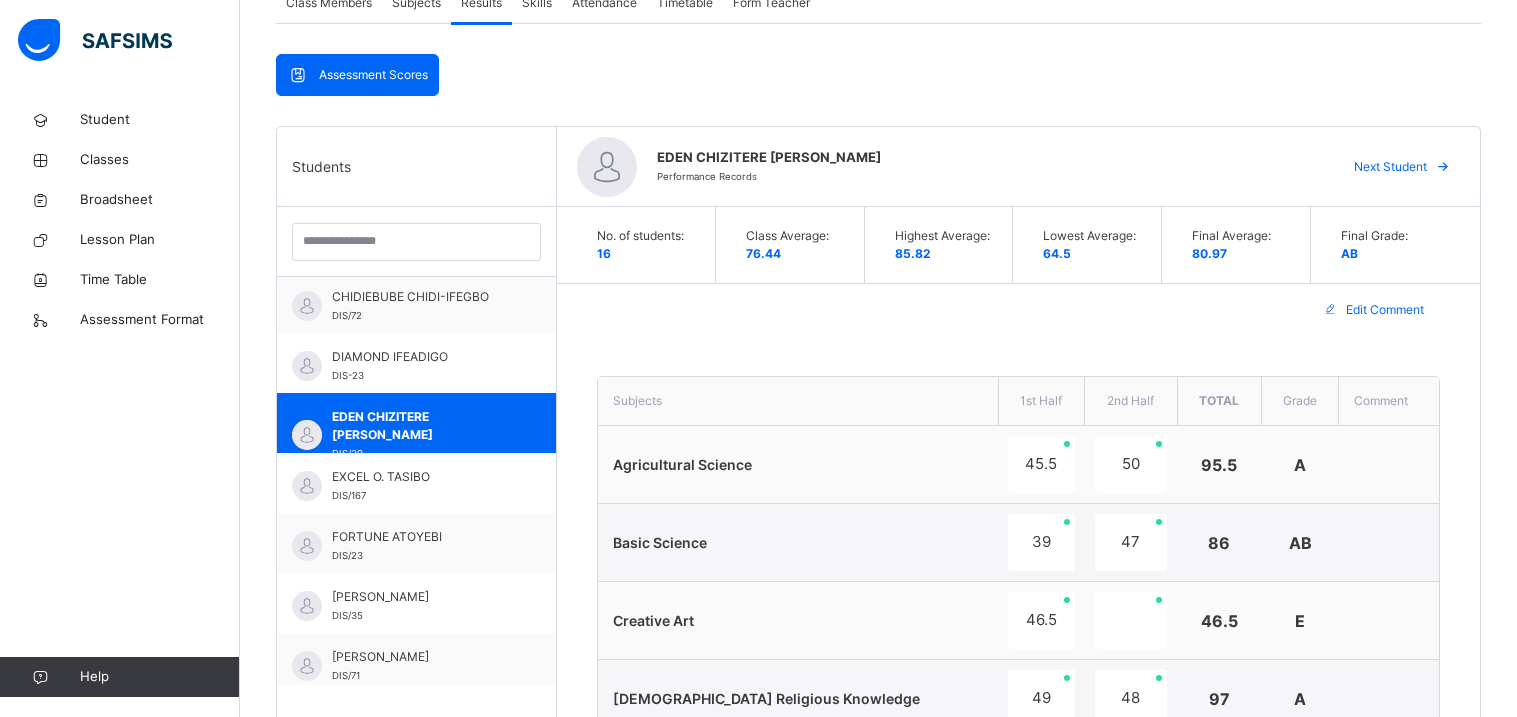 scroll, scrollTop: 396, scrollLeft: 0, axis: vertical 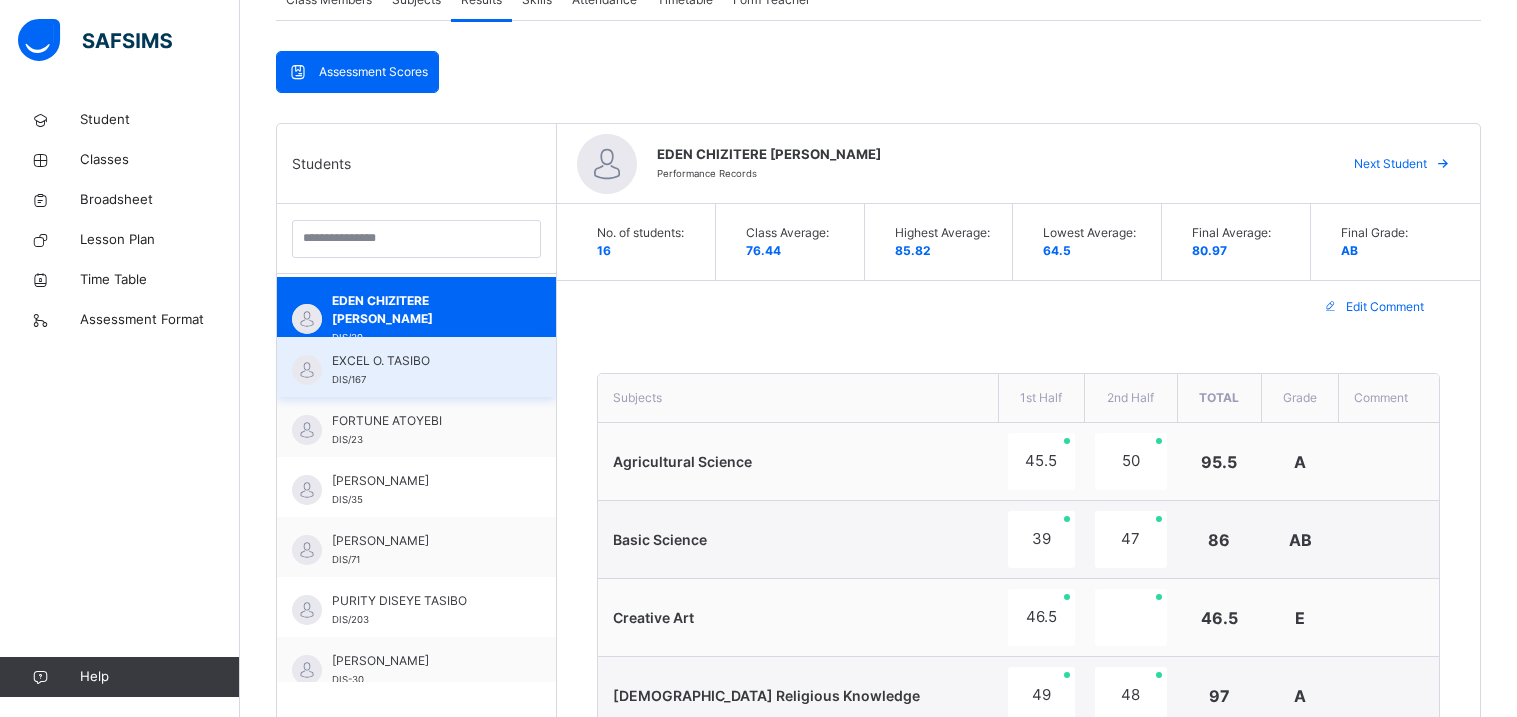 click on "EXCEL O. TASIBO DIS/167" at bounding box center [421, 370] 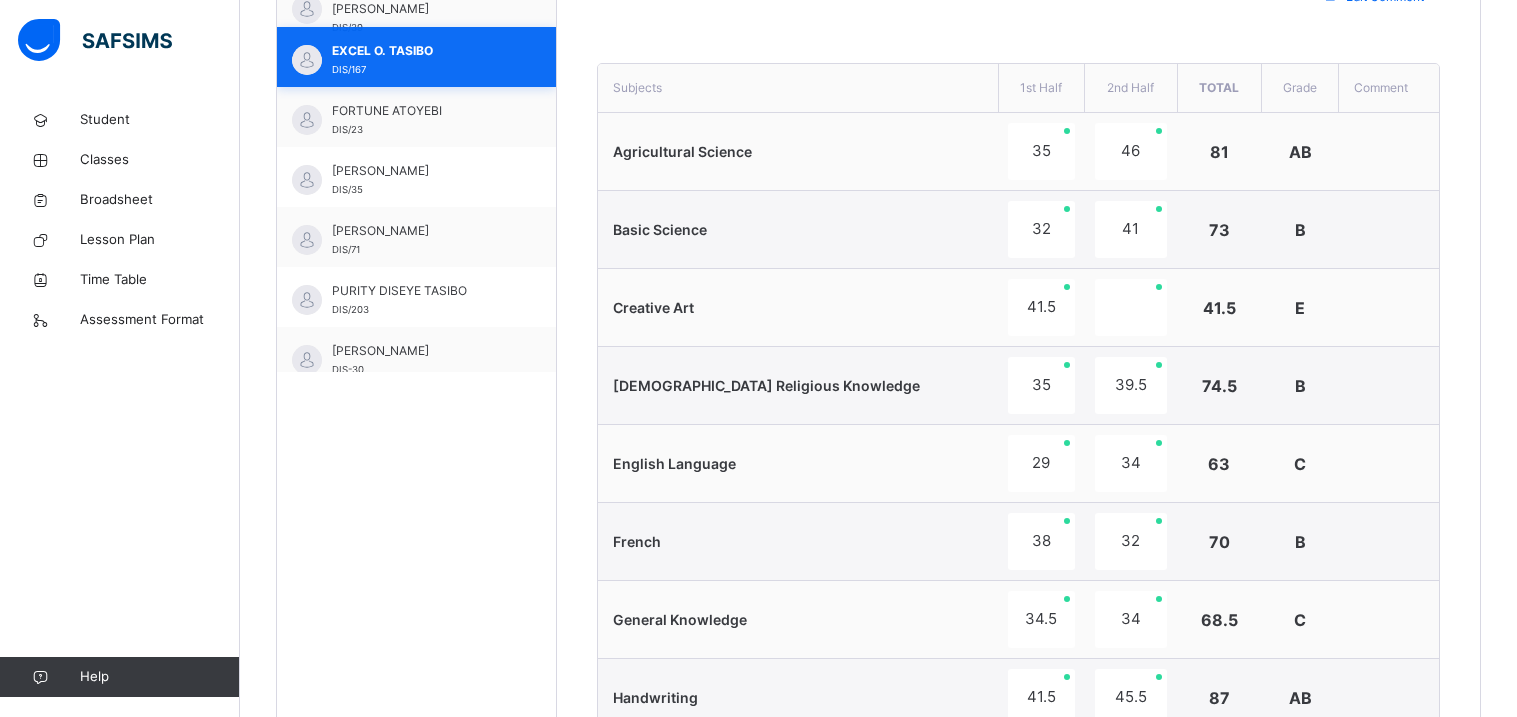 scroll, scrollTop: 700, scrollLeft: 0, axis: vertical 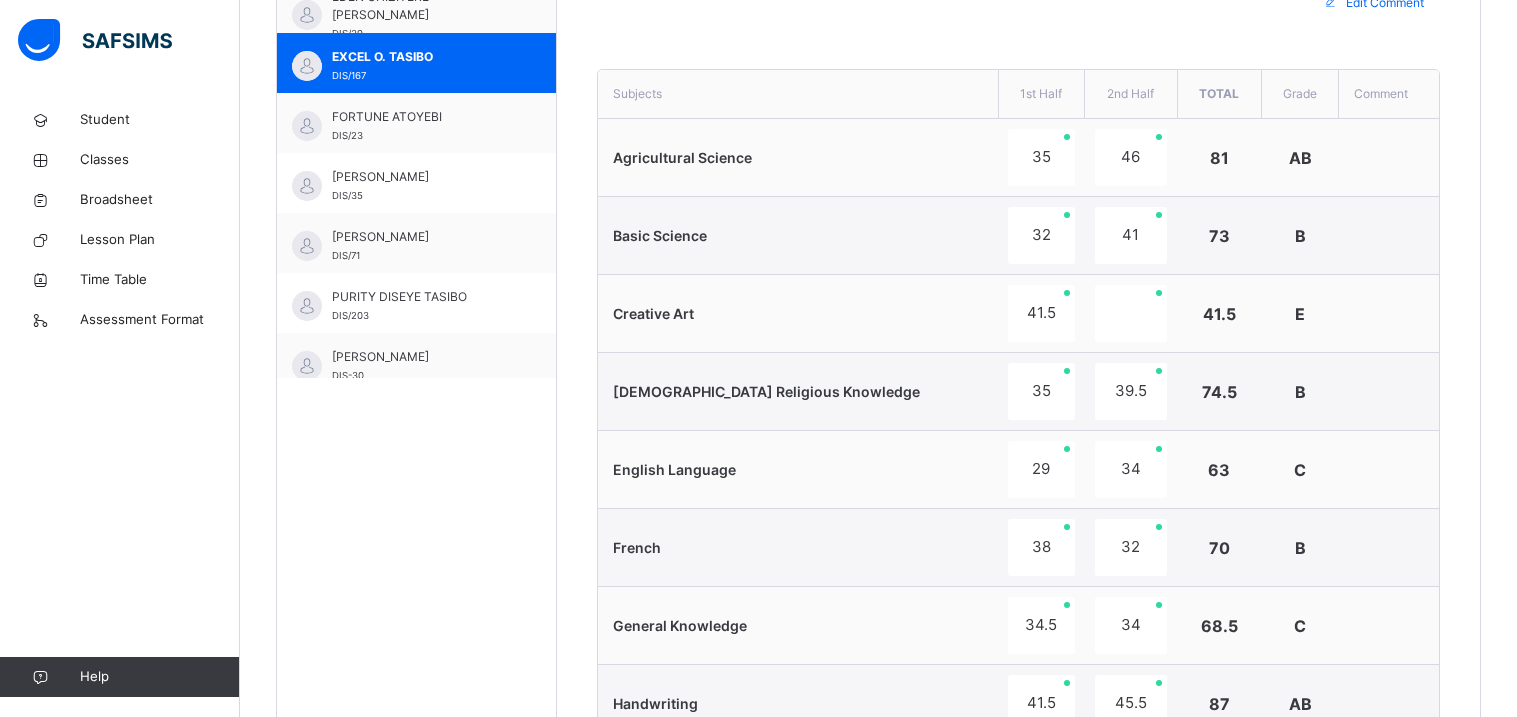 click at bounding box center [1389, 470] 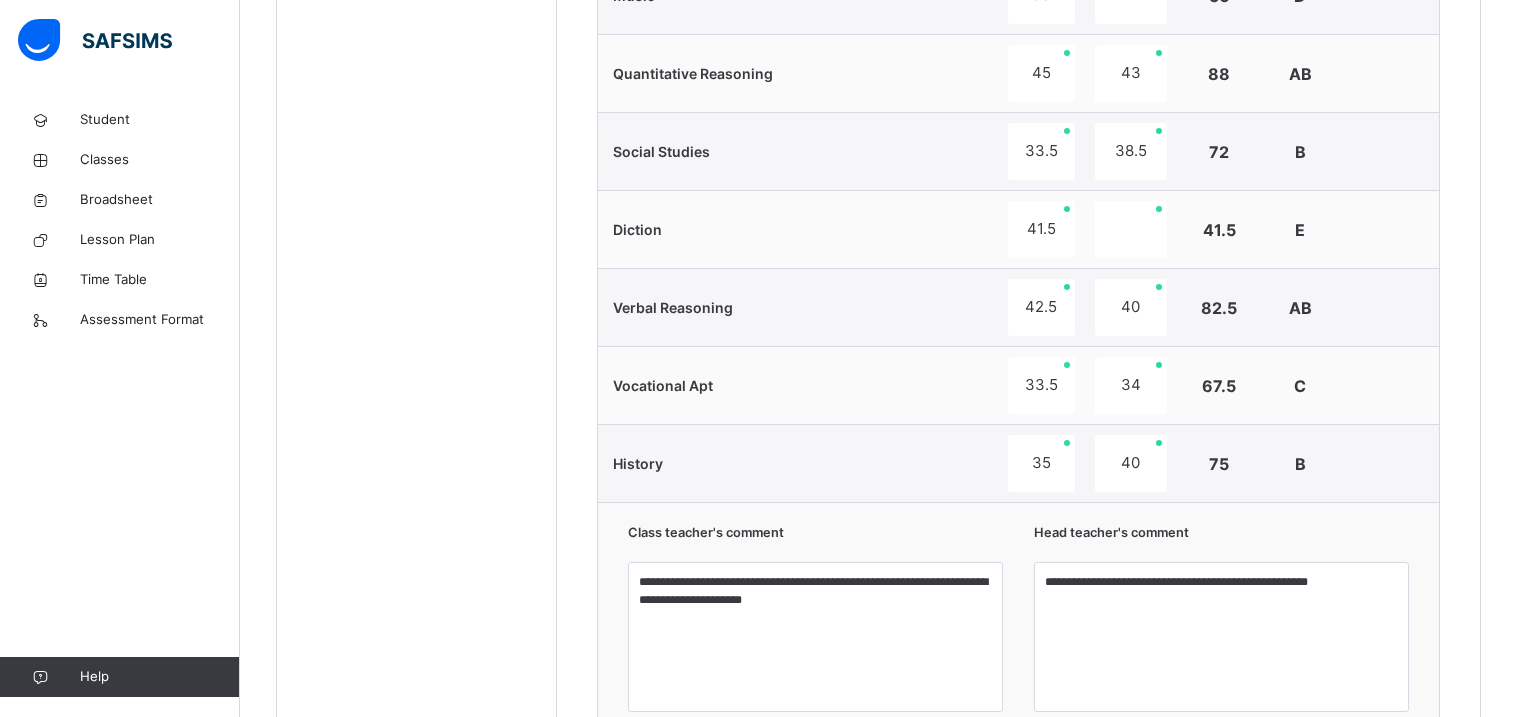 scroll, scrollTop: 1726, scrollLeft: 0, axis: vertical 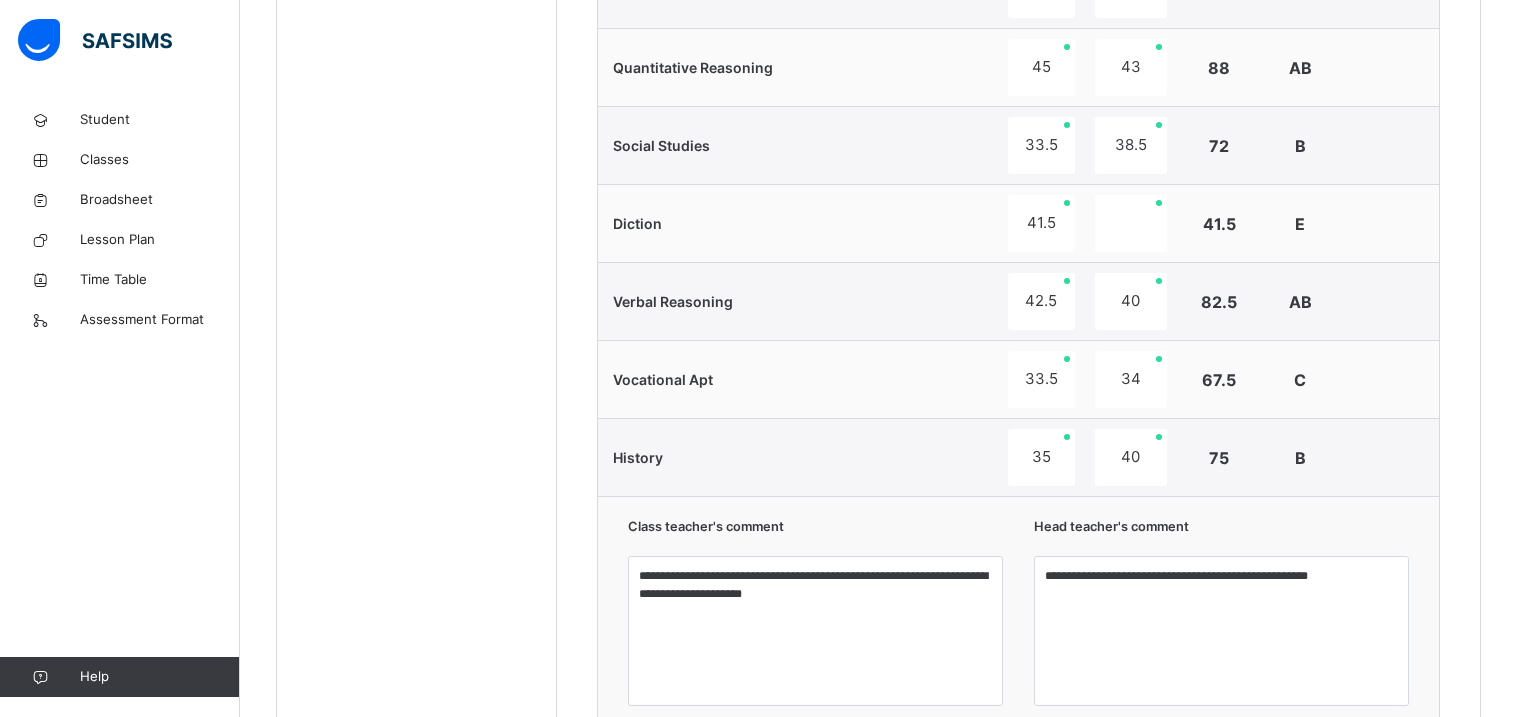 click at bounding box center (1389, 458) 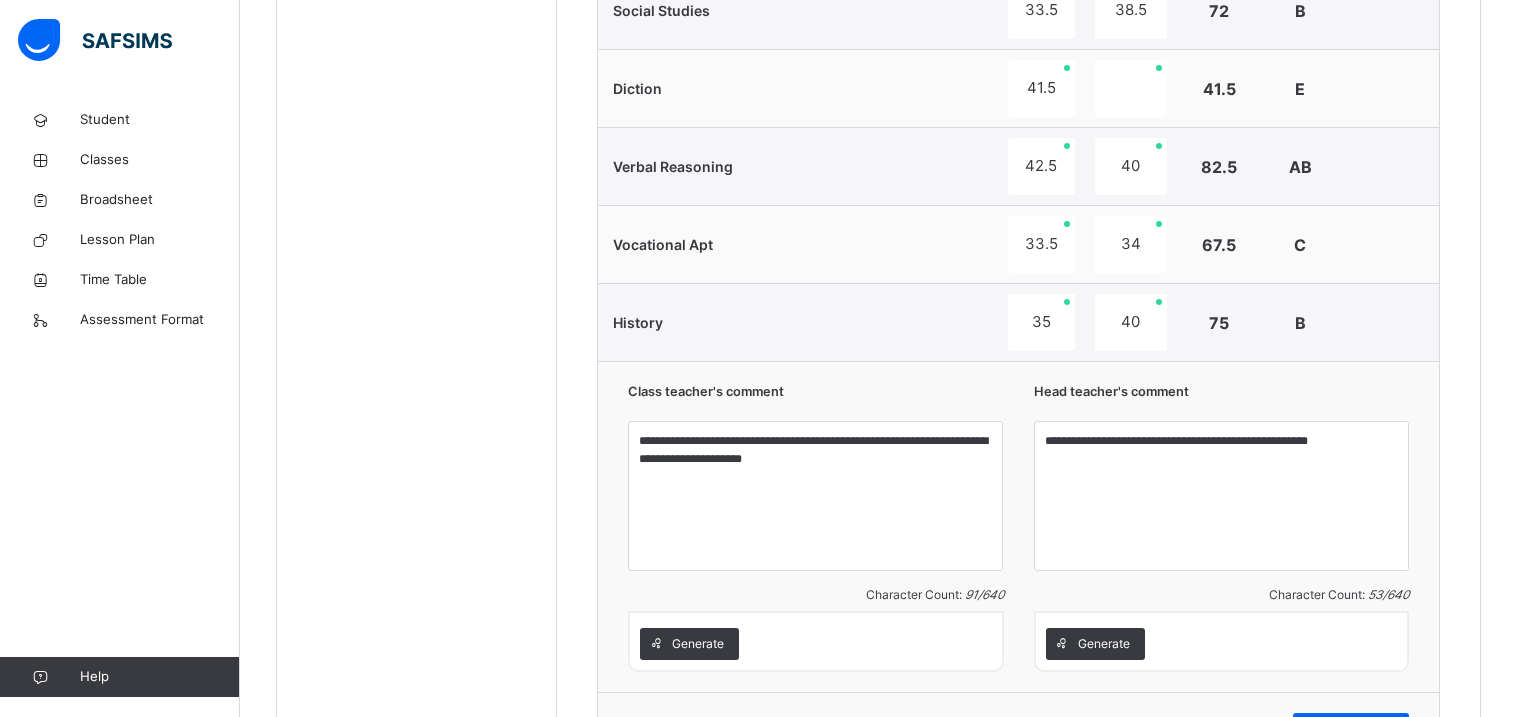 scroll, scrollTop: 2012, scrollLeft: 0, axis: vertical 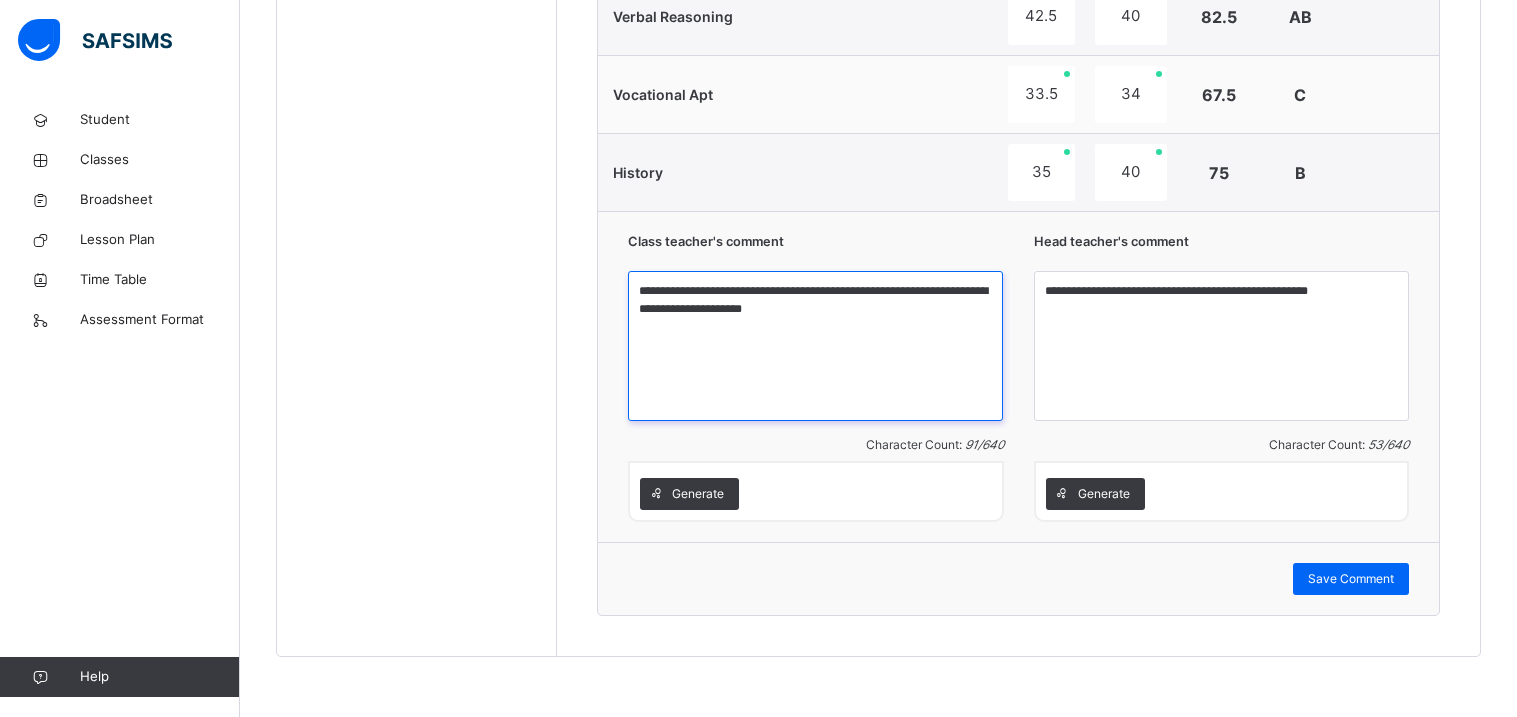 click on "**********" at bounding box center [815, 346] 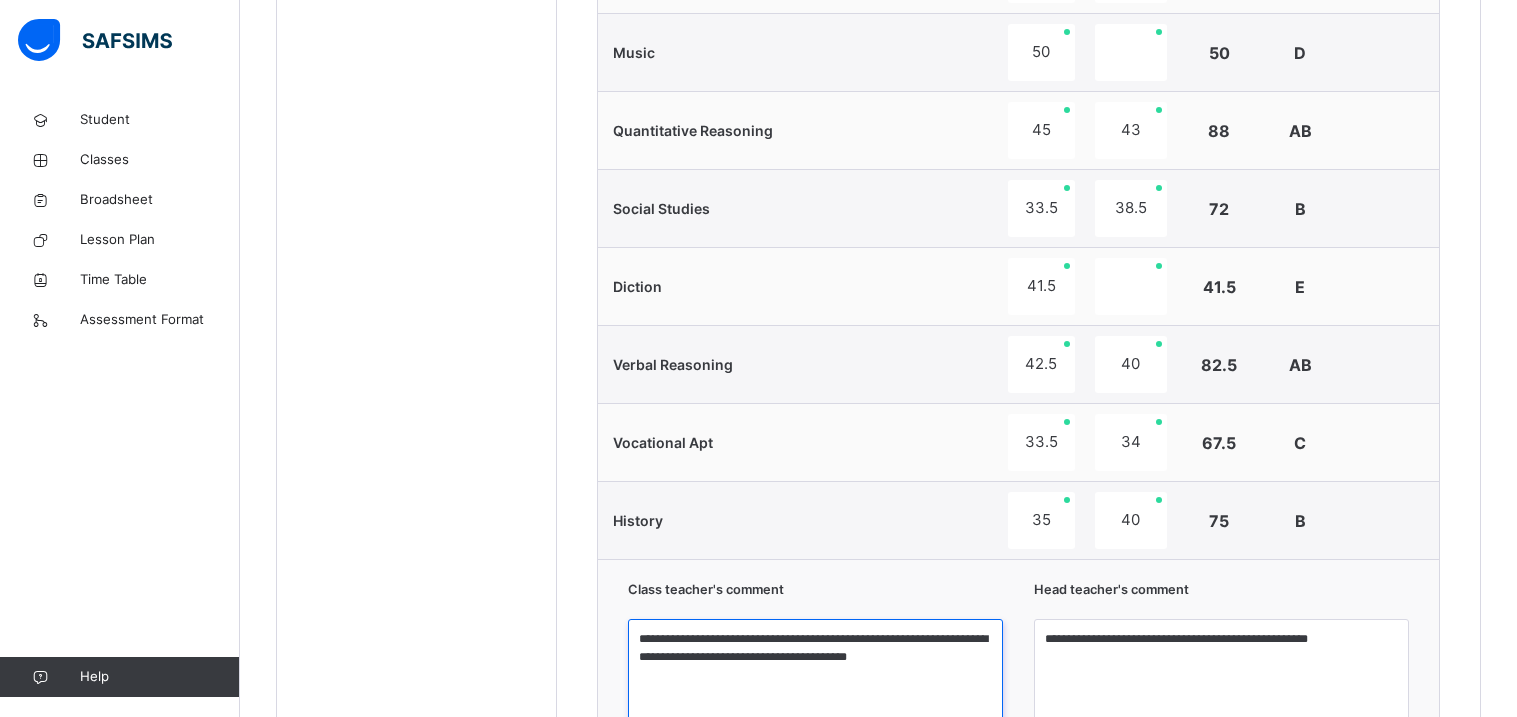 scroll, scrollTop: 1664, scrollLeft: 0, axis: vertical 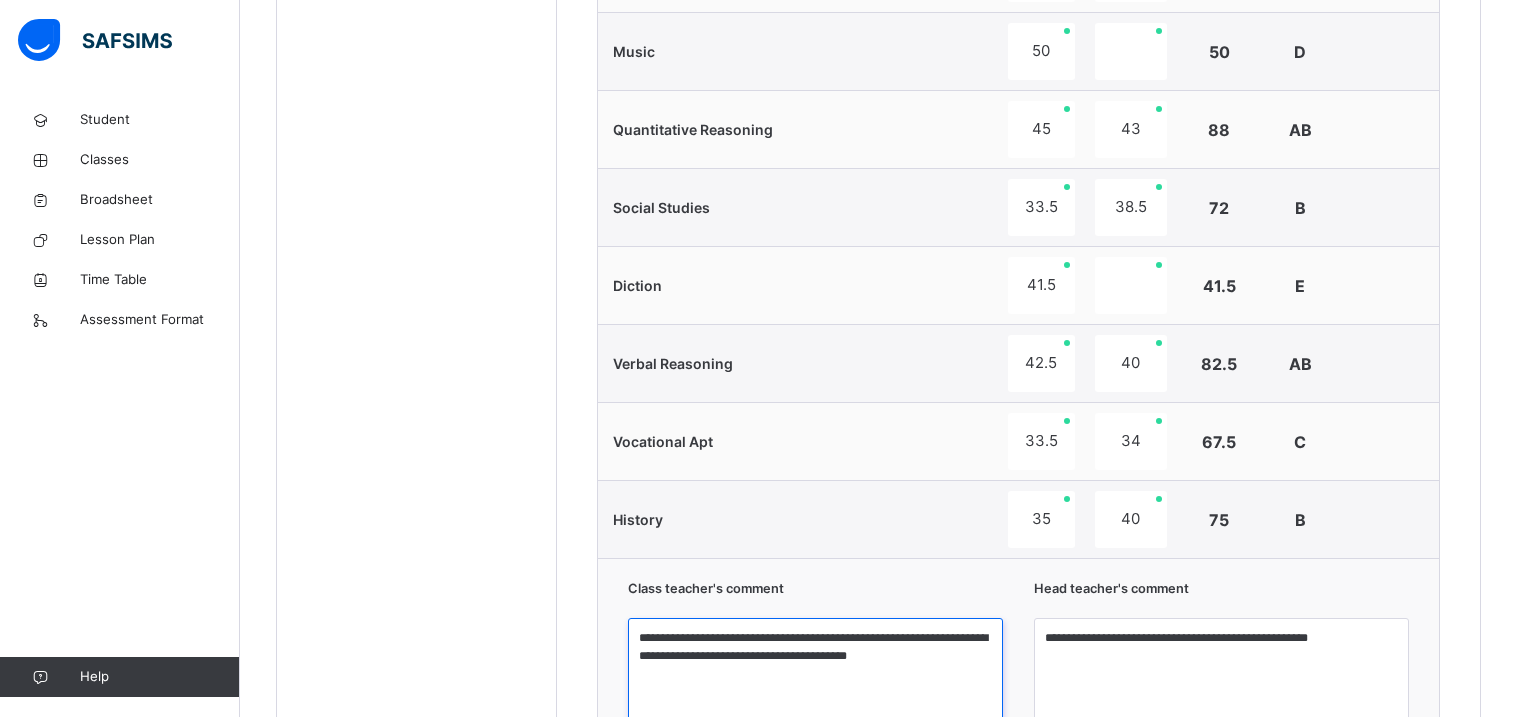 click on "**********" at bounding box center (815, 693) 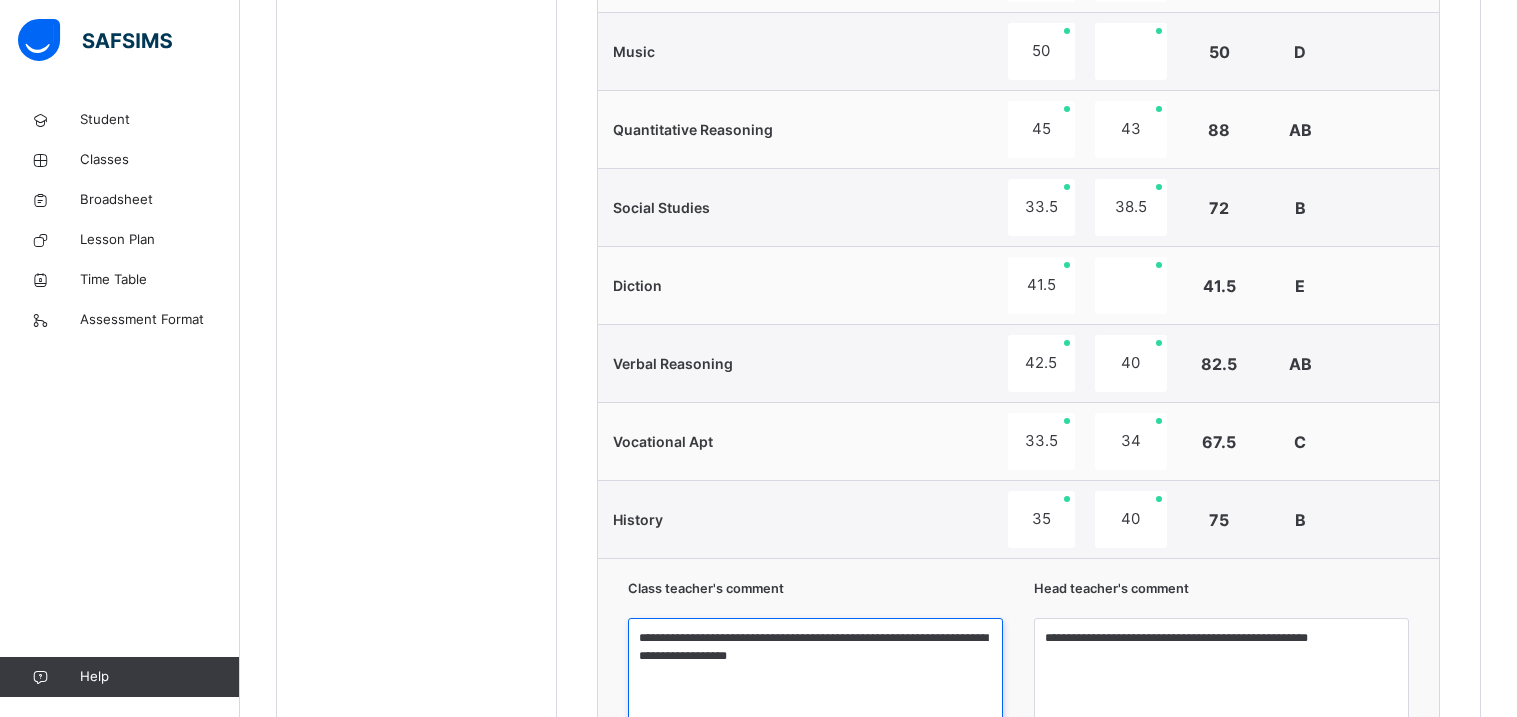 click on "**********" at bounding box center [815, 693] 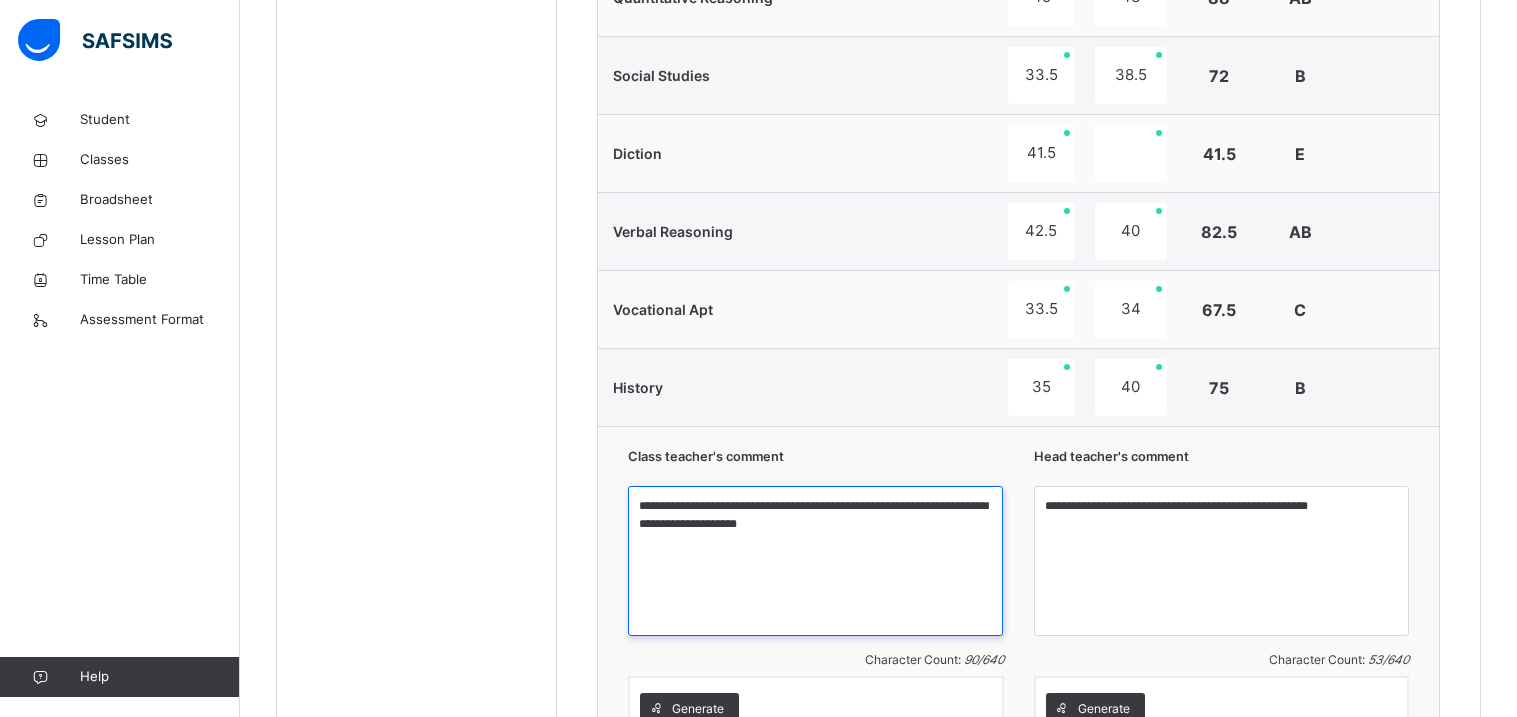 scroll, scrollTop: 2012, scrollLeft: 0, axis: vertical 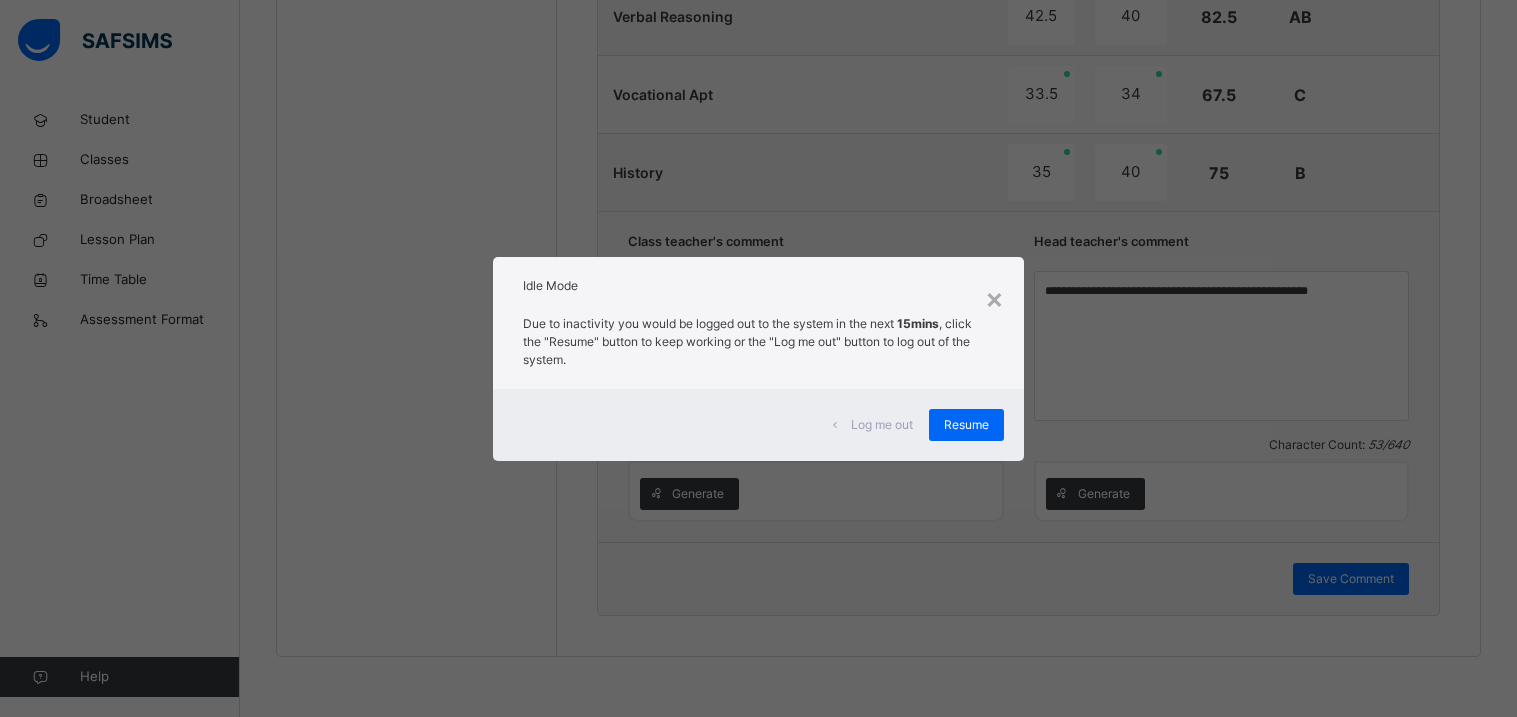 click on "Log me out Resume" at bounding box center (758, 425) 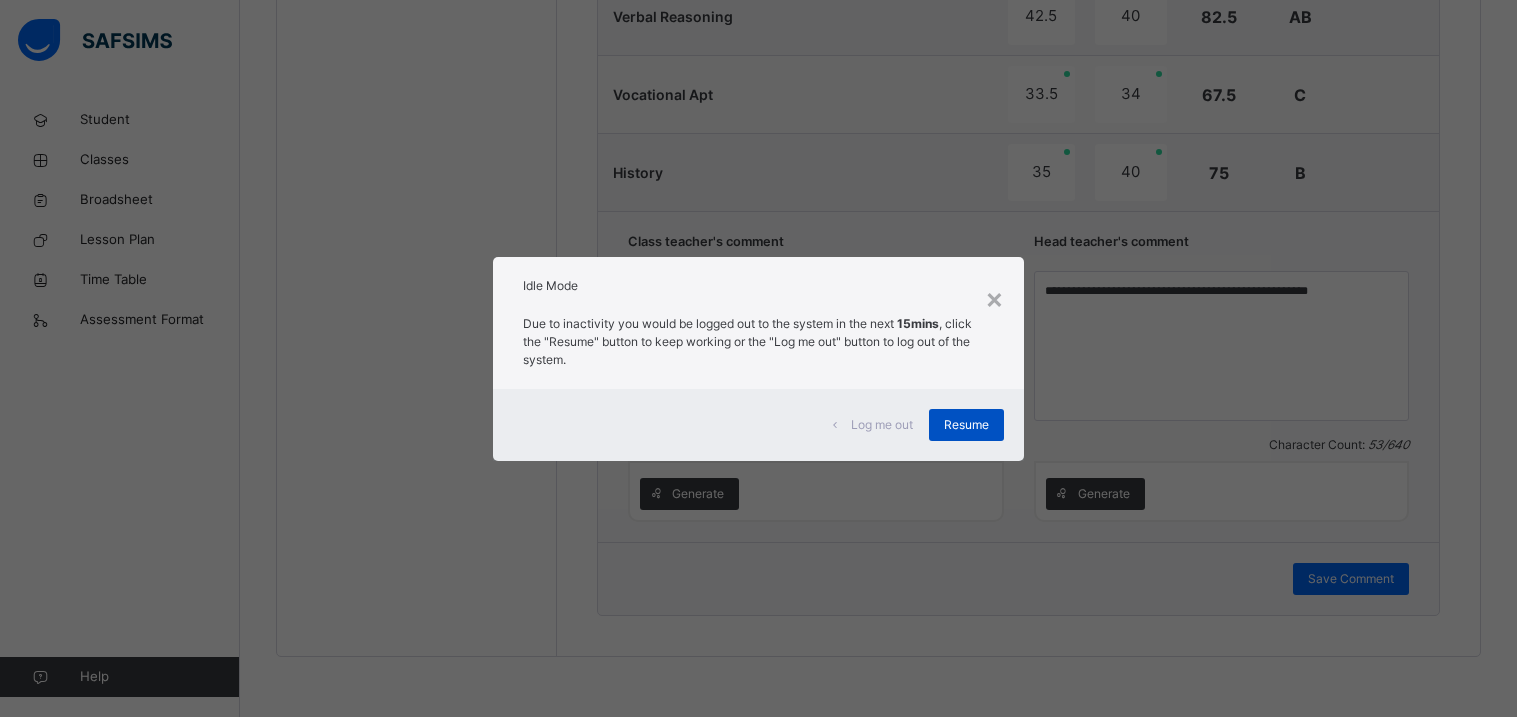 click on "Resume" at bounding box center (966, 425) 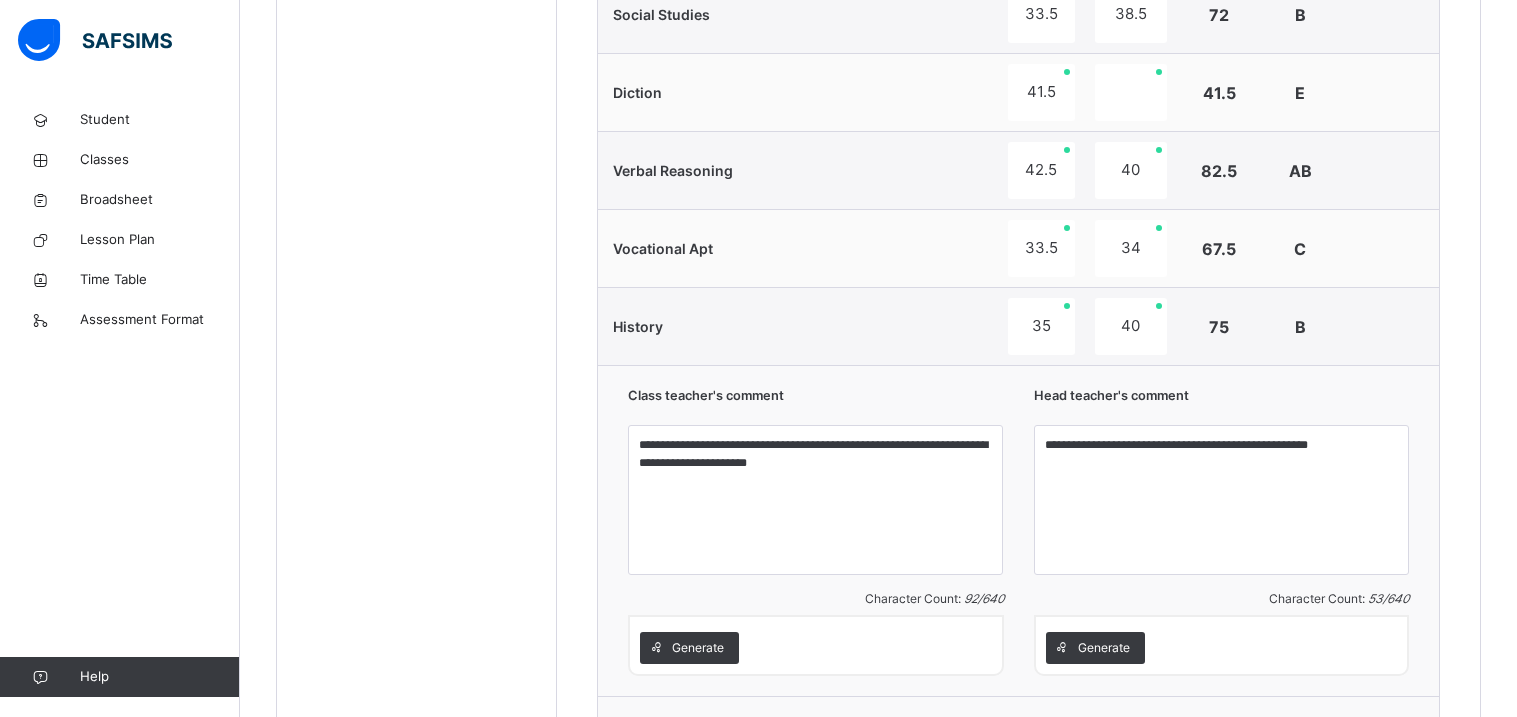 scroll, scrollTop: 1861, scrollLeft: 0, axis: vertical 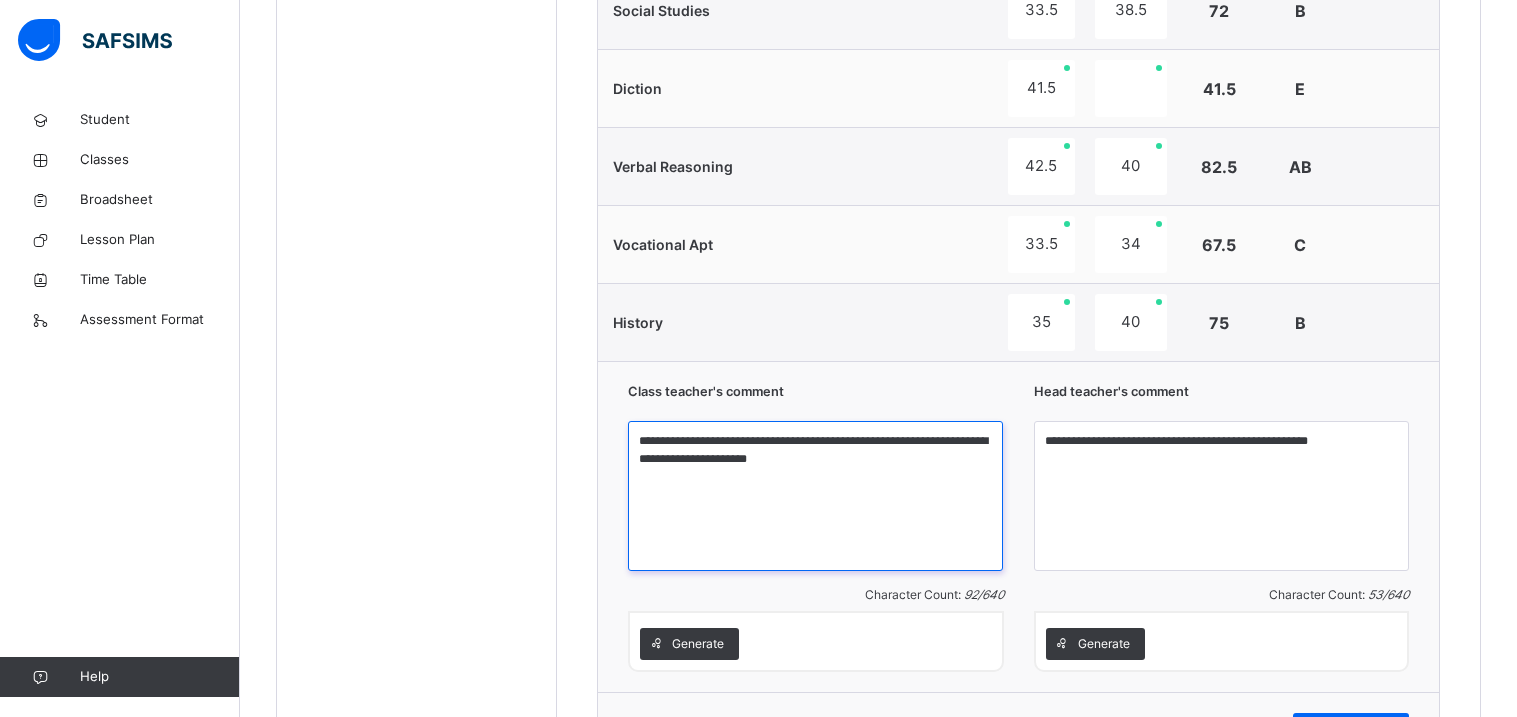 click on "**********" at bounding box center (815, 496) 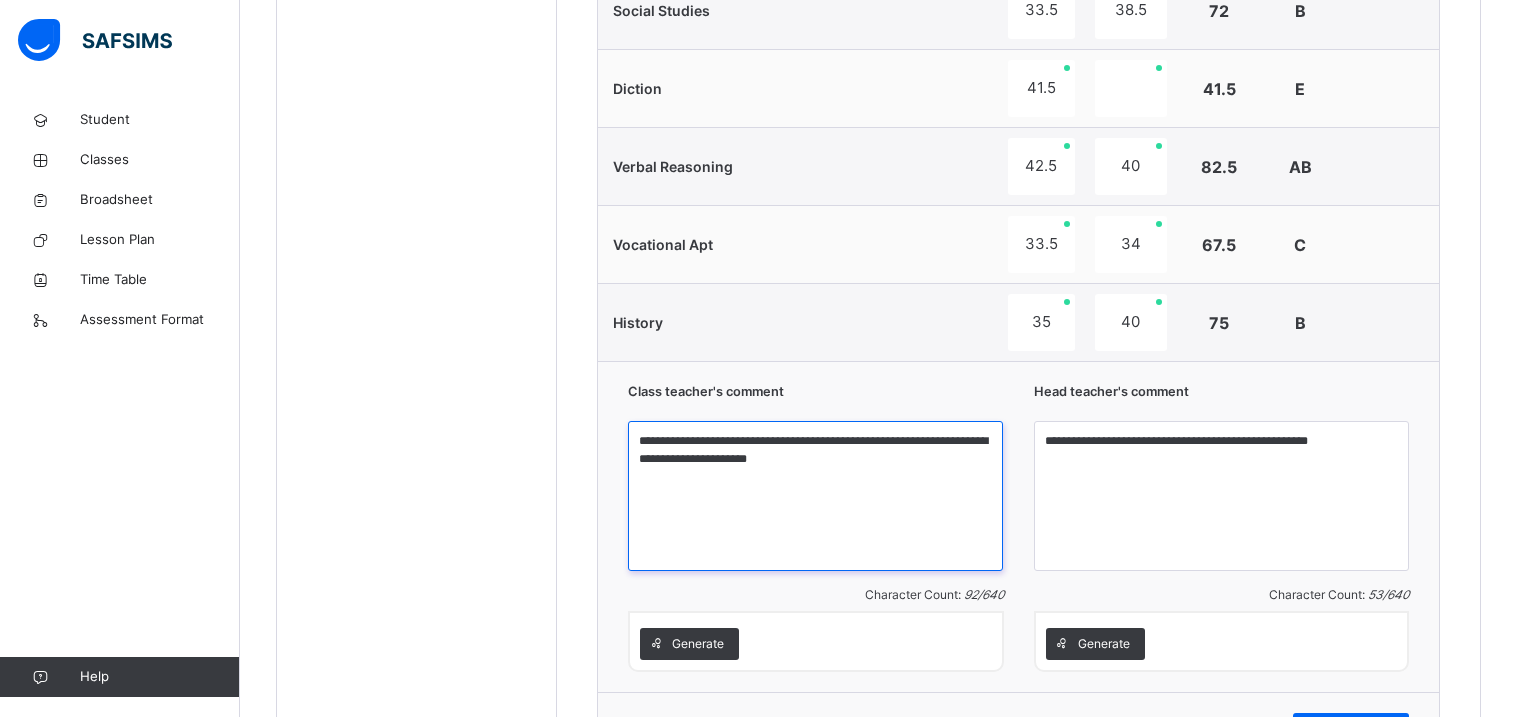 click on "**********" at bounding box center [815, 496] 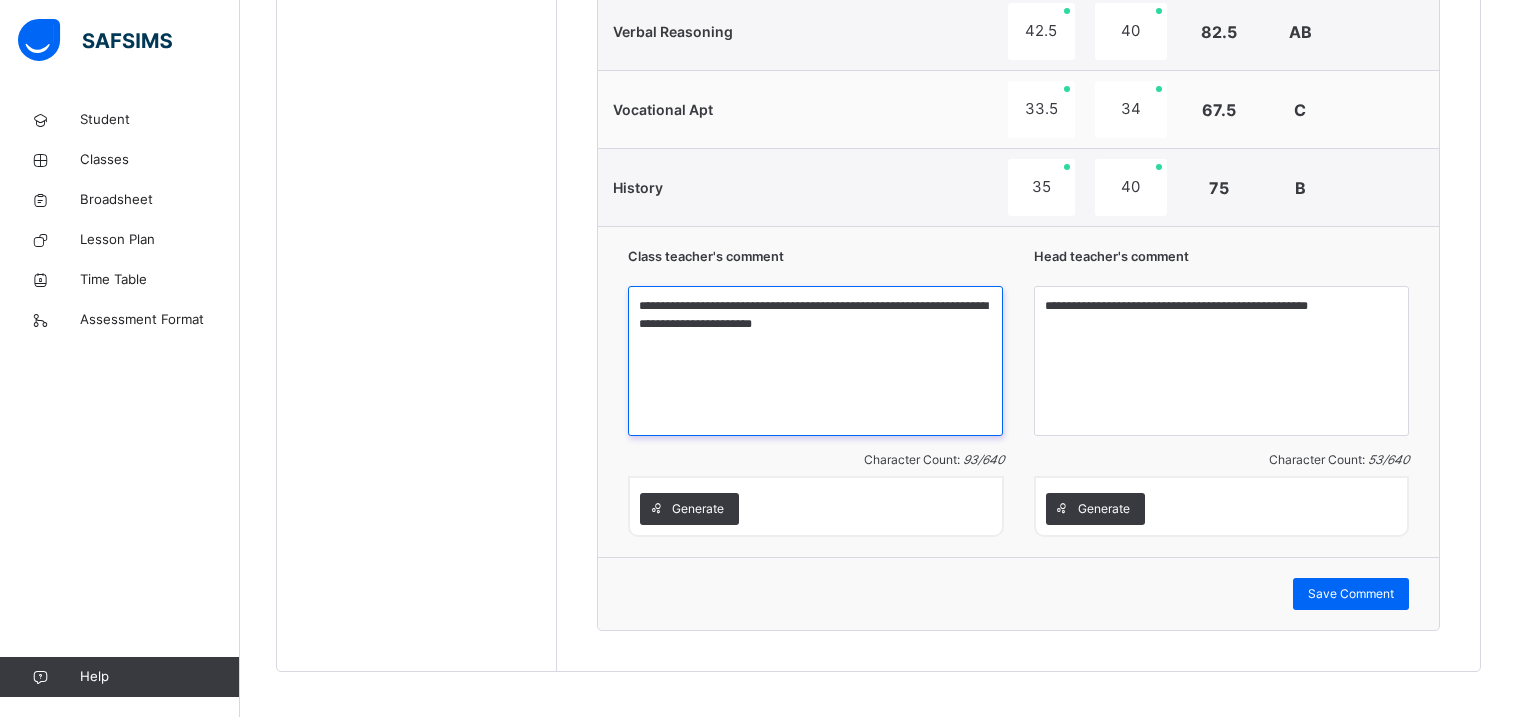 scroll, scrollTop: 2002, scrollLeft: 0, axis: vertical 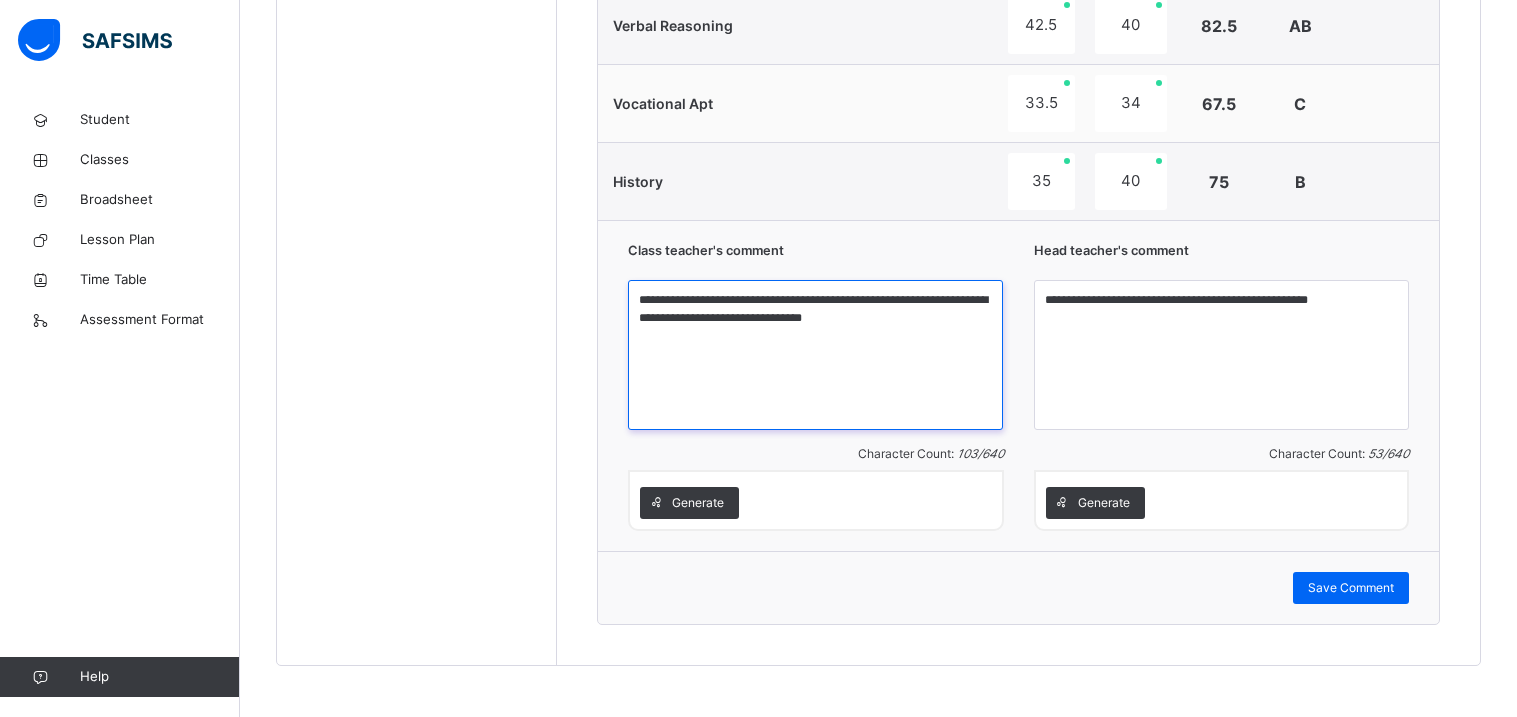 click on "**********" at bounding box center [815, 355] 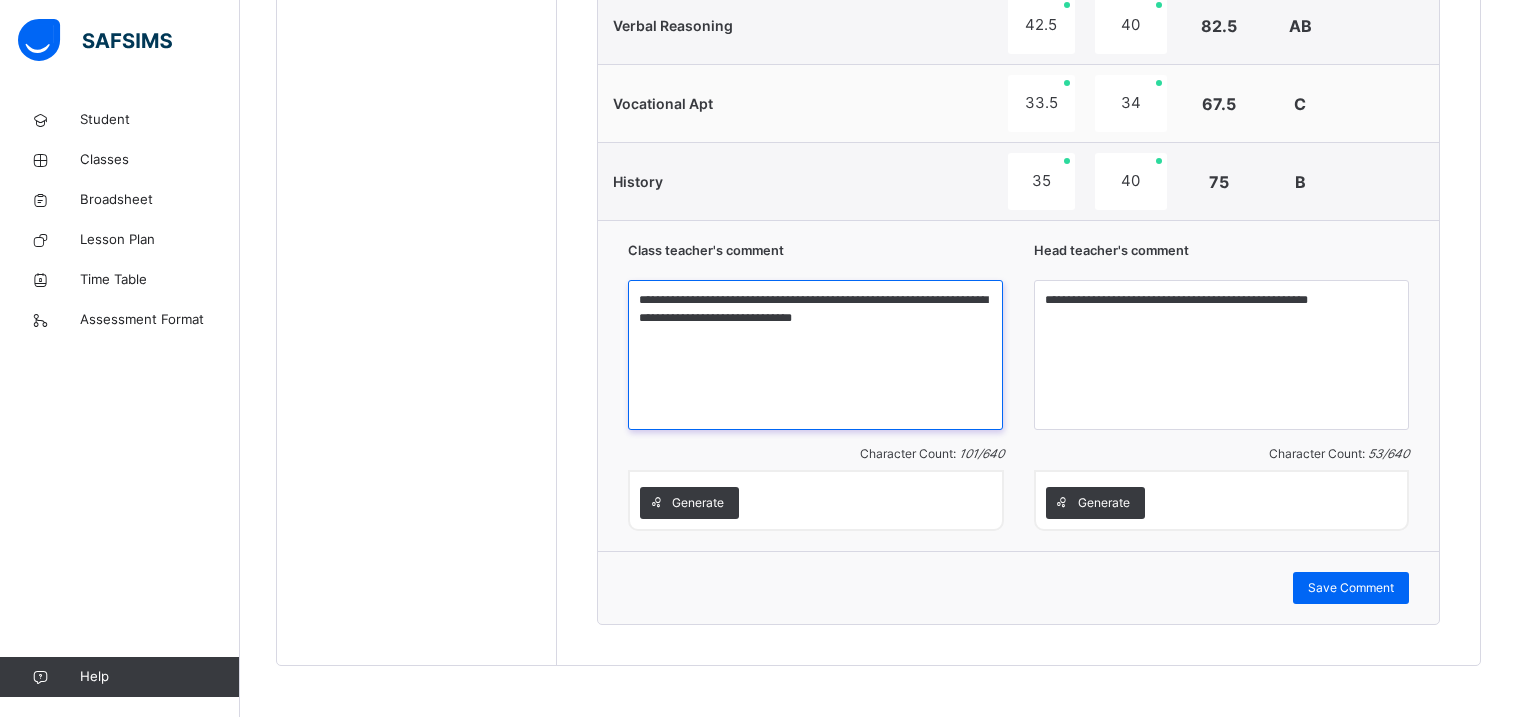 type on "**********" 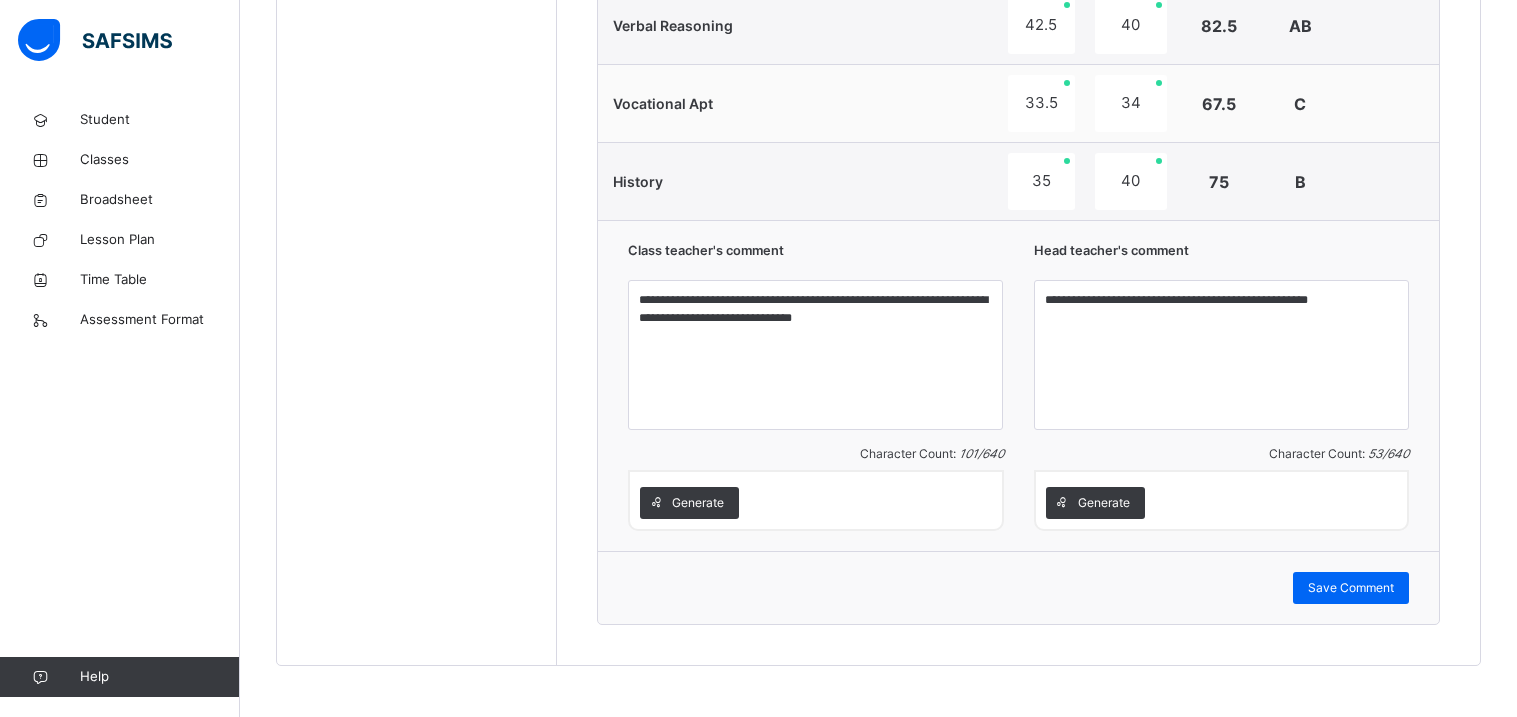 click on "Students [PERSON_NAME] DIS/162 [PERSON_NAME] [PERSON_NAME] DIS/277 ANYIMAETOCHI [PERSON_NAME] DIS/139 [PERSON_NAME] OMOYEMEH [PERSON_NAME] DIS/314 [PERSON_NAME] DIS/261 CHIDIEBUBE  CHIDI-IFEGBO DIS/72 DIAMOND  IFEADIGO DIS-23 EDEN CHIZITERE [PERSON_NAME] DIS/39 EXCEL O. TASIBO DIS/167 FORTUNE  ATOYEBI DIS/23 [PERSON_NAME] DIS/35 [PERSON_NAME] DIS/71 PURITY DISEYE TASIBO DIS/203 [PERSON_NAME] DIS-30 [PERSON_NAME] DIS-99 [PERSON_NAME] [PERSON_NAME] DIS/206" at bounding box center [417, -409] 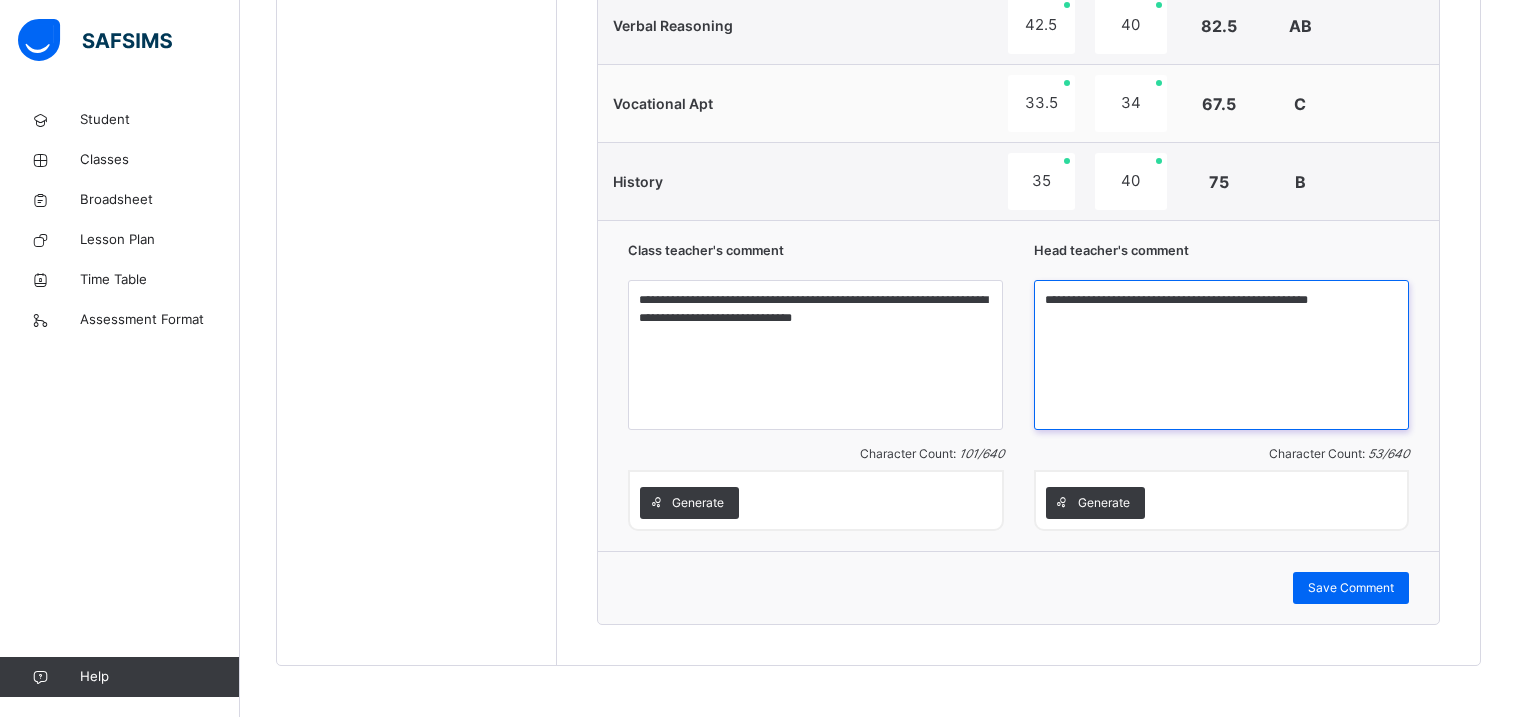 click on "**********" at bounding box center [1221, 355] 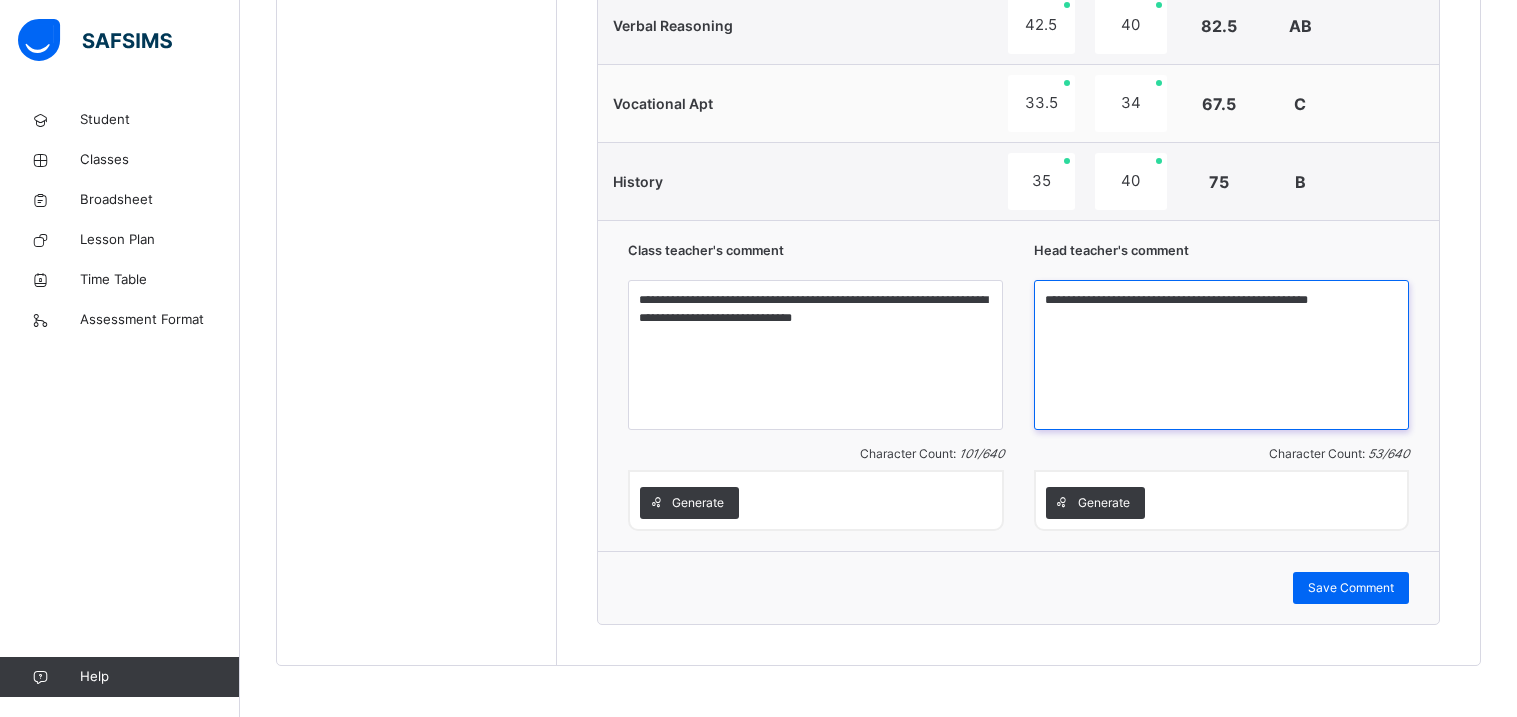click on "**********" at bounding box center [1221, 355] 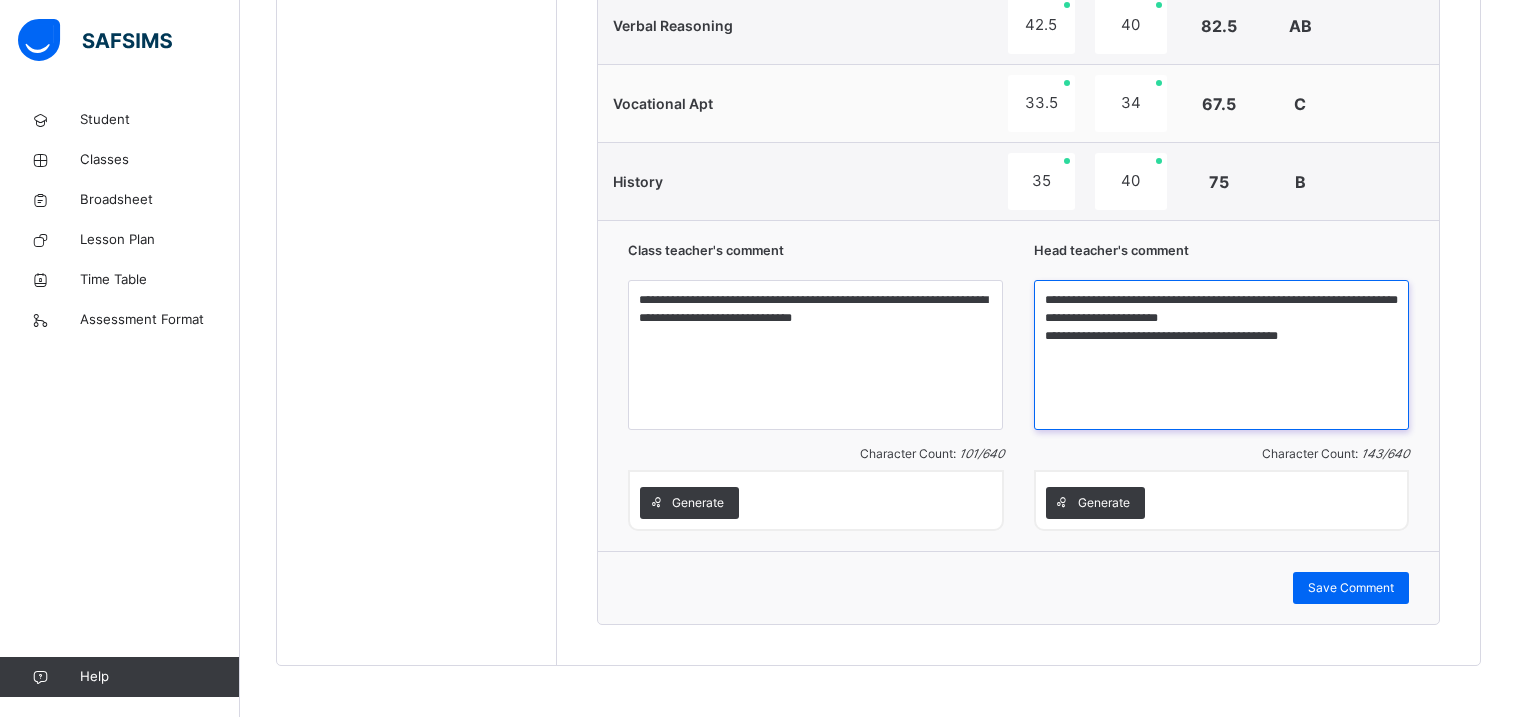 click on "**********" at bounding box center (1221, 355) 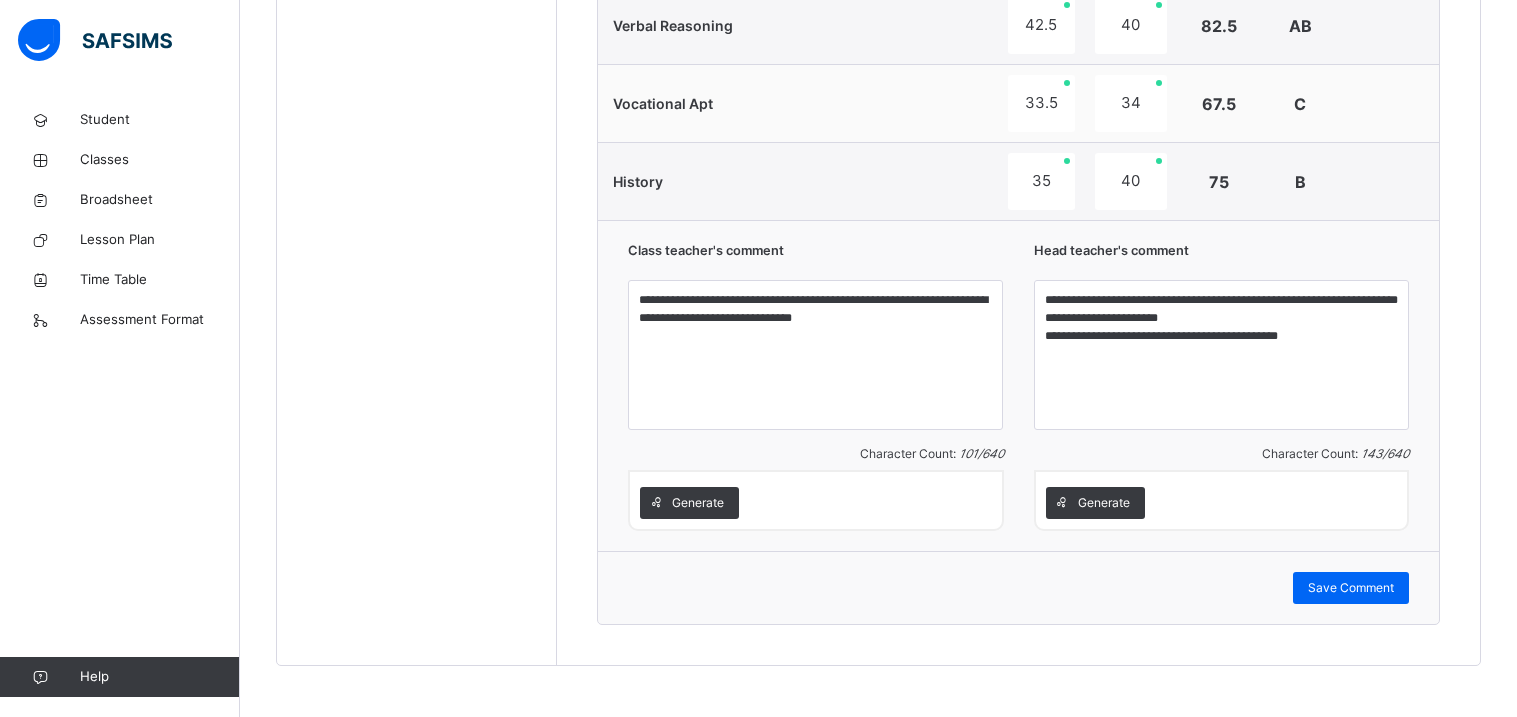 click on "Generate" at bounding box center (1222, 500) 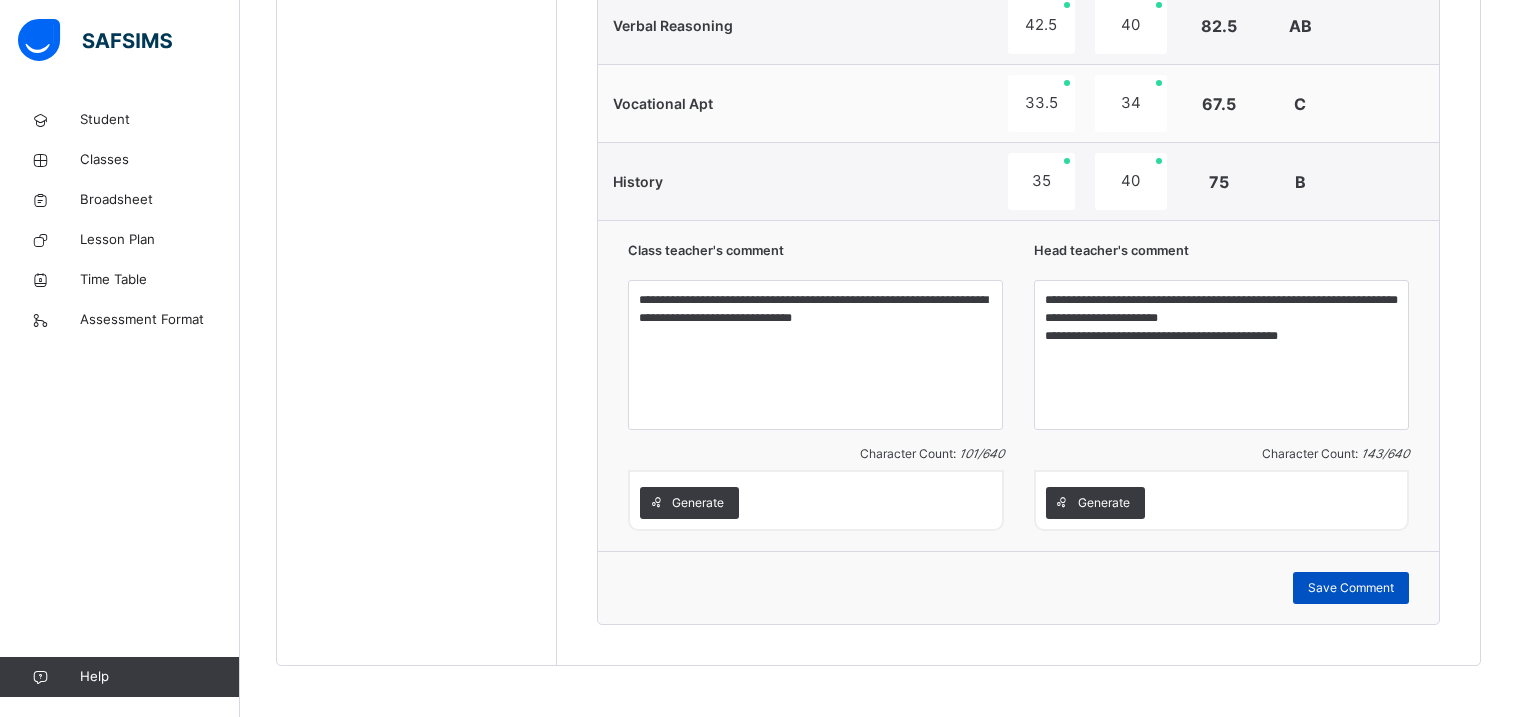 click on "Save Comment" at bounding box center [1351, 588] 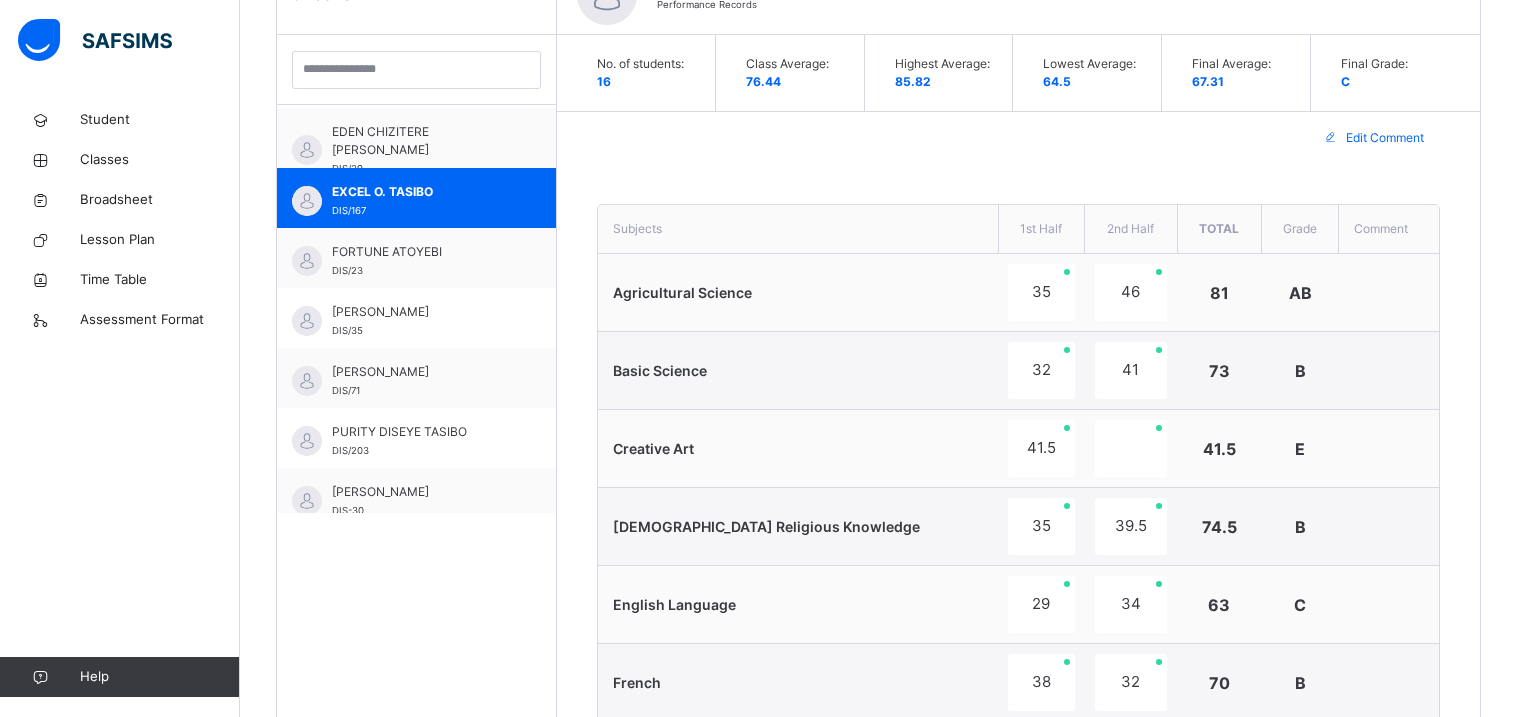 scroll, scrollTop: 564, scrollLeft: 0, axis: vertical 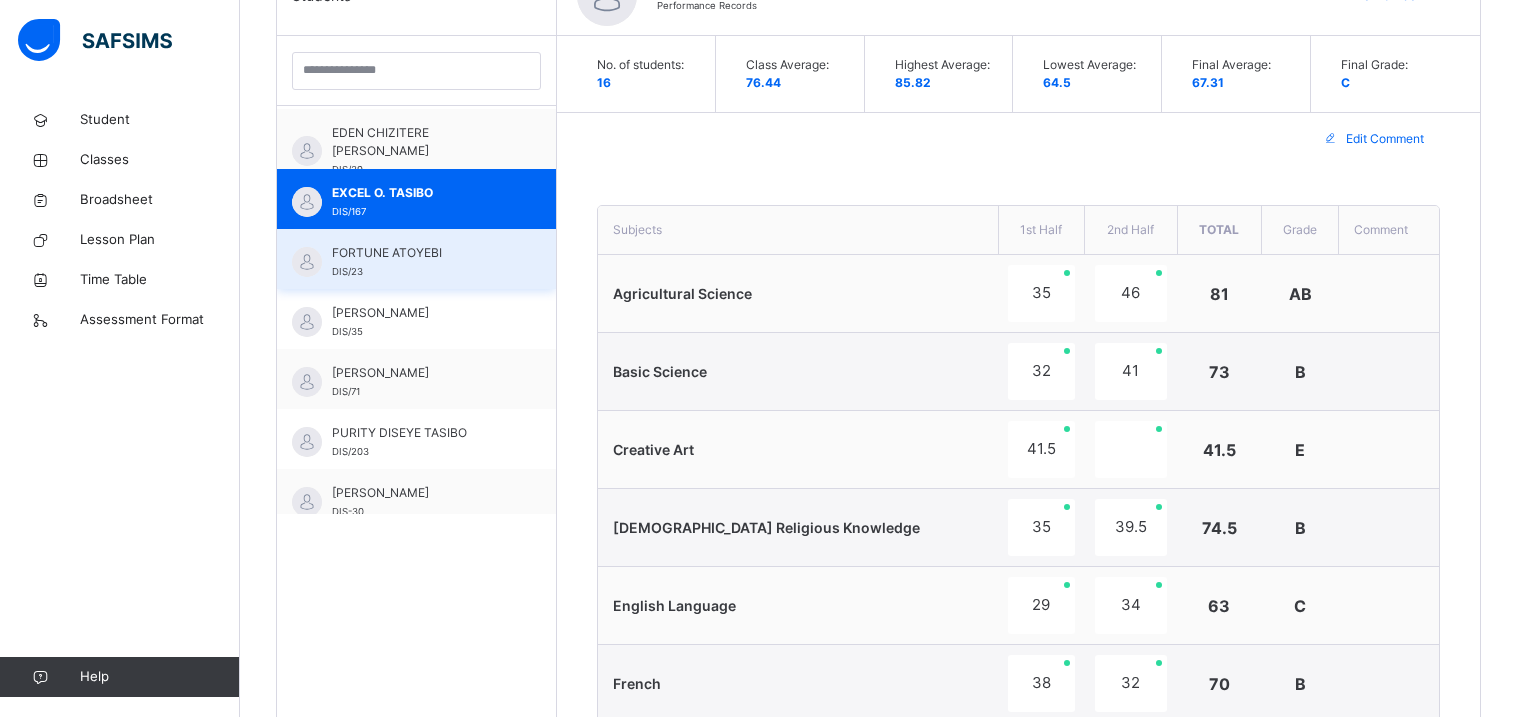 click on "FORTUNE  ATOYEBI" at bounding box center [421, 253] 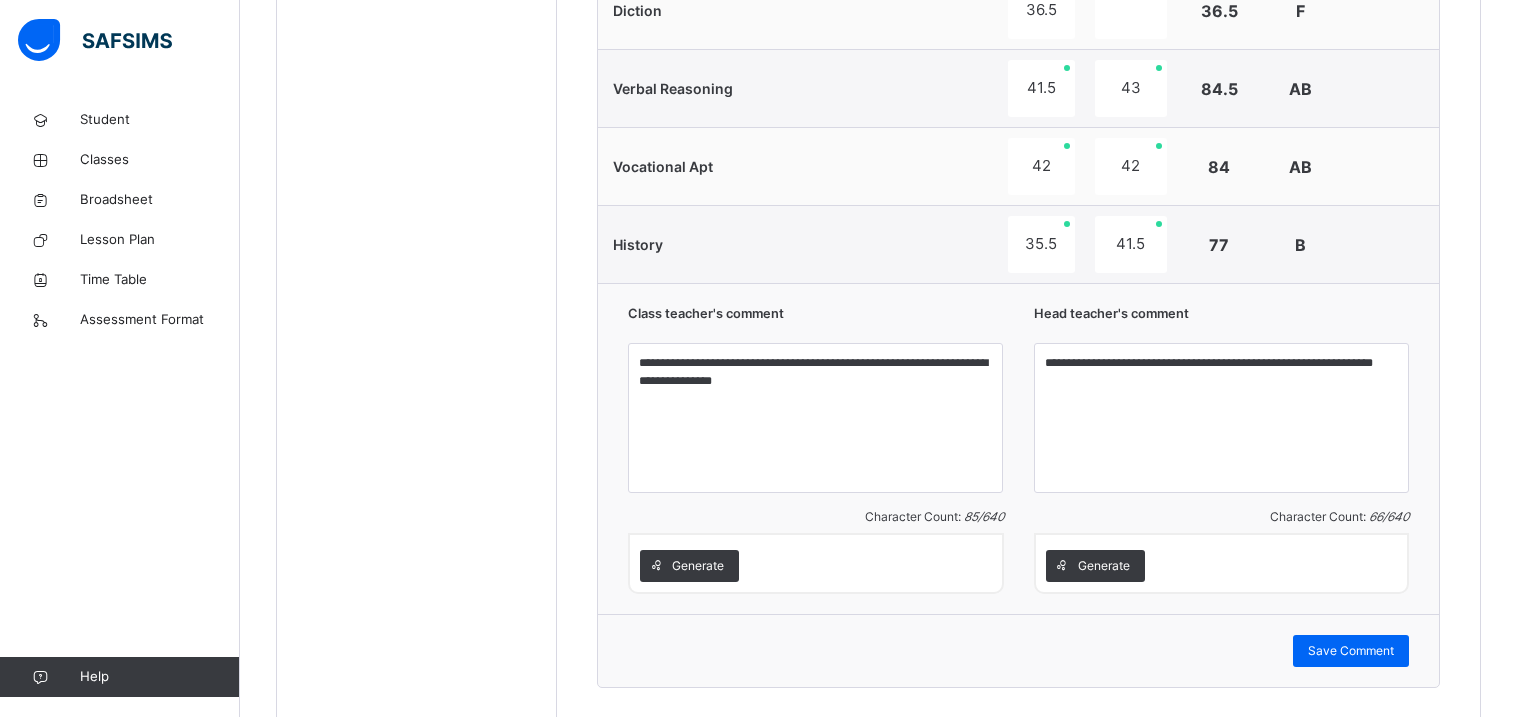 scroll, scrollTop: 1945, scrollLeft: 0, axis: vertical 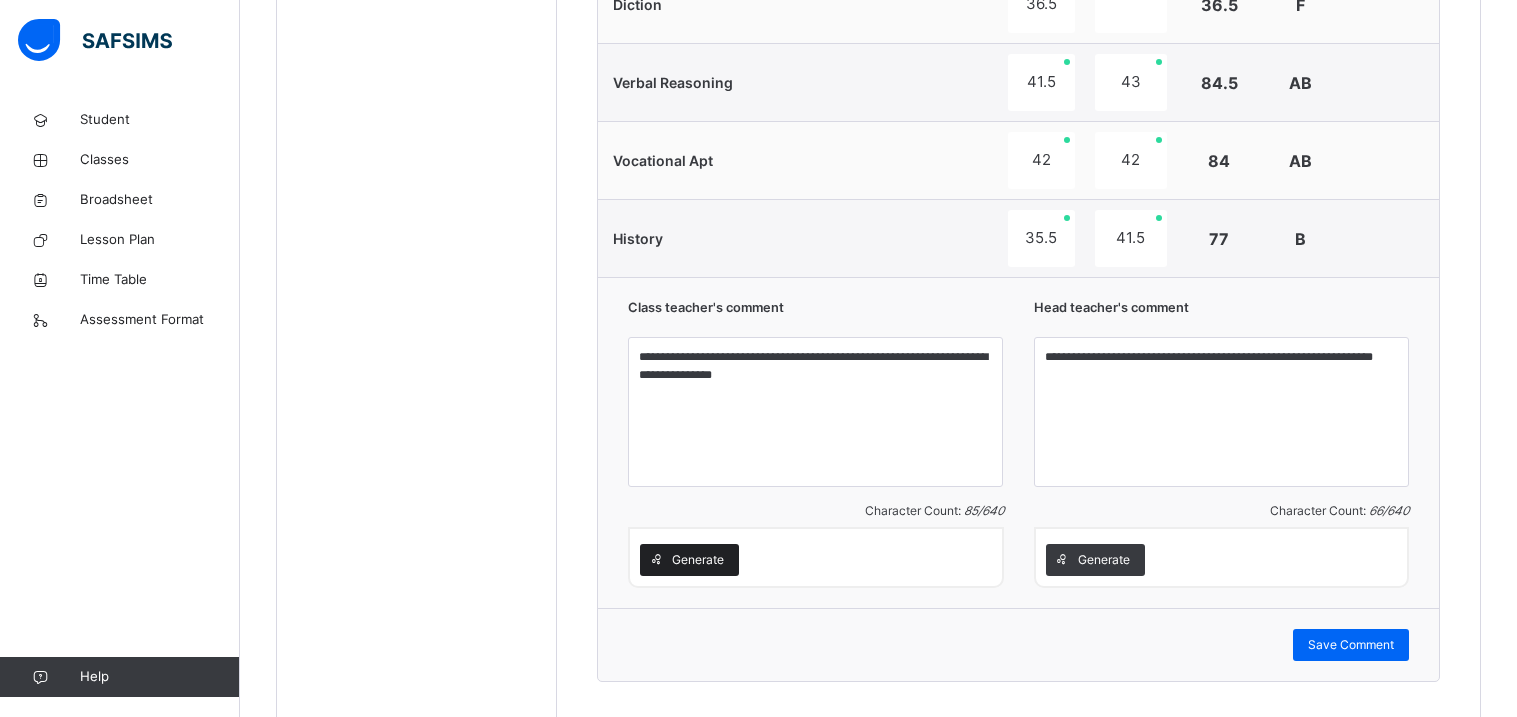 click on "Generate" at bounding box center (698, 560) 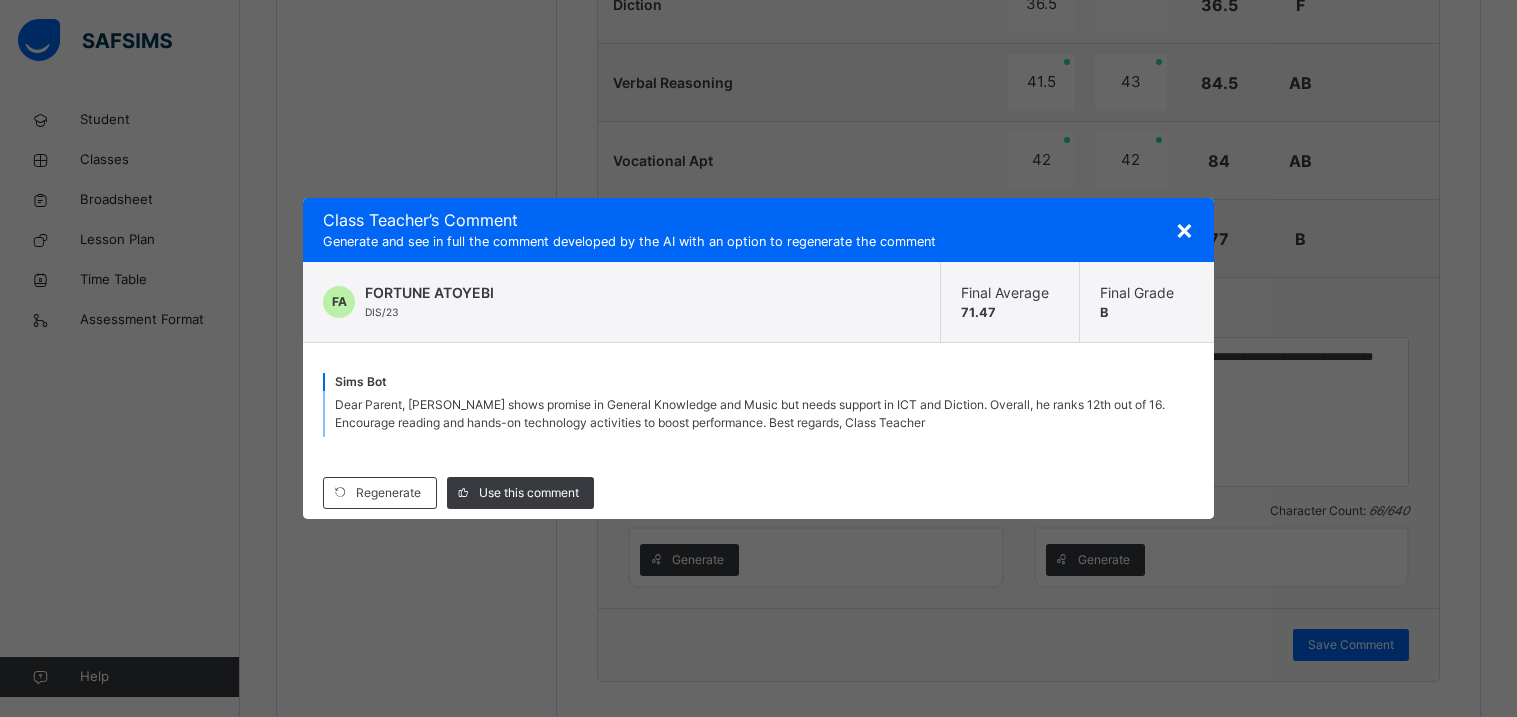 click on "×   Class Teacher ’s Comment Generate and see in full the comment developed by the AI with an option to regenerate the comment [PERSON_NAME]  [PERSON_NAME]   DIS/23 Final Average 71.47 Final Grade B [PERSON_NAME] Bot Dear Parent,
[PERSON_NAME] shows promise in General Knowledge and Music but needs support in ICT and Diction. Overall, he ranks 12th out of 16. Encourage reading and hands-on technology activities to boost performance.
Best regards,
Class Teacher   Regenerate     Use this comment" at bounding box center [758, 358] 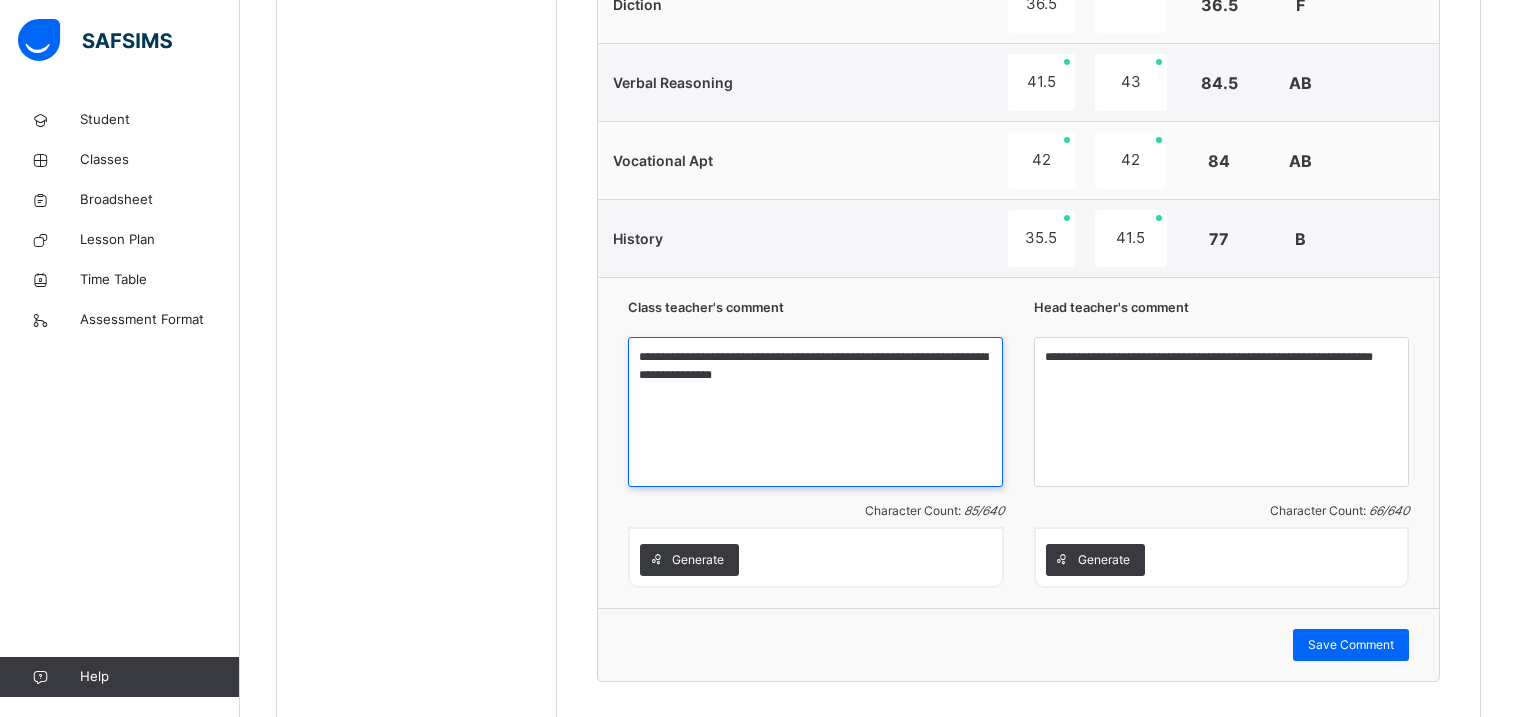 click on "**********" at bounding box center [815, 412] 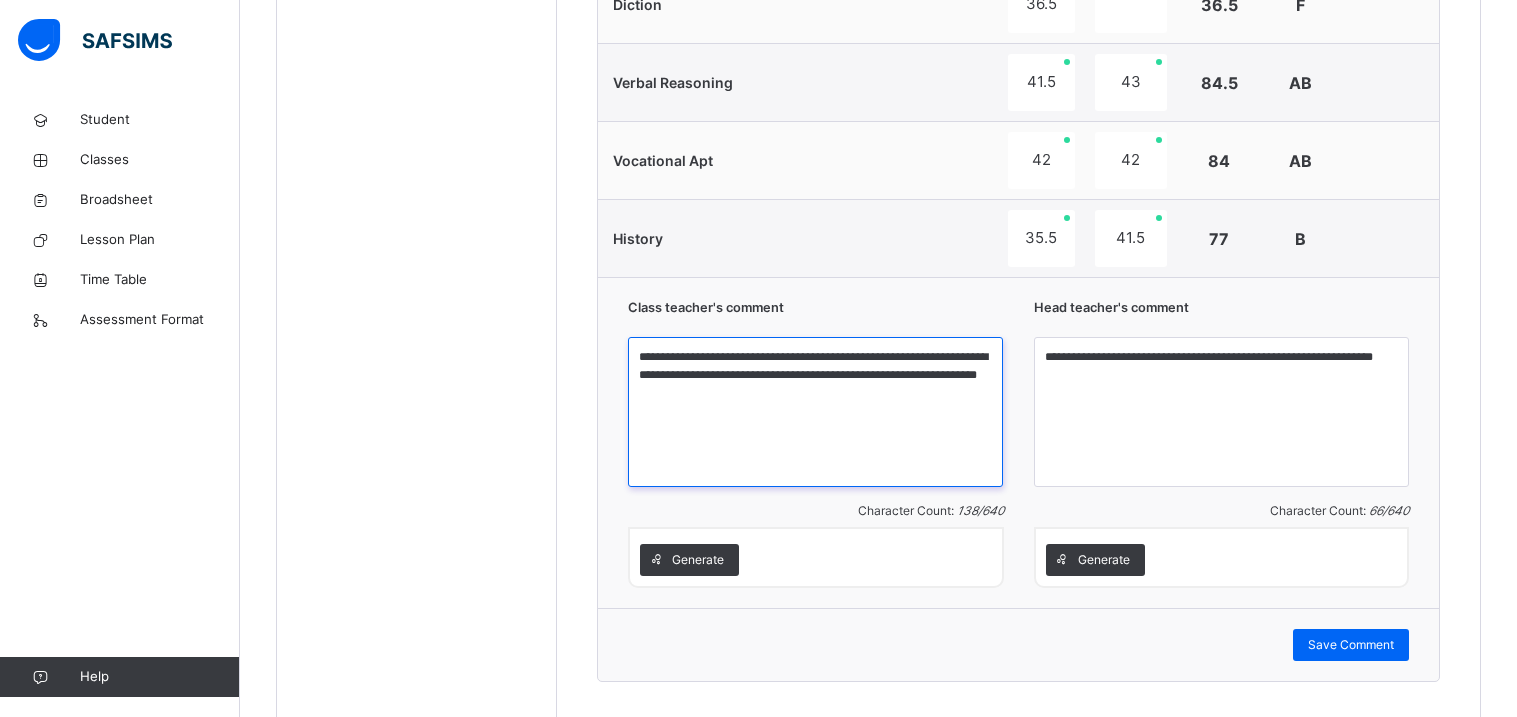 click on "**********" at bounding box center [815, 412] 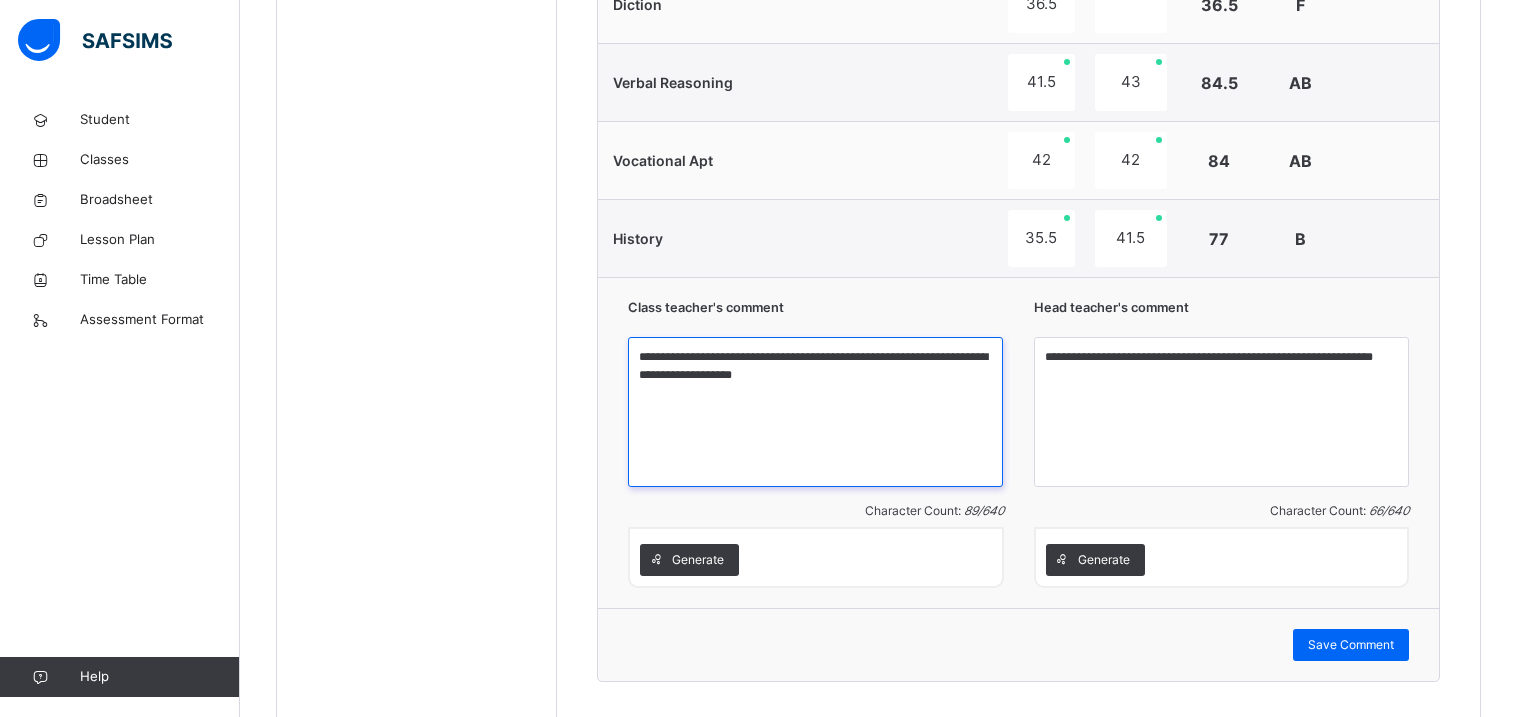 type on "**********" 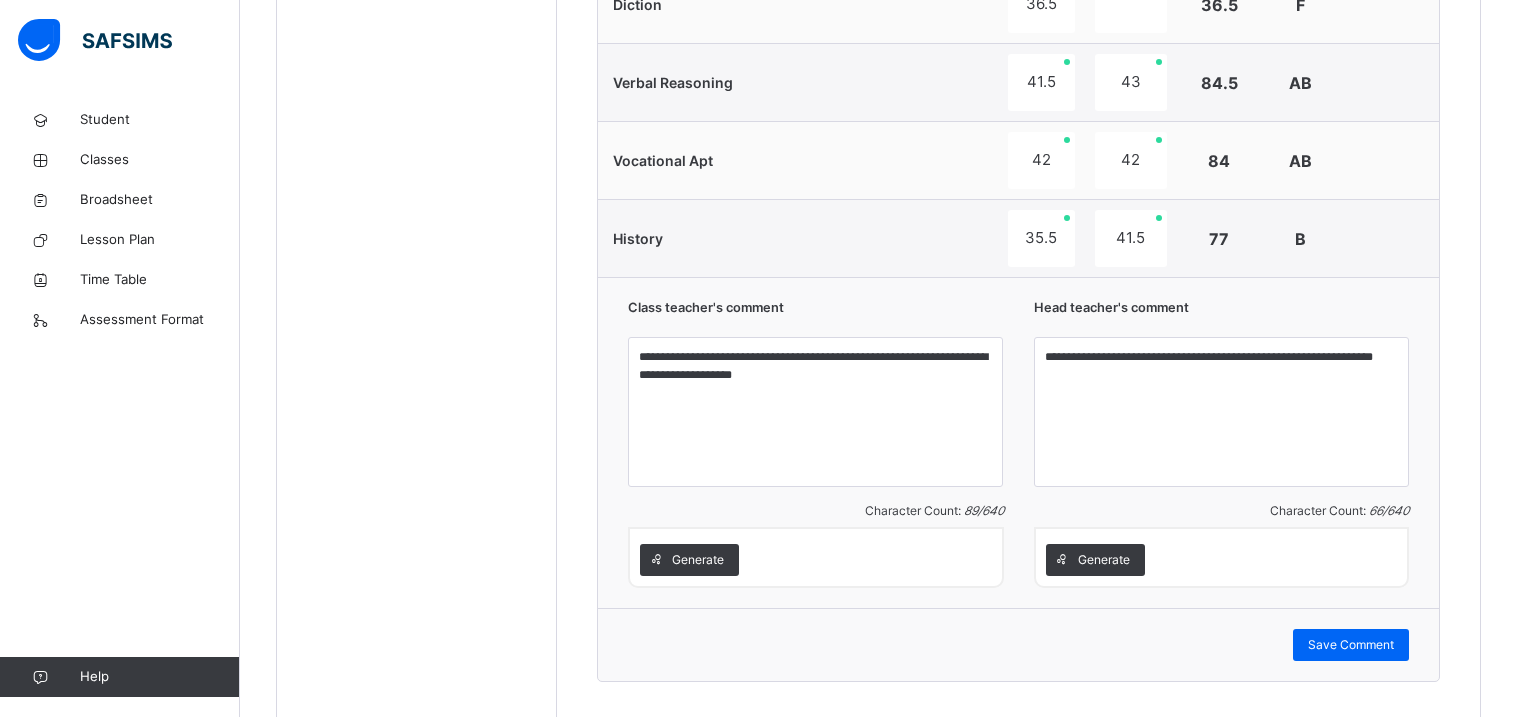 click on "Students [PERSON_NAME] DIS/162 [PERSON_NAME] [PERSON_NAME] DIS/277 ANYIMAETOCHI [PERSON_NAME] DIS/139 [PERSON_NAME] OMOYEMEH [PERSON_NAME] DIS/314 [PERSON_NAME] DIS/261 CHIDIEBUBE  CHIDI-IFEGBO DIS/72 DIAMOND  IFEADIGO DIS-23 EDEN CHIZITERE [PERSON_NAME] DIS/39 EXCEL O. TASIBO DIS/167 FORTUNE  ATOYEBI DIS/23 [PERSON_NAME] DIS/35 [PERSON_NAME] DIS/71 PURITY DISEYE TASIBO DIS/203 [PERSON_NAME] DIS-30 [PERSON_NAME] DIS-99 [PERSON_NAME] [PERSON_NAME] DIS/206" at bounding box center [417, -352] 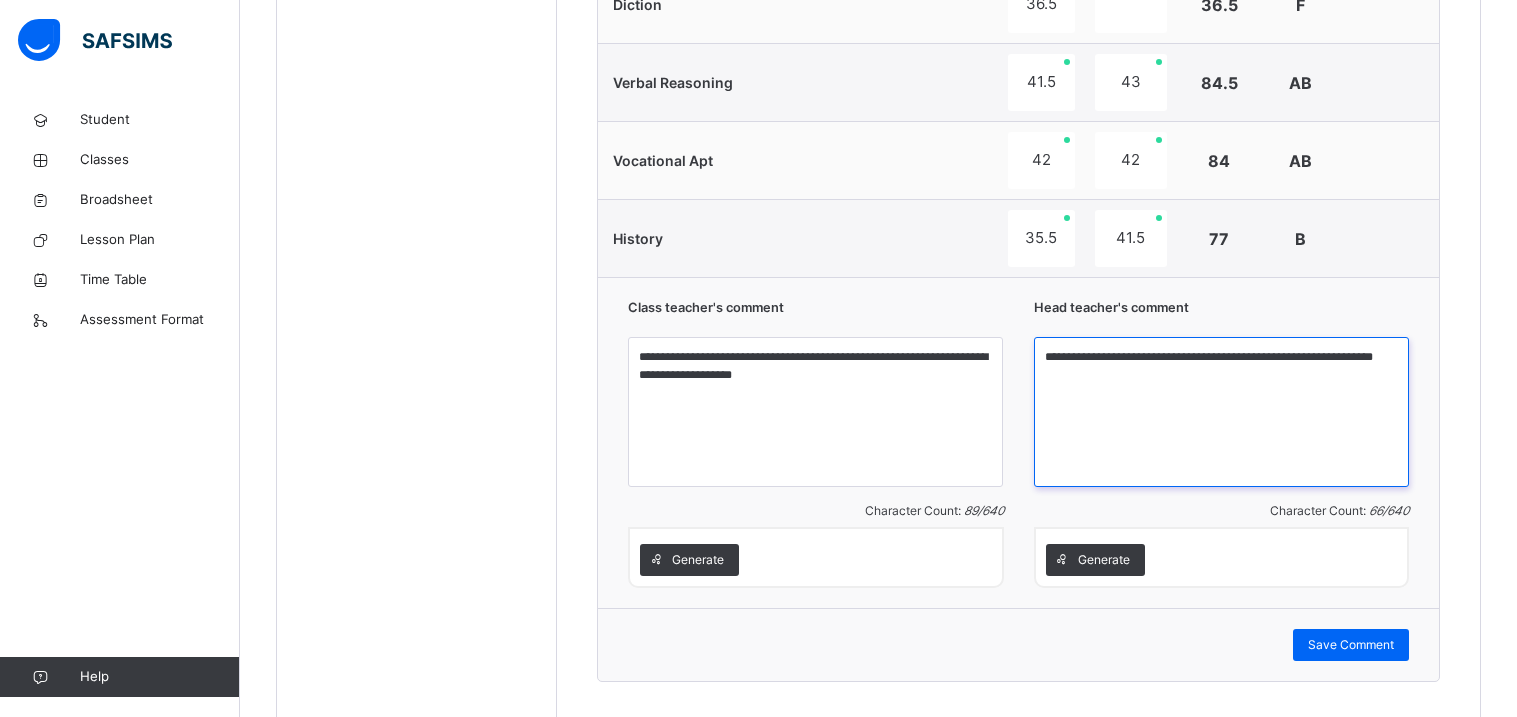 click on "**********" at bounding box center [1221, 412] 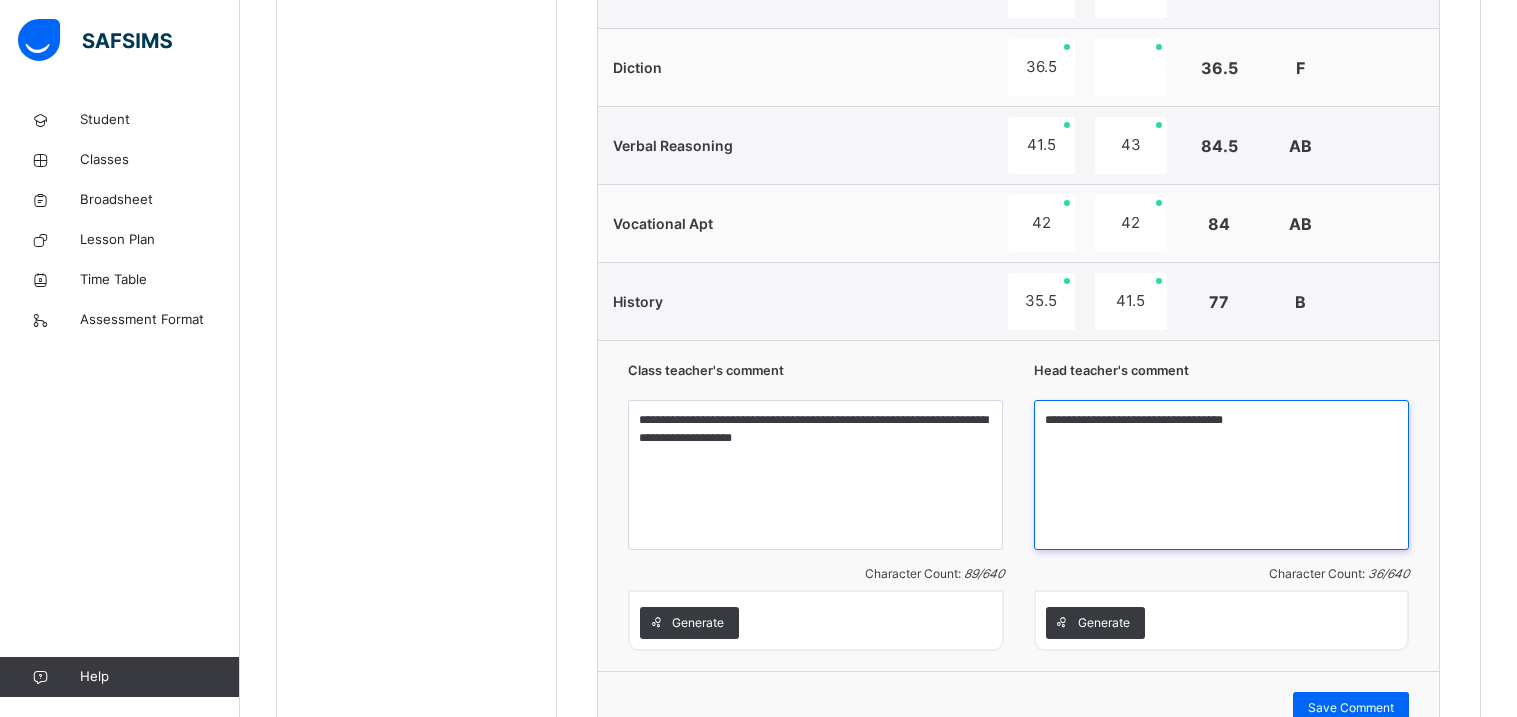 scroll, scrollTop: 1884, scrollLeft: 0, axis: vertical 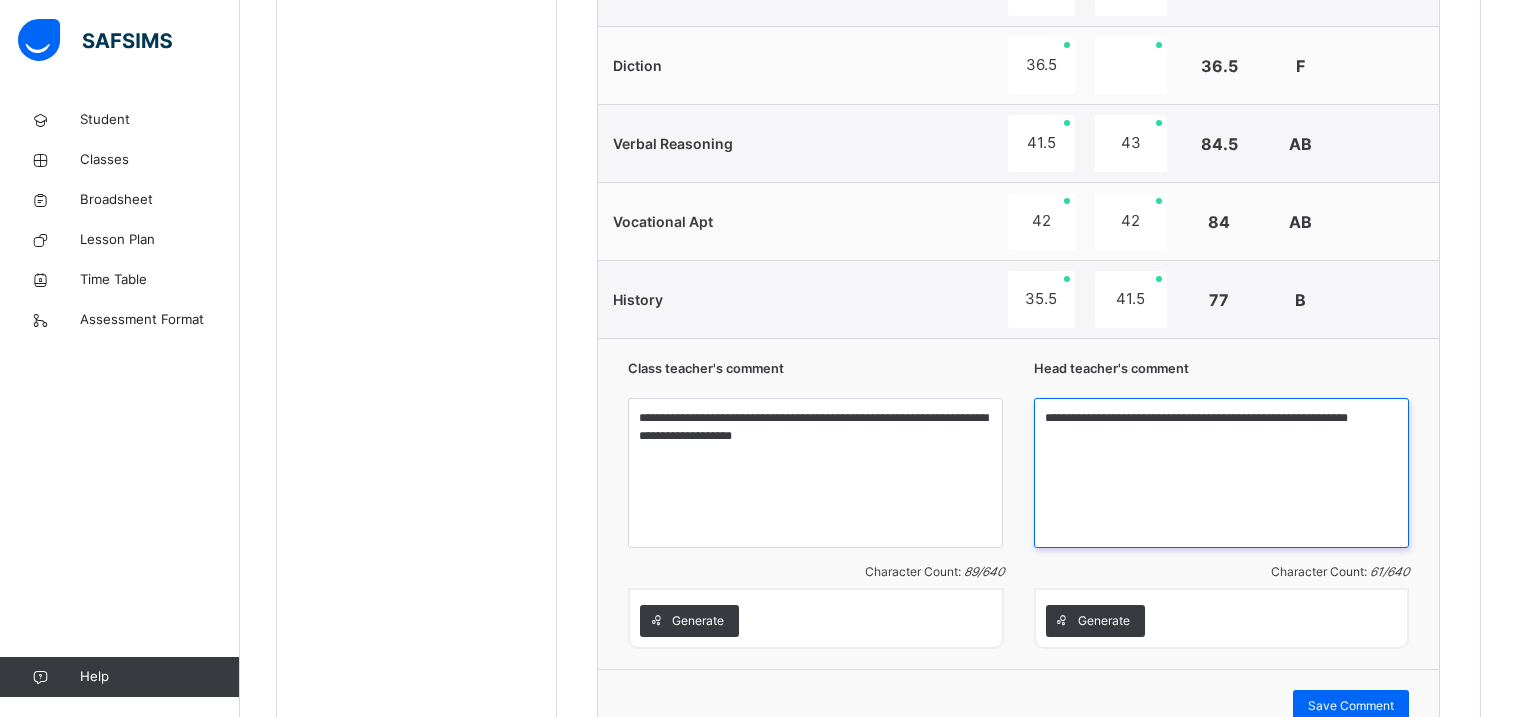 type on "**********" 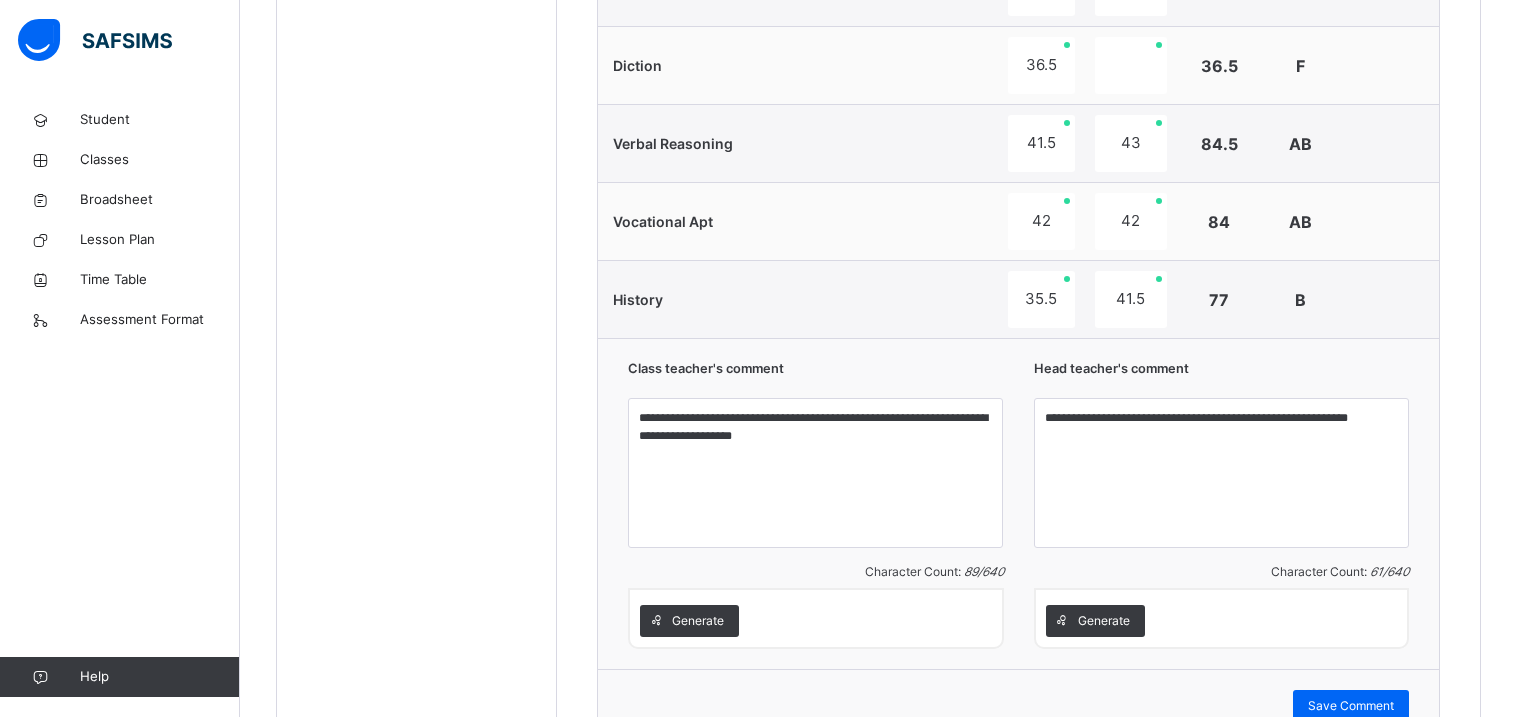 click on "Class teacher's comment" at bounding box center (816, 373) 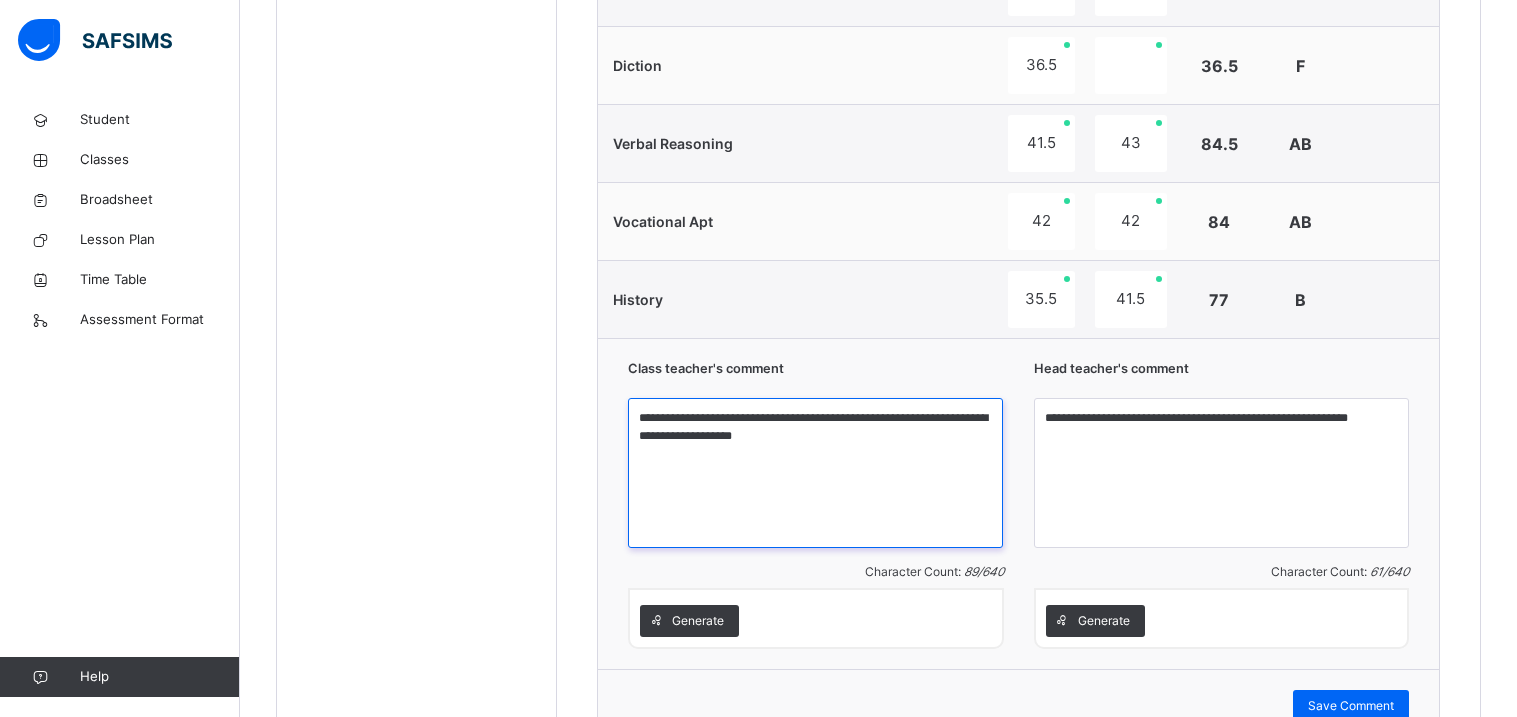click on "**********" at bounding box center [815, 473] 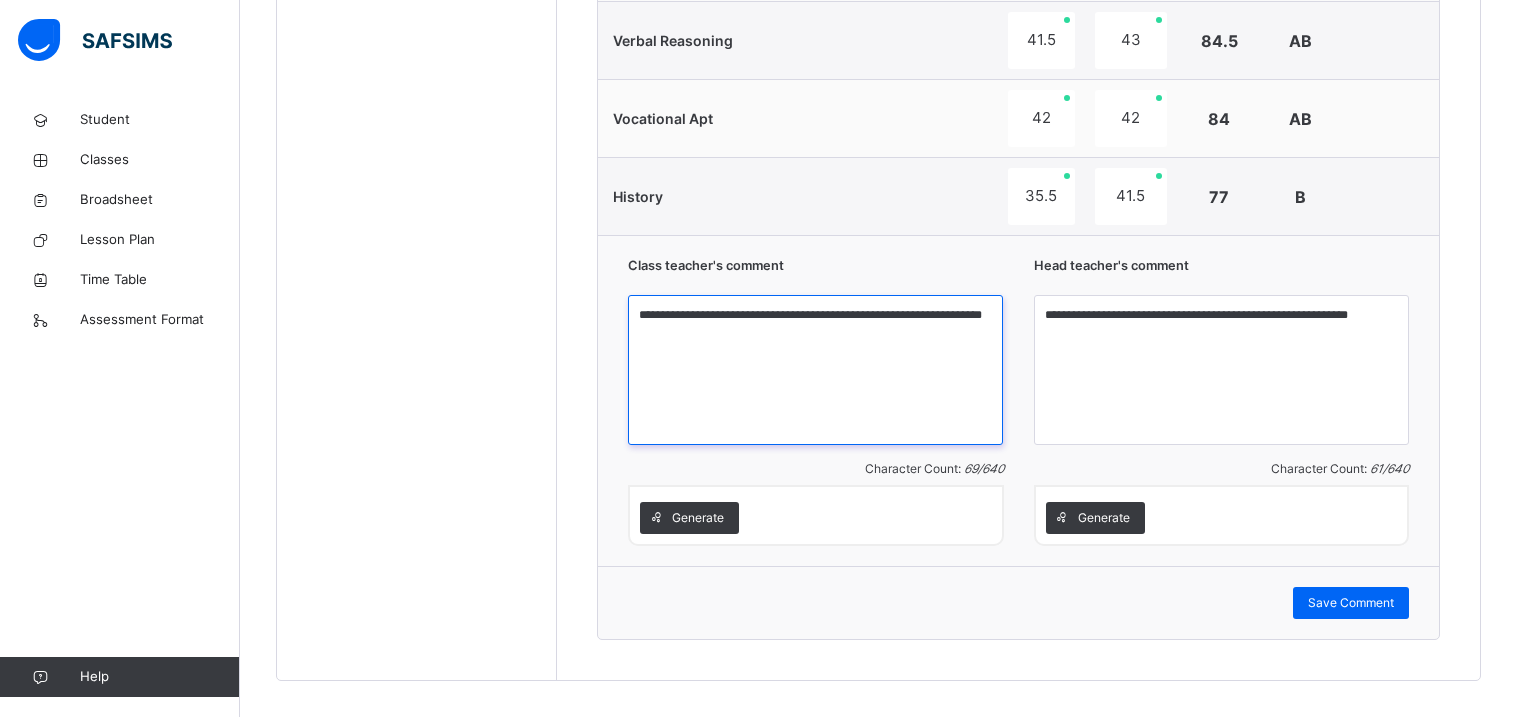 scroll, scrollTop: 1991, scrollLeft: 0, axis: vertical 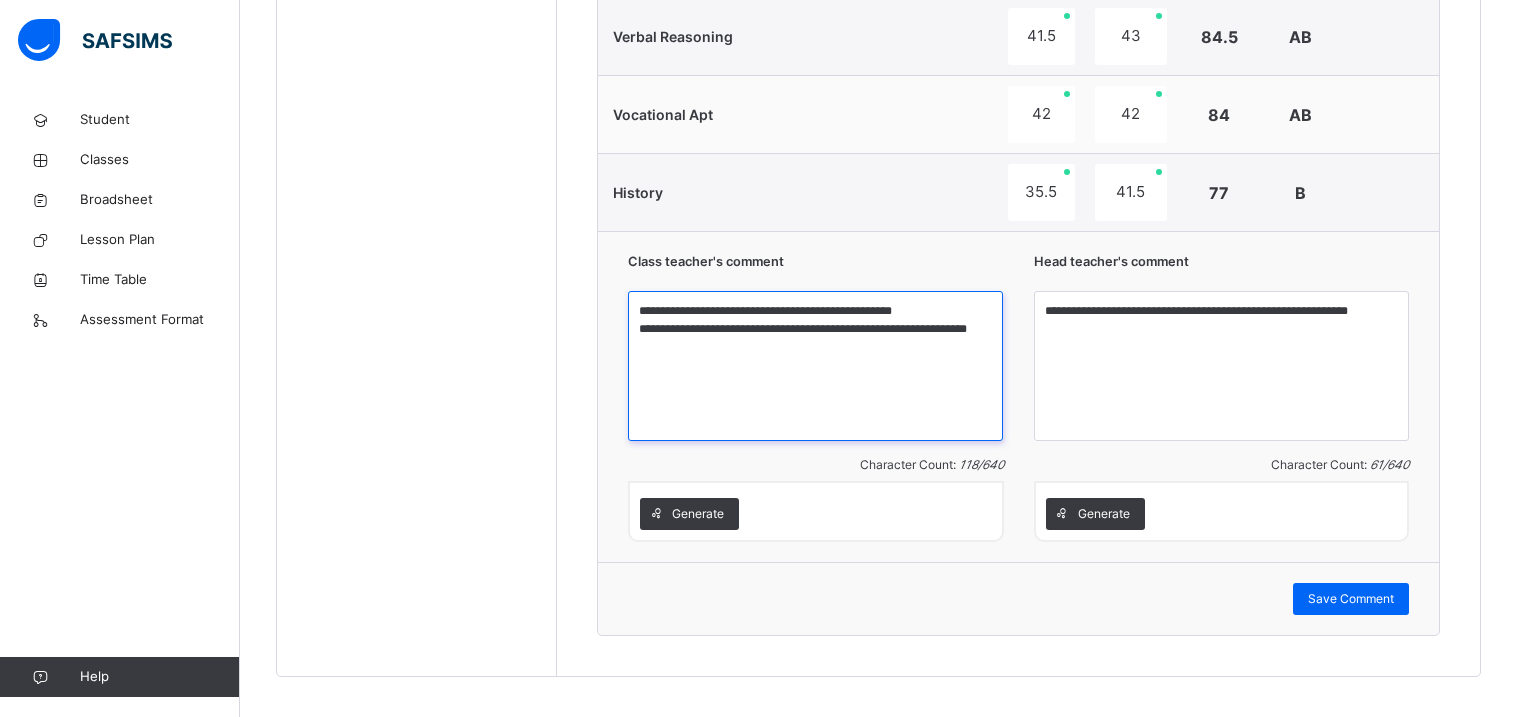 click on "**********" at bounding box center (815, 366) 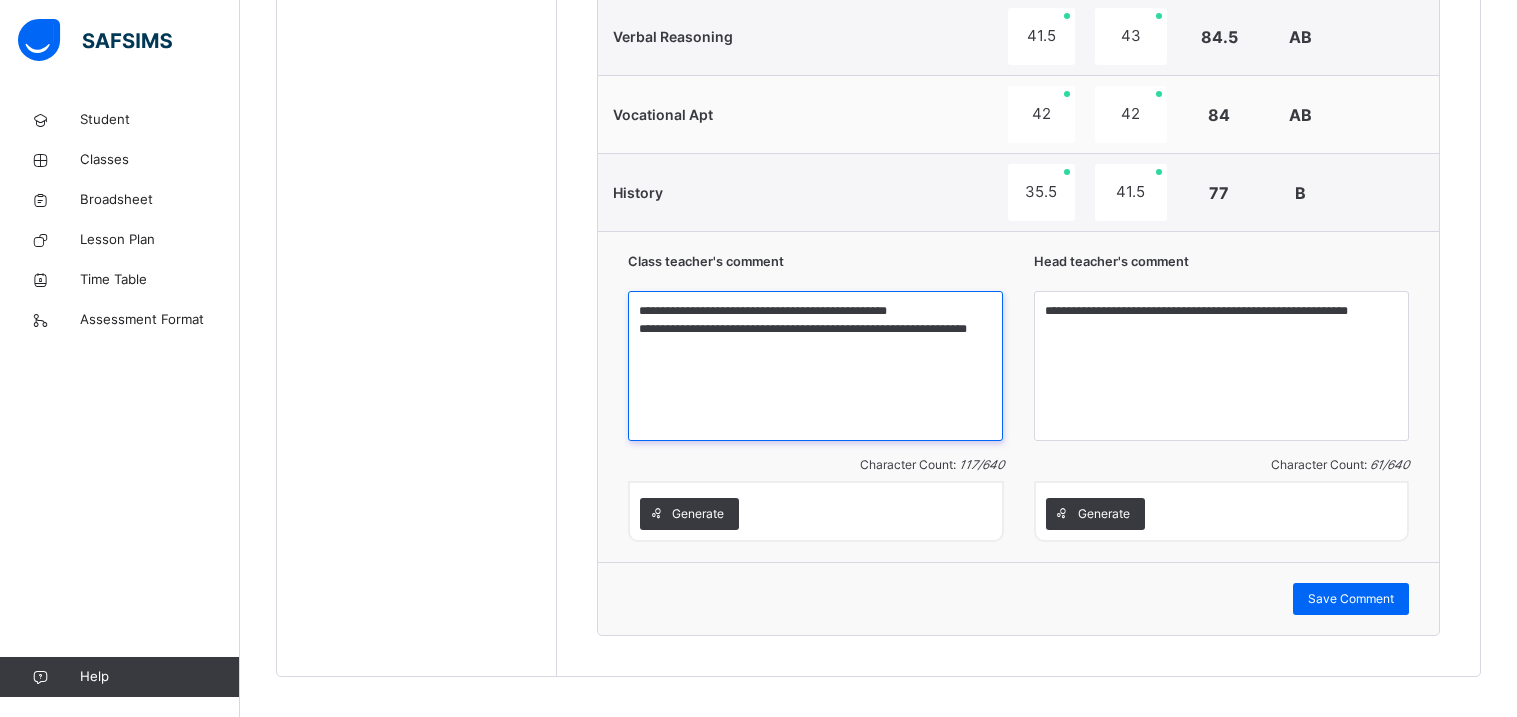 click on "**********" at bounding box center [815, 366] 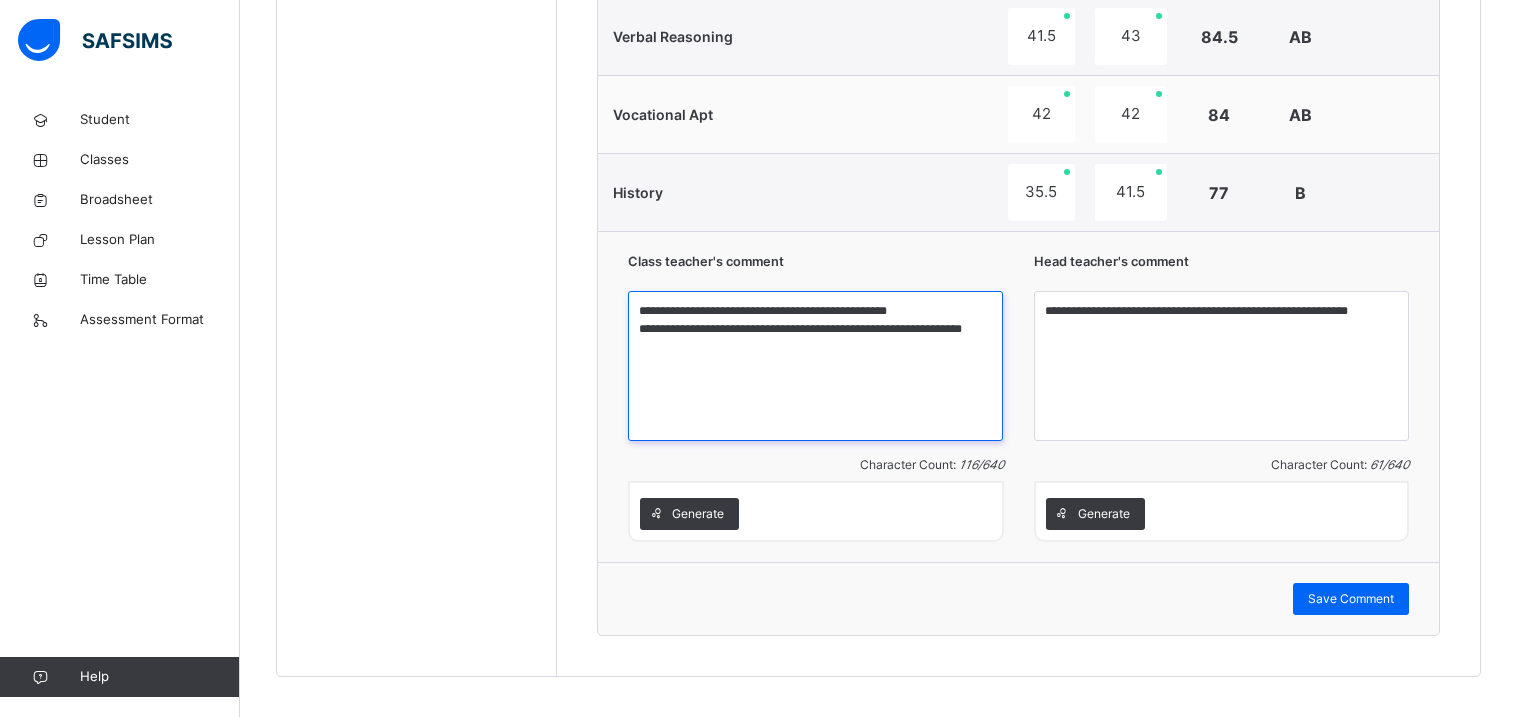 type on "**********" 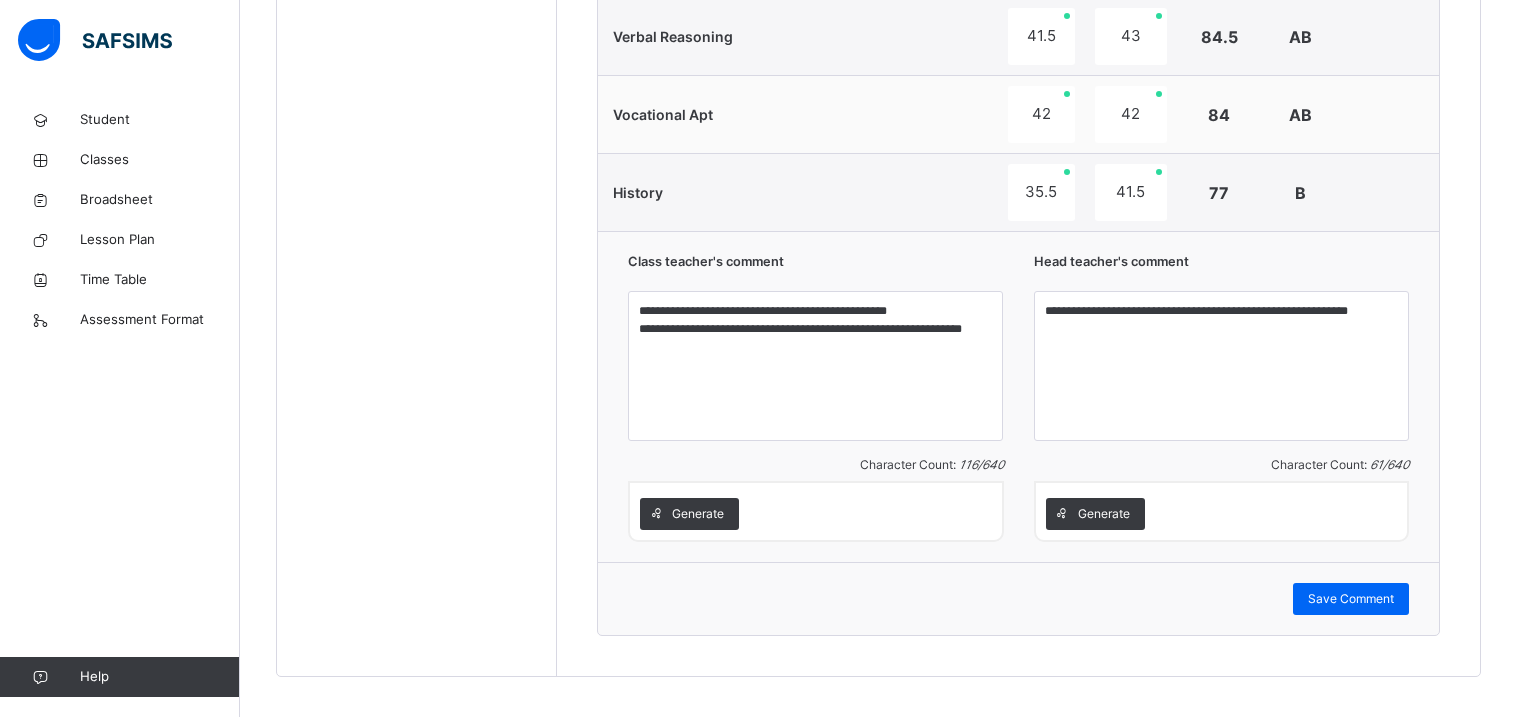 click on "Students [PERSON_NAME] DIS/162 [PERSON_NAME] [PERSON_NAME] DIS/277 ANYIMAETOCHI [PERSON_NAME] DIS/139 [PERSON_NAME] OMOYEMEH [PERSON_NAME] DIS/314 [PERSON_NAME] DIS/261 CHIDIEBUBE  CHIDI-IFEGBO DIS/72 DIAMOND  IFEADIGO DIS-23 EDEN CHIZITERE [PERSON_NAME] DIS/39 EXCEL O. TASIBO DIS/167 FORTUNE  ATOYEBI DIS/23 [PERSON_NAME] DIS/35 [PERSON_NAME] DIS/71 PURITY DISEYE TASIBO DIS/203 [PERSON_NAME] DIS-30 [PERSON_NAME] DIS-99 [PERSON_NAME] [PERSON_NAME] DIS/206" at bounding box center [417, -398] 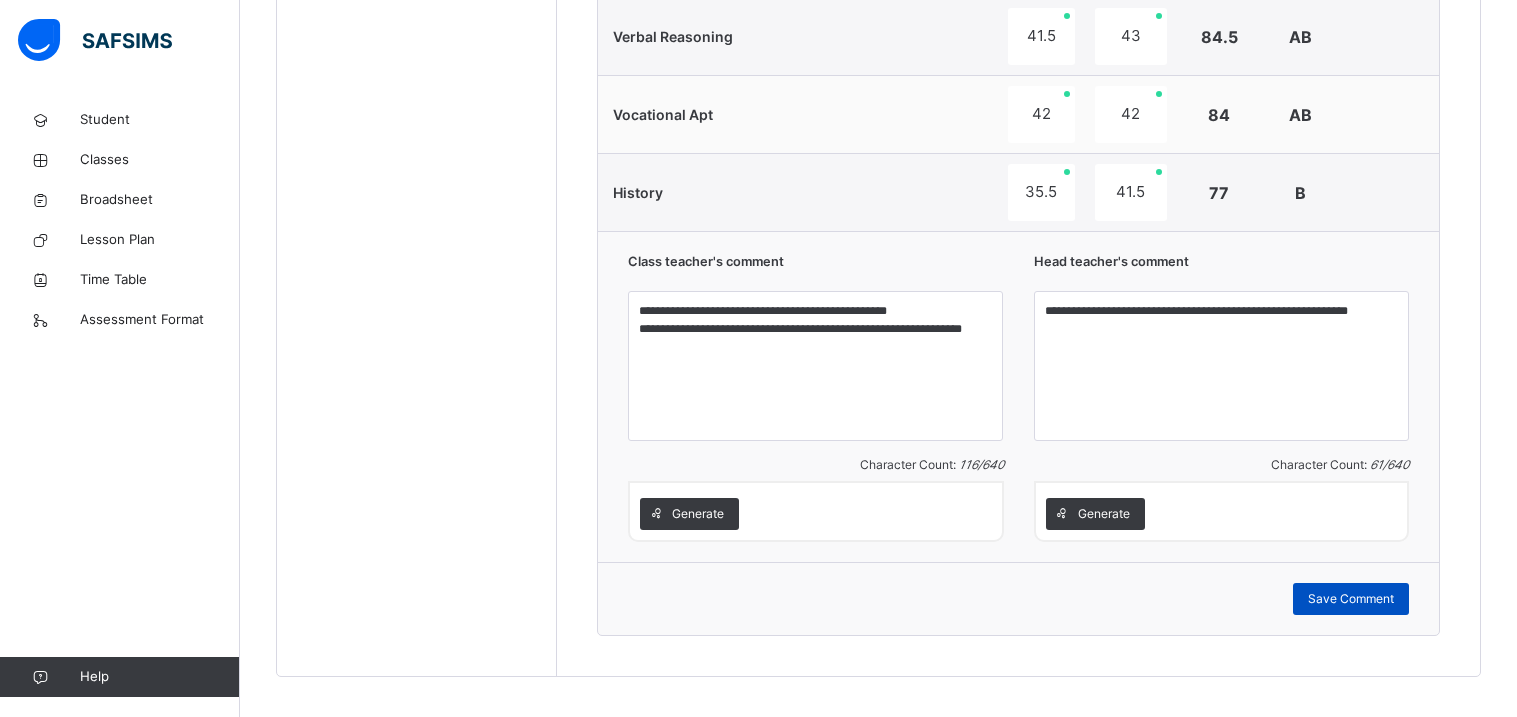click on "Save Comment" at bounding box center [1351, 599] 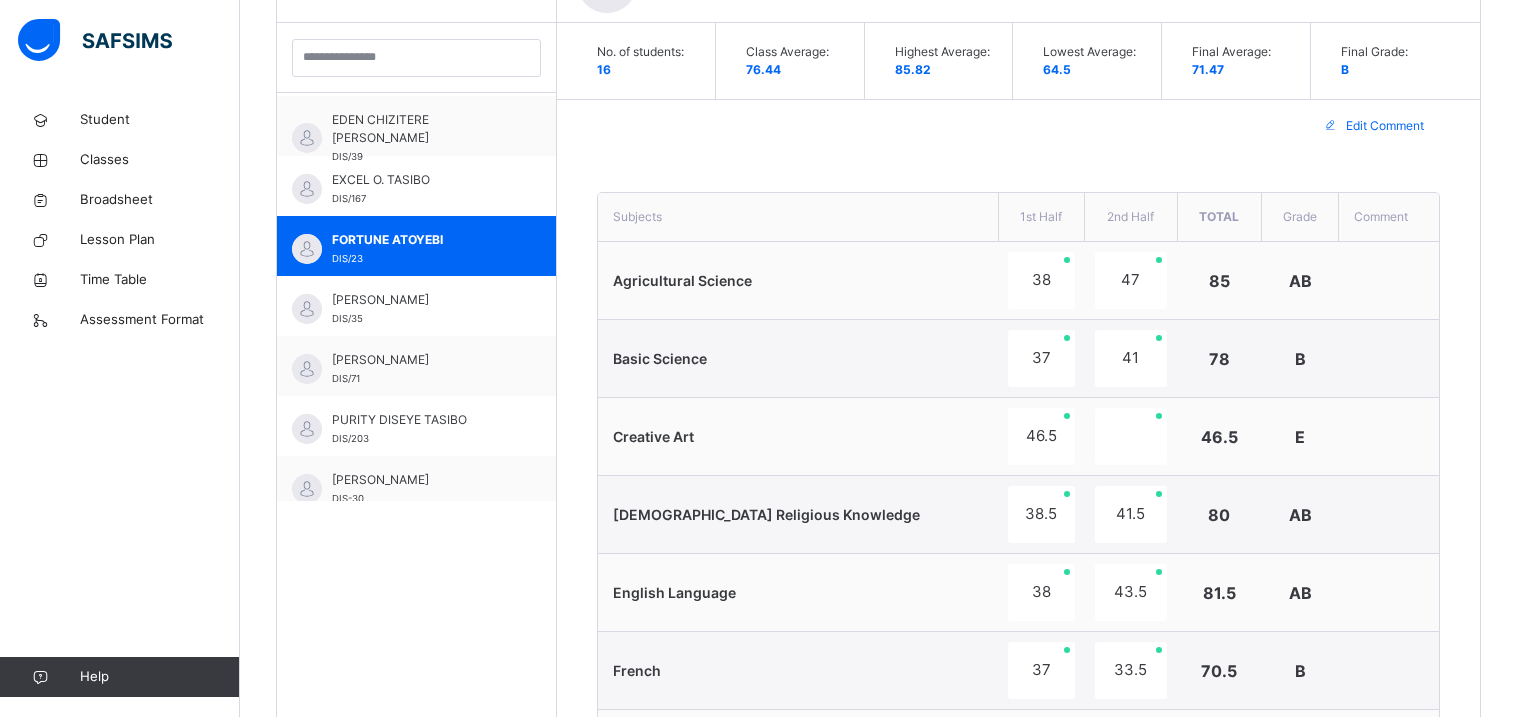 scroll, scrollTop: 575, scrollLeft: 0, axis: vertical 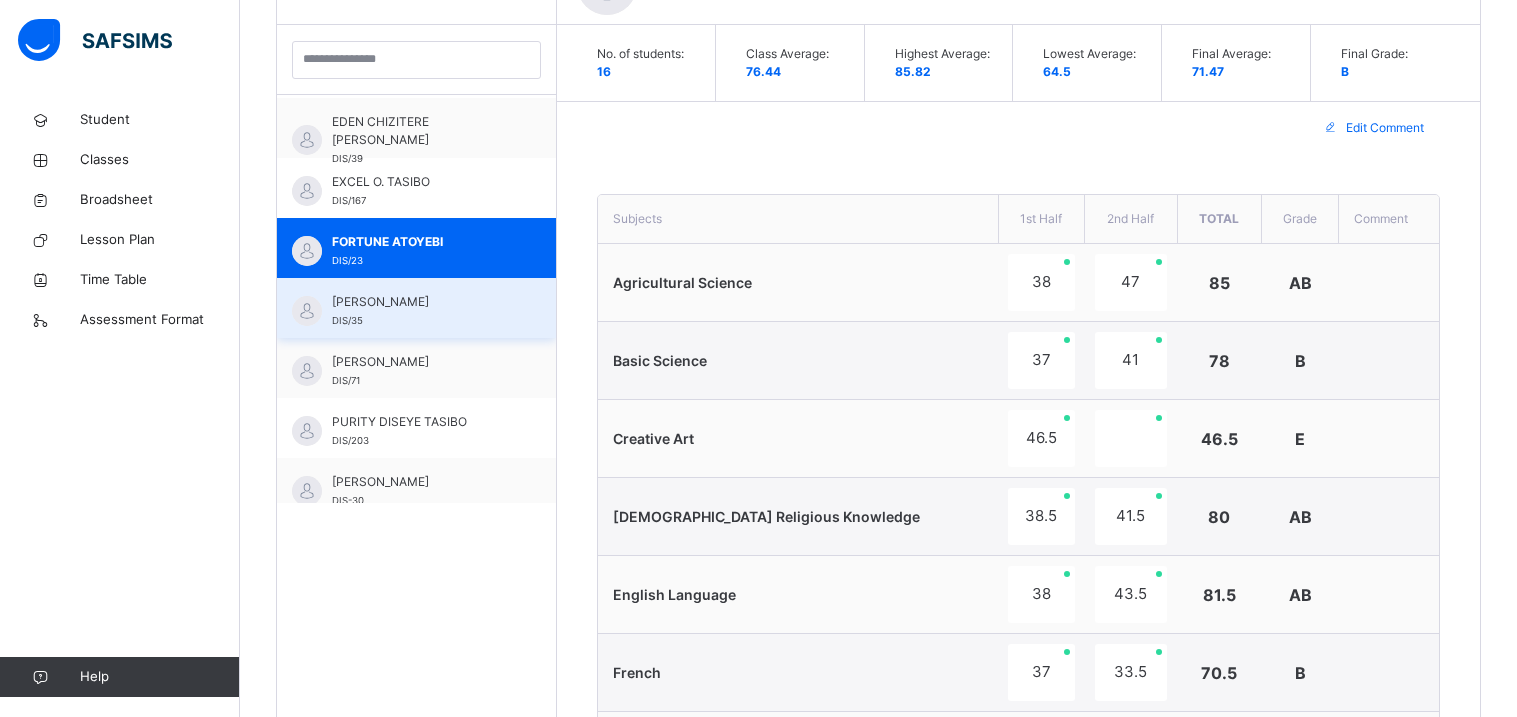 click on "[PERSON_NAME]" at bounding box center (421, 302) 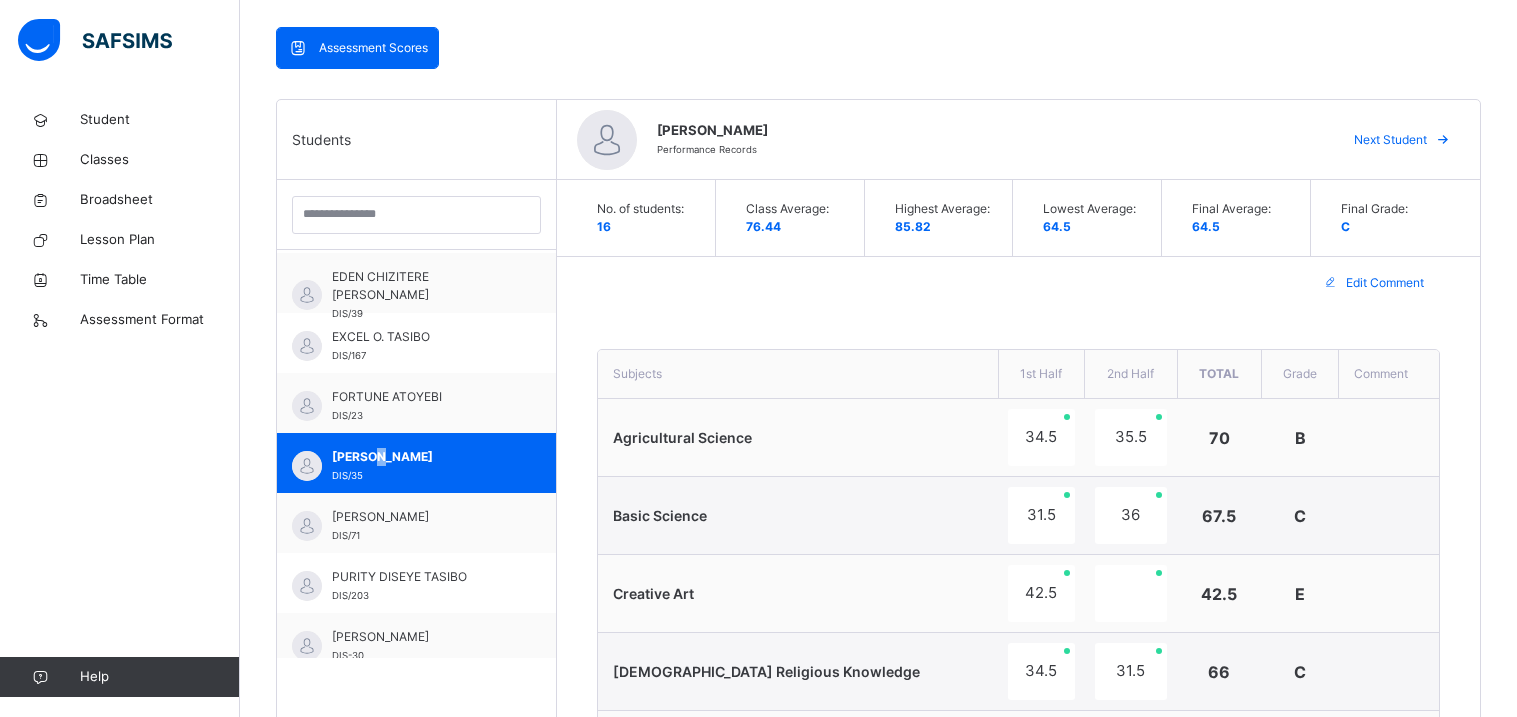 scroll, scrollTop: 0, scrollLeft: 0, axis: both 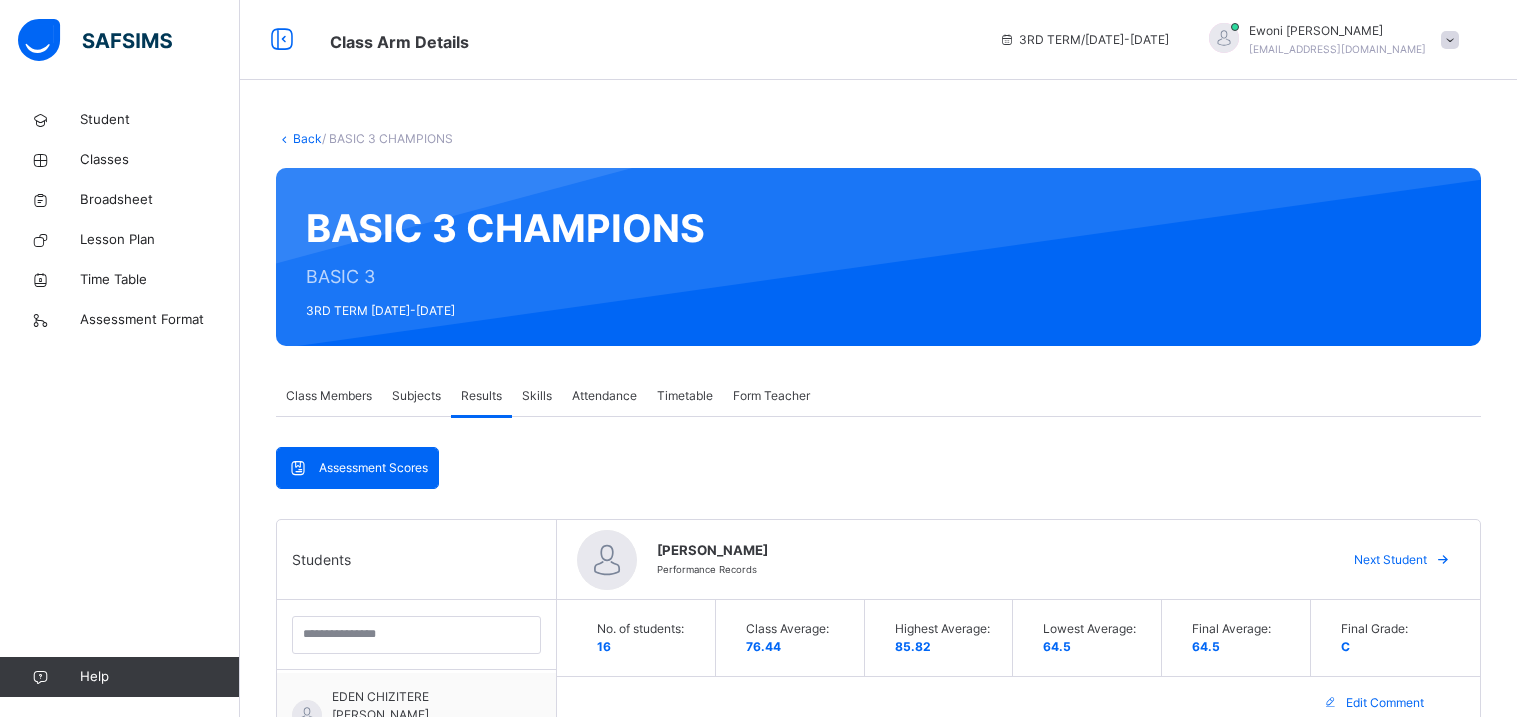 click on "Assessment Scores Assessment Scores Students [PERSON_NAME] DIS/162 [PERSON_NAME] [PERSON_NAME] DIS/277 ANYIMAETOCHI [PERSON_NAME] DIS/139 [PERSON_NAME] OMOYEMEH [PERSON_NAME] DIS/314 BRYANNIEL  OGARI DIS/261 CHIDIEBUBE  CHIDI-IFEGBO DIS/72 DIAMOND  IFEADIGO DIS-23 EDEN CHIZITERE [PERSON_NAME] DIS/39 EXCEL O. TASIBO DIS/167 FORTUNE  ATOYEBI DIS/23 [PERSON_NAME] DIS/35 [PERSON_NAME] DIS/71 PURITY DISEYE TASIBO DIS/203 [PERSON_NAME] DIS-30 [PERSON_NAME] DIS-99 [PERSON_NAME] [PERSON_NAME] DIS/206 [PERSON_NAME] Performance Records Next Student   No. of students:   16   Class Average:   76.44   Highest Average:   85.82   Lowest Average:   64.5   Final Average:   64.5   Final Grade:   C Edit Comment Subjects 1st Half 2nd Half Total Grade Comment Agricultural Science 34.5 35.5 70 B Basic Science 31.5 36 67.5 C Creative Art 42.5 42.5 E [DEMOGRAPHIC_DATA] Religious Knowledge  34.5 31.5 66 C English Language  28.5 31 59.5 D French 39.5 38.5 78 B General Knowledge 34 41 75 B Handwriting 29 32.5 61.5 C Home Economics 37 45 F" at bounding box center [878, 1547] 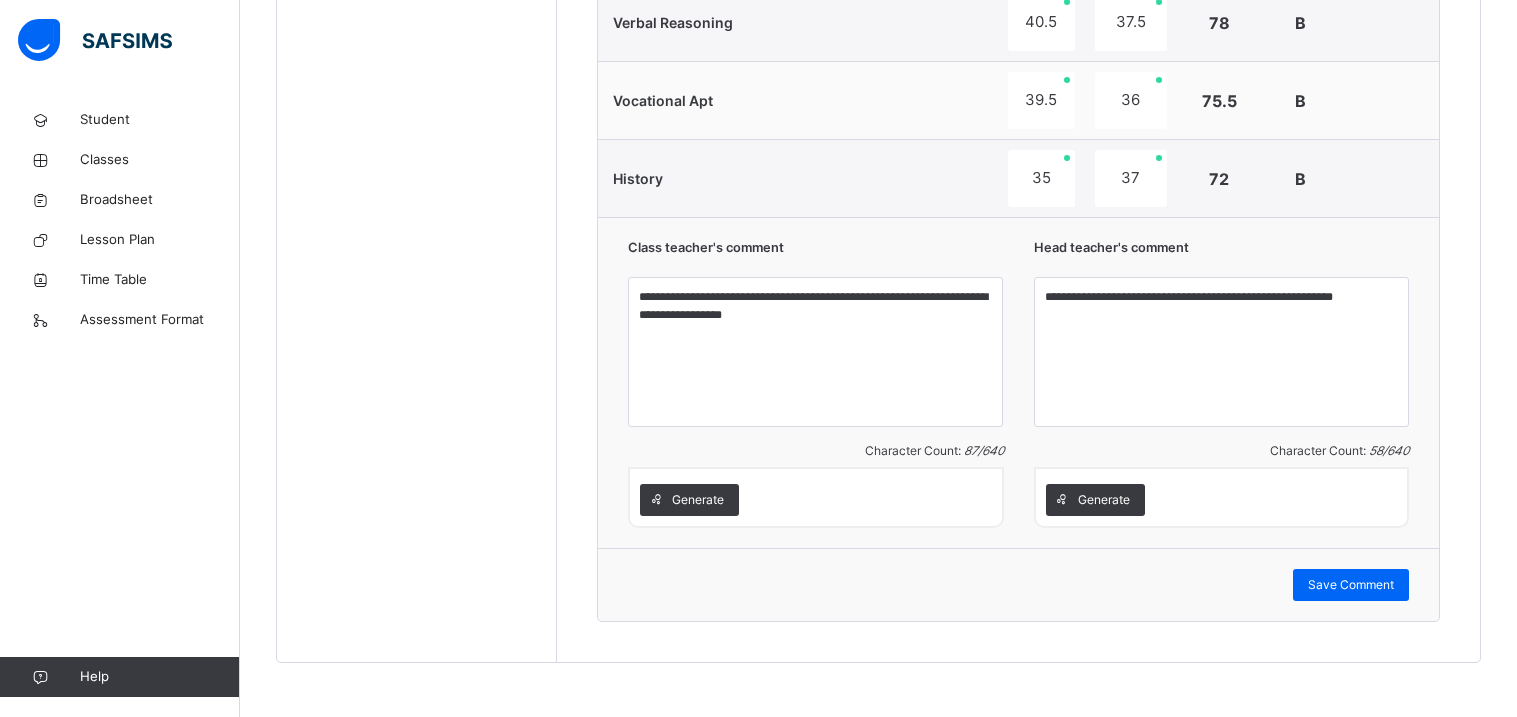 scroll, scrollTop: 1994, scrollLeft: 0, axis: vertical 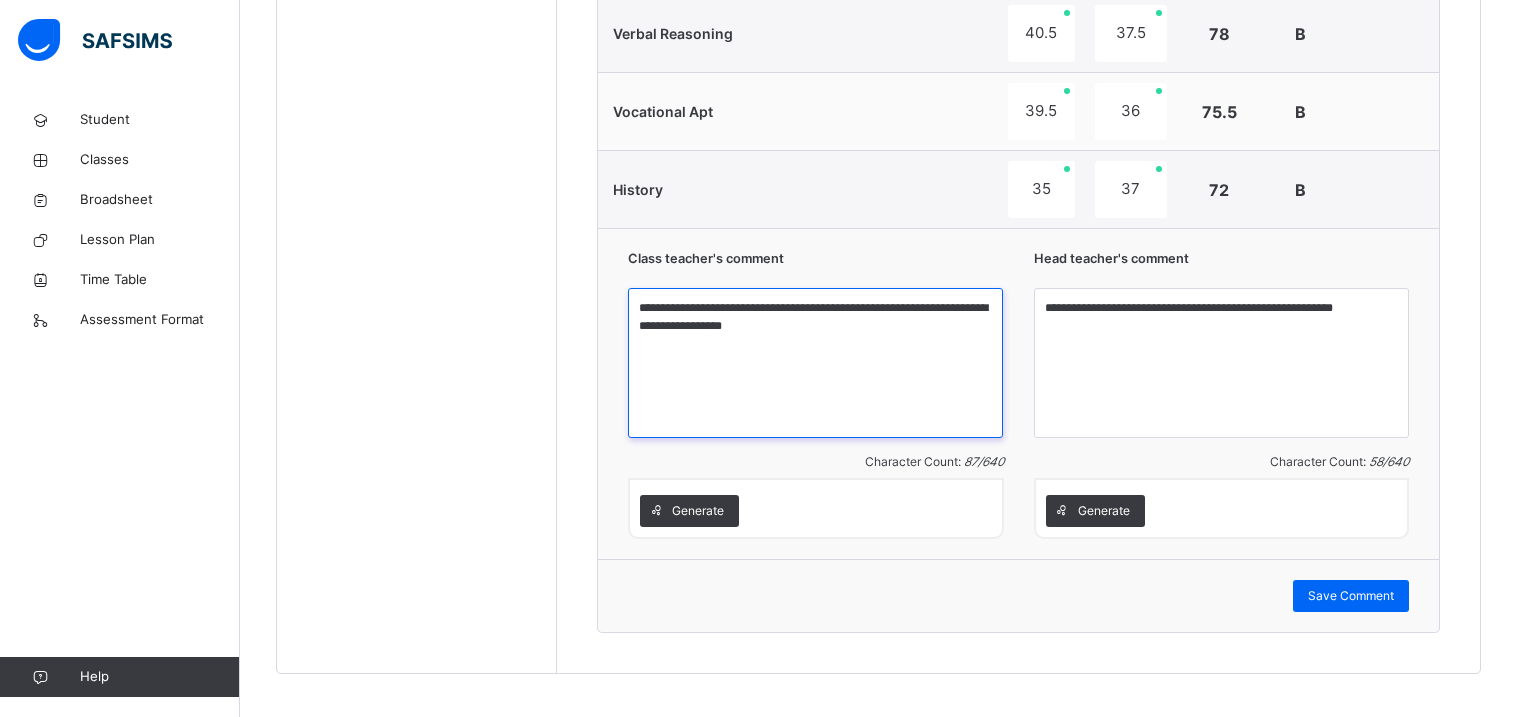 click on "**********" at bounding box center [815, 363] 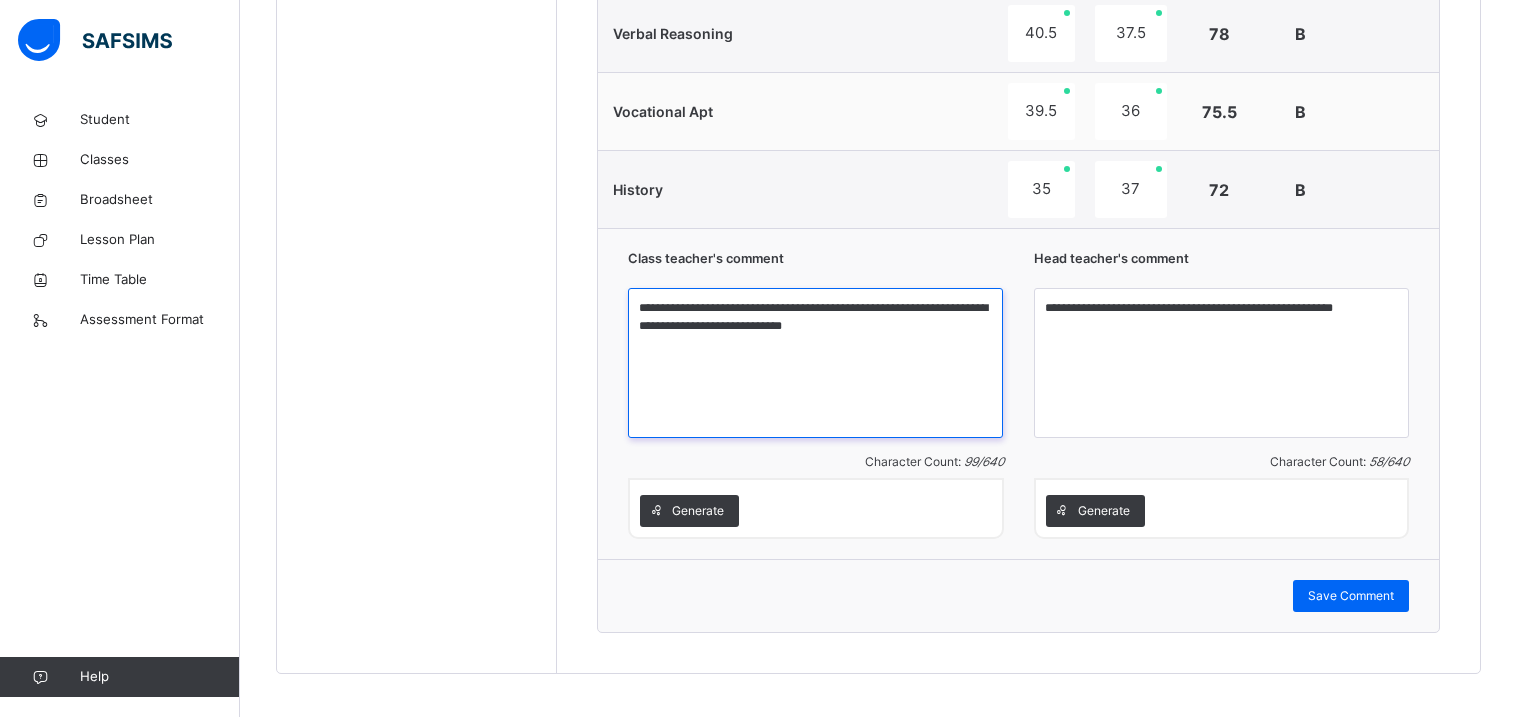 click on "**********" at bounding box center (815, 363) 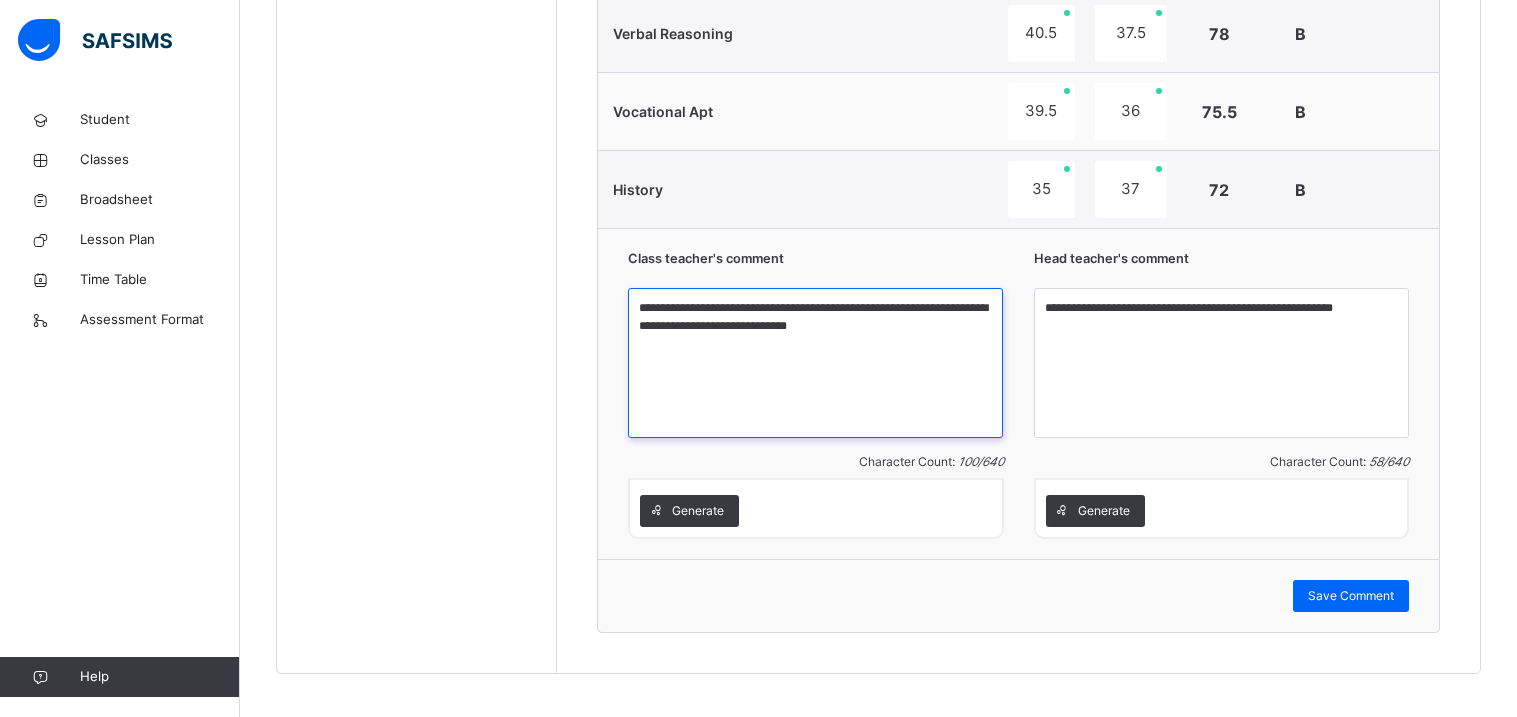 click on "**********" at bounding box center [815, 363] 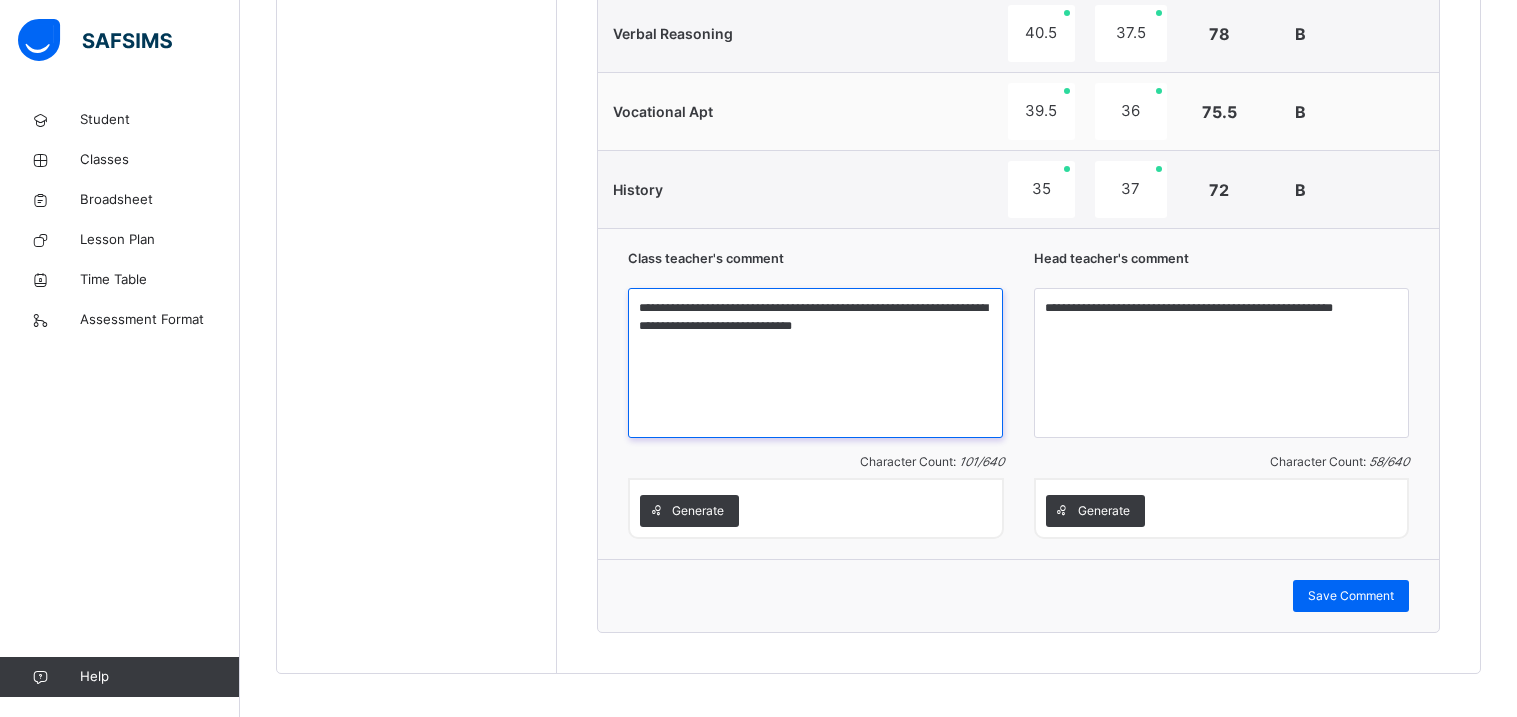 click on "**********" at bounding box center (815, 363) 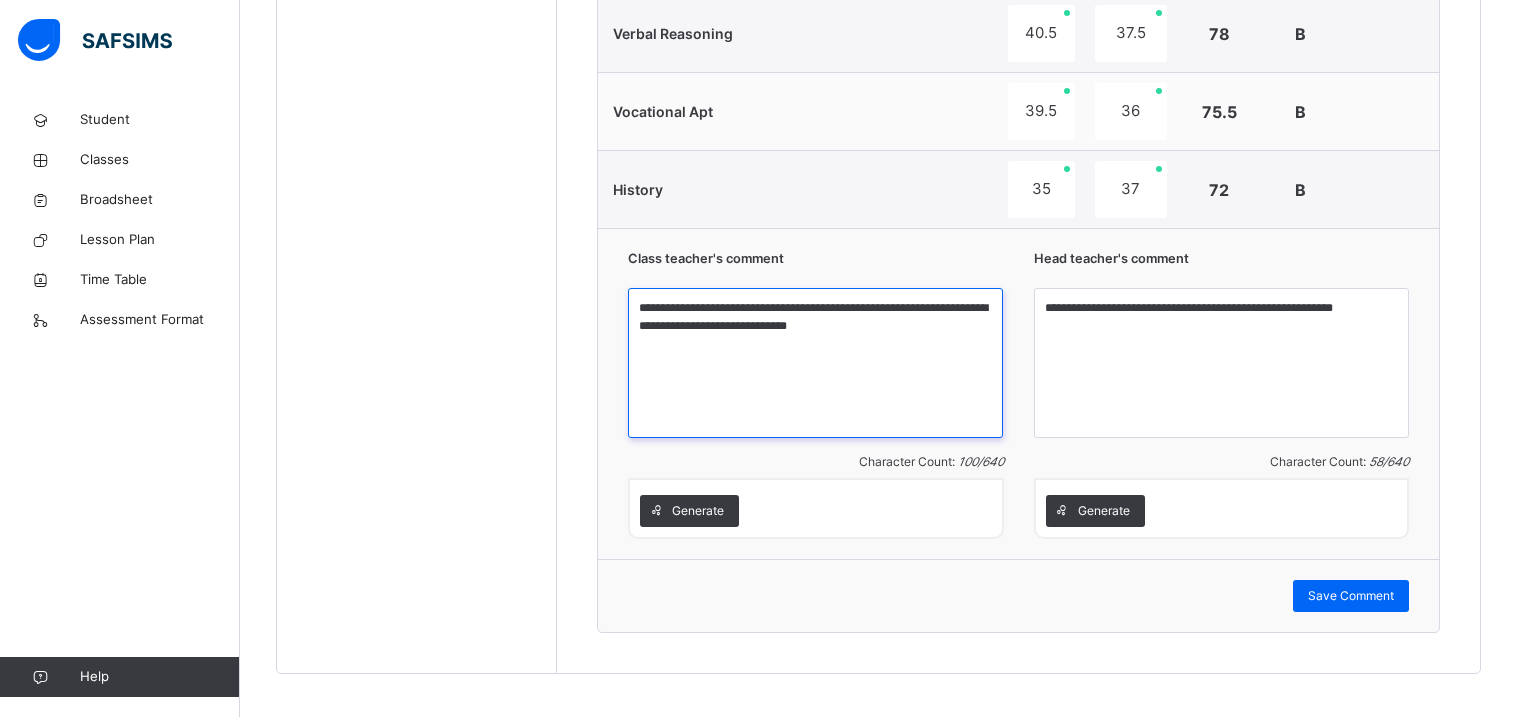 type on "**********" 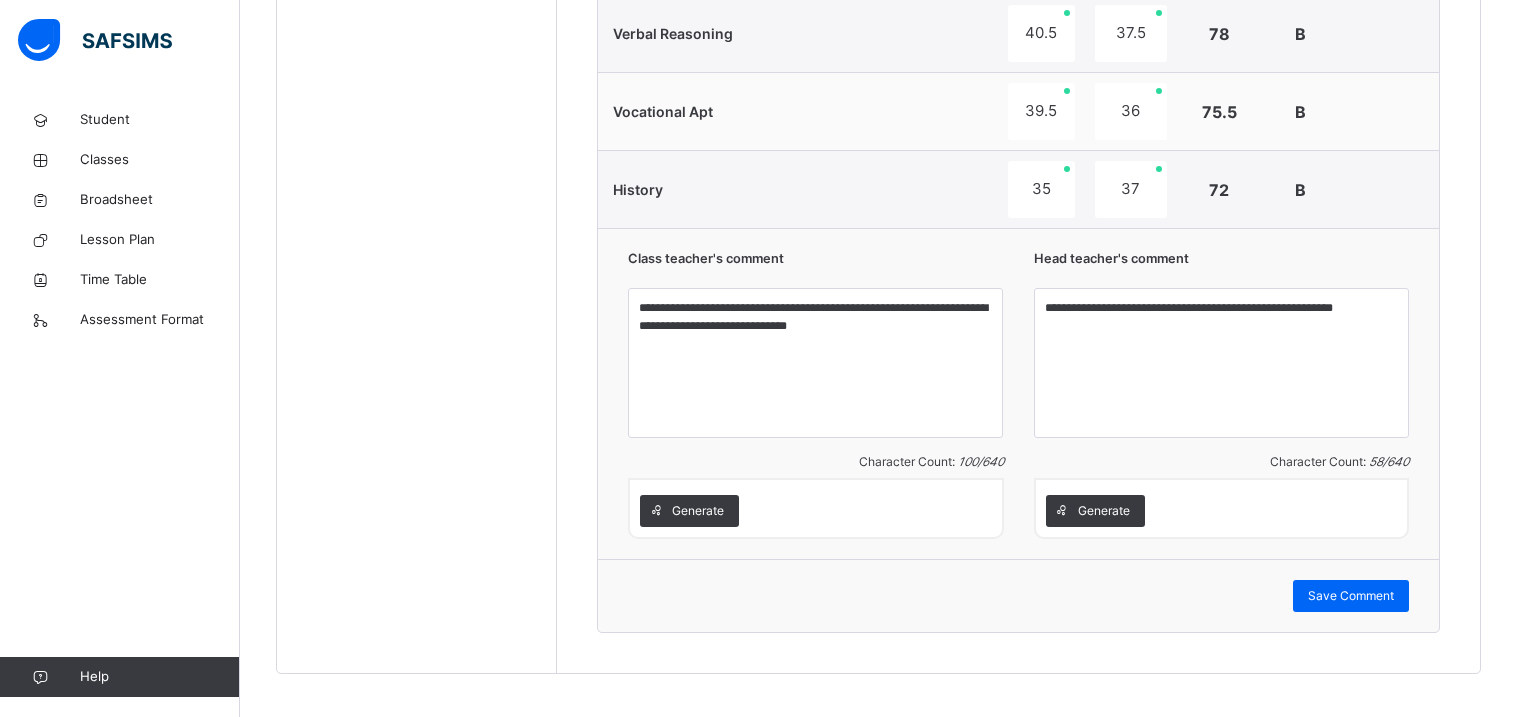 click on "Students [PERSON_NAME] DIS/162 [PERSON_NAME] [PERSON_NAME] DIS/277 ANYIMAETOCHI [PERSON_NAME] DIS/139 [PERSON_NAME] OMOYEMEH [PERSON_NAME] DIS/314 [PERSON_NAME] DIS/261 CHIDIEBUBE  CHIDI-IFEGBO DIS/72 DIAMOND  IFEADIGO DIS-23 EDEN CHIZITERE [PERSON_NAME] DIS/39 EXCEL O. TASIBO DIS/167 FORTUNE  ATOYEBI DIS/23 [PERSON_NAME] DIS/35 [PERSON_NAME] DIS/71 PURITY DISEYE TASIBO DIS/203 [PERSON_NAME] DIS-30 [PERSON_NAME] DIS-99 [PERSON_NAME] [PERSON_NAME] DIS/206" at bounding box center (417, -401) 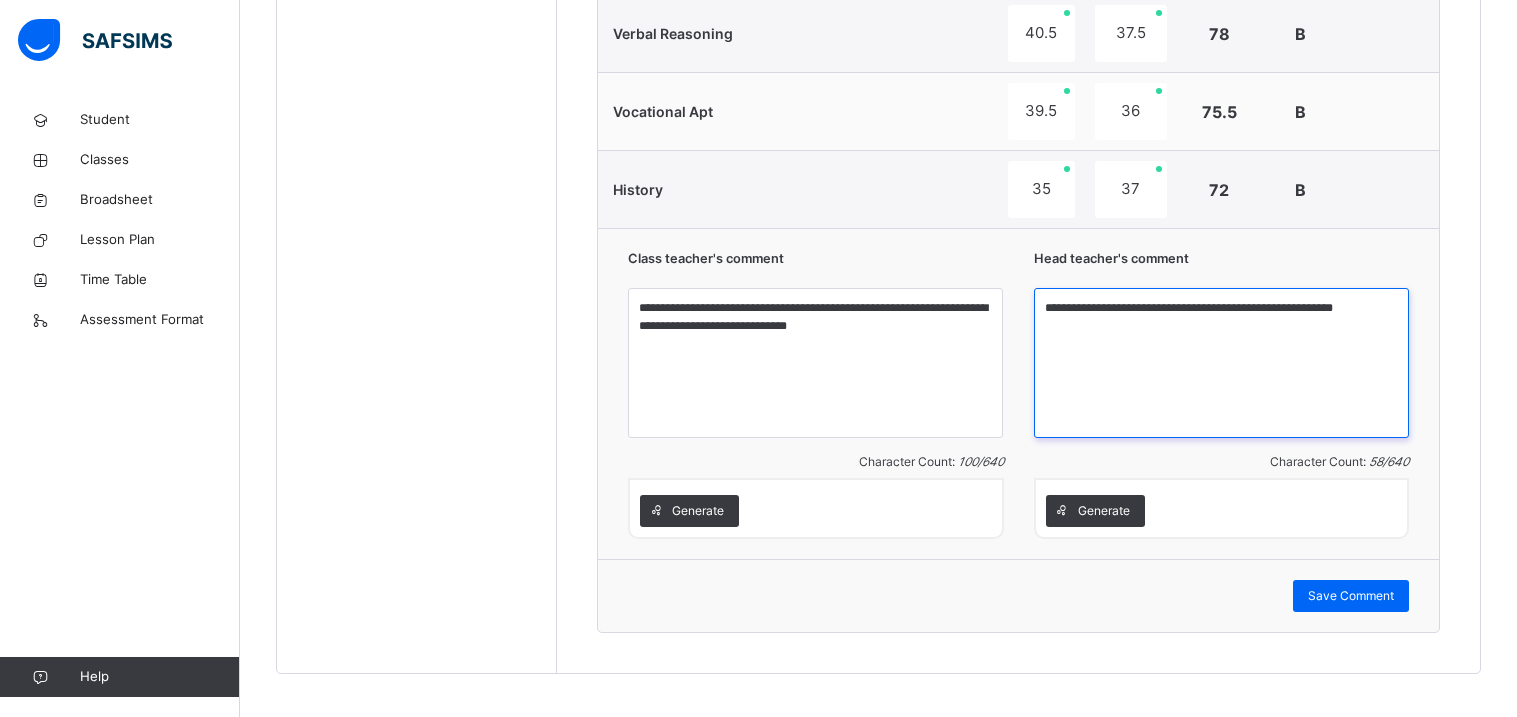click on "**********" at bounding box center [1221, 363] 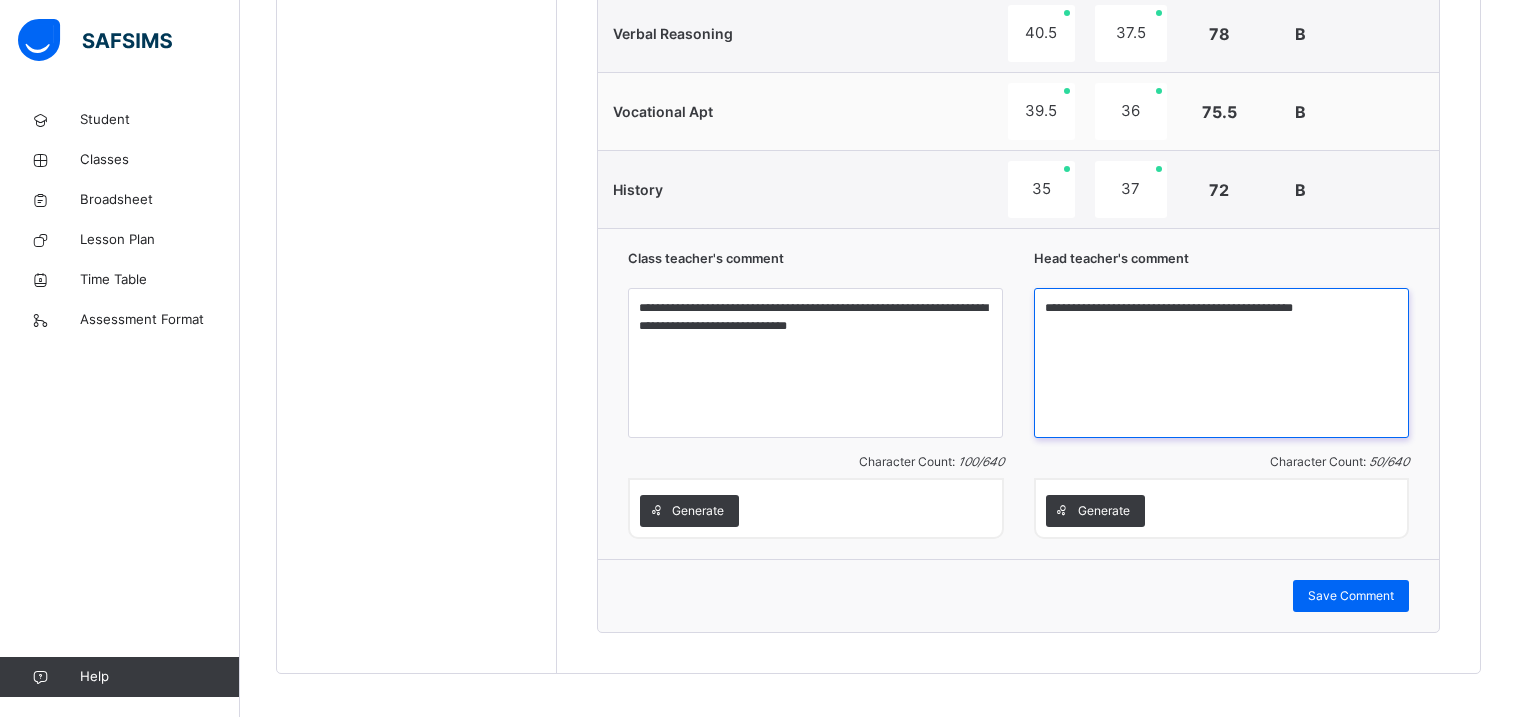 click on "**********" at bounding box center [1221, 363] 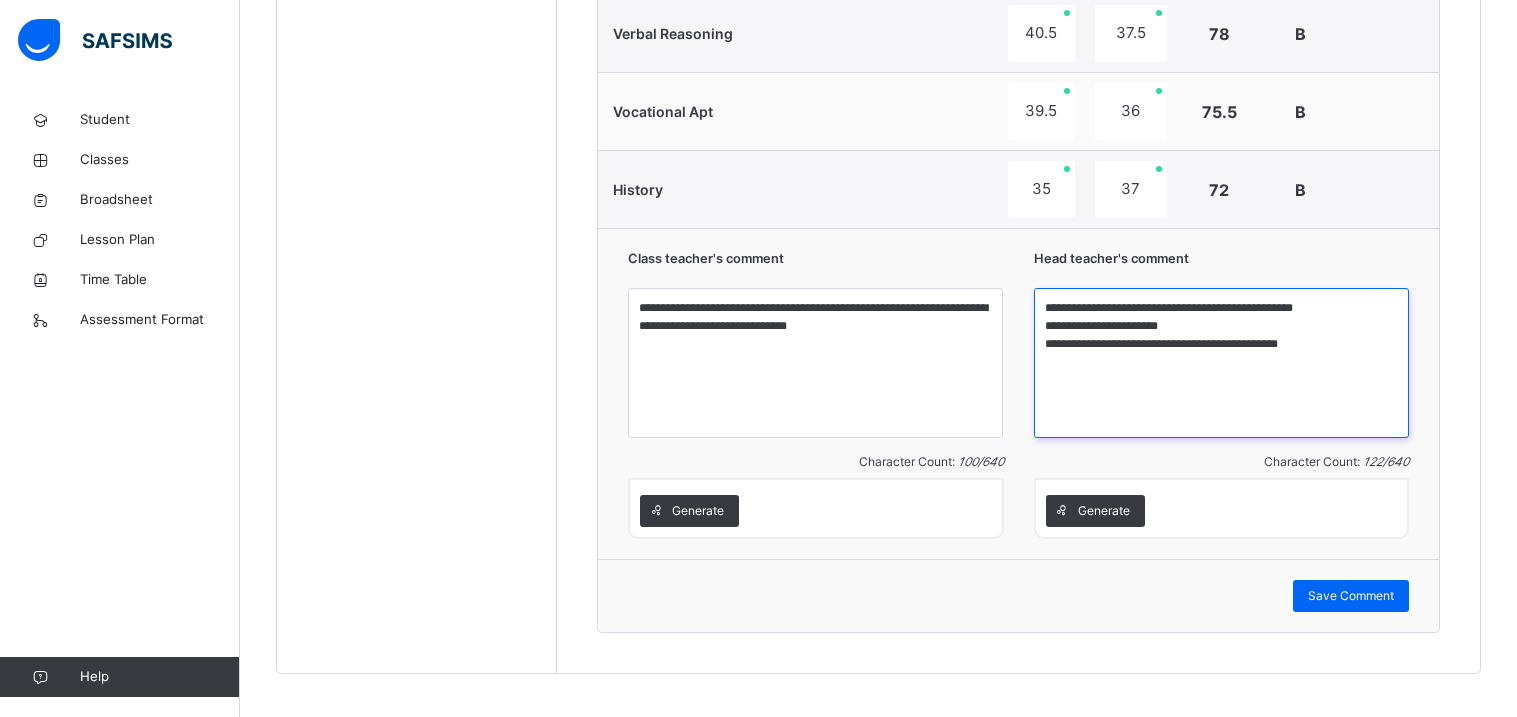 type on "**********" 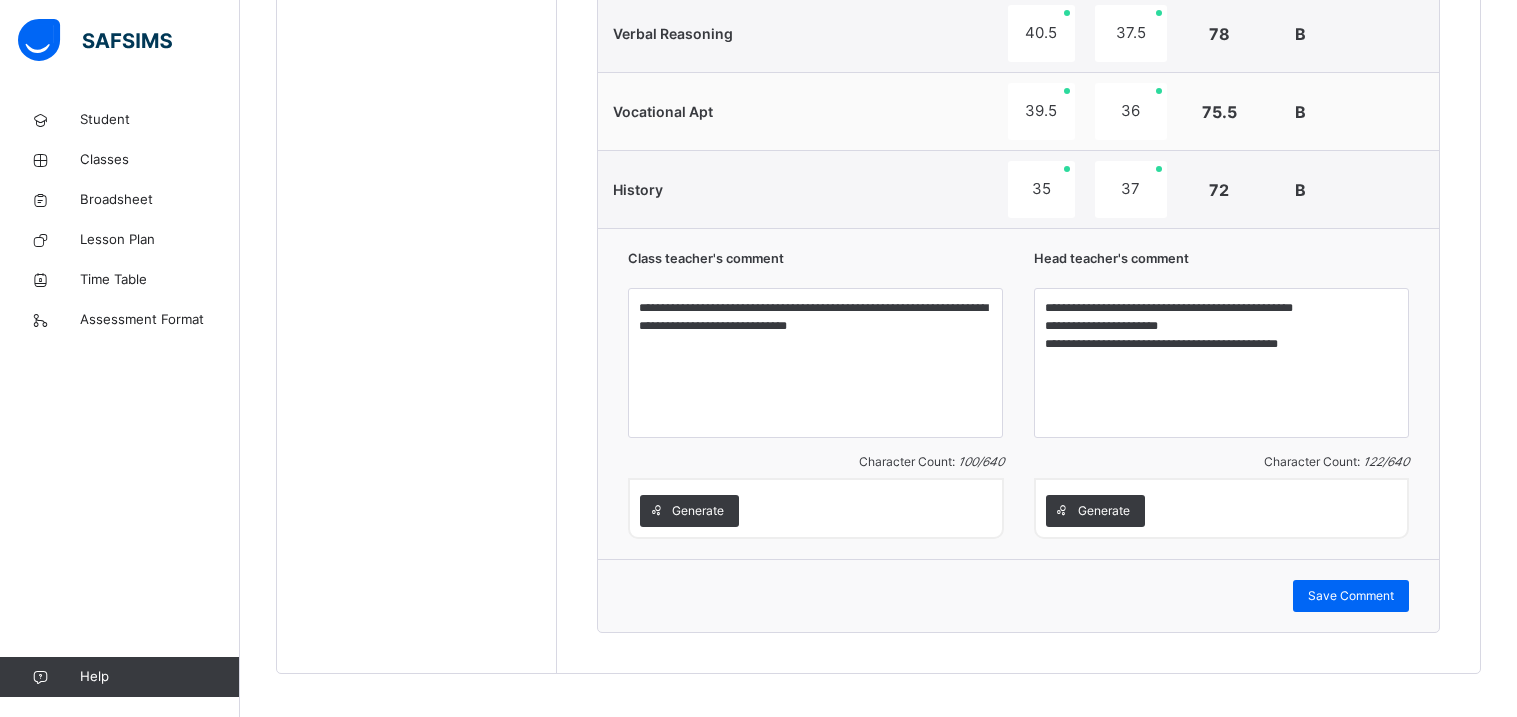 click on "Students [PERSON_NAME] DIS/162 [PERSON_NAME] [PERSON_NAME] DIS/277 ANYIMAETOCHI [PERSON_NAME] DIS/139 [PERSON_NAME] OMOYEMEH [PERSON_NAME] DIS/314 [PERSON_NAME] DIS/261 CHIDIEBUBE  CHIDI-IFEGBO DIS/72 DIAMOND  IFEADIGO DIS-23 EDEN CHIZITERE [PERSON_NAME] DIS/39 EXCEL O. TASIBO DIS/167 FORTUNE  ATOYEBI DIS/23 [PERSON_NAME] DIS/35 [PERSON_NAME] DIS/71 PURITY DISEYE TASIBO DIS/203 [PERSON_NAME] DIS-30 [PERSON_NAME] DIS-99 [PERSON_NAME] [PERSON_NAME] DIS/206" at bounding box center [417, -401] 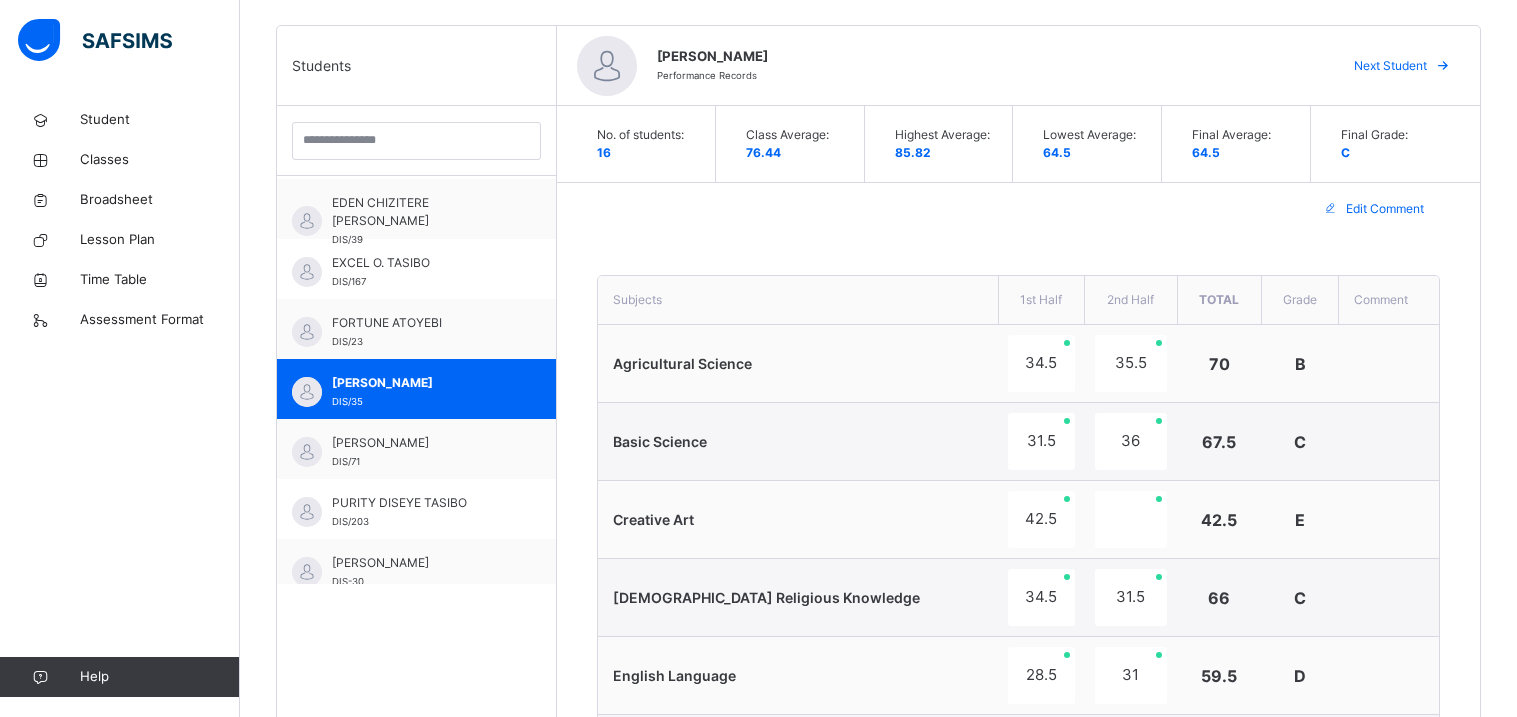 scroll, scrollTop: 495, scrollLeft: 0, axis: vertical 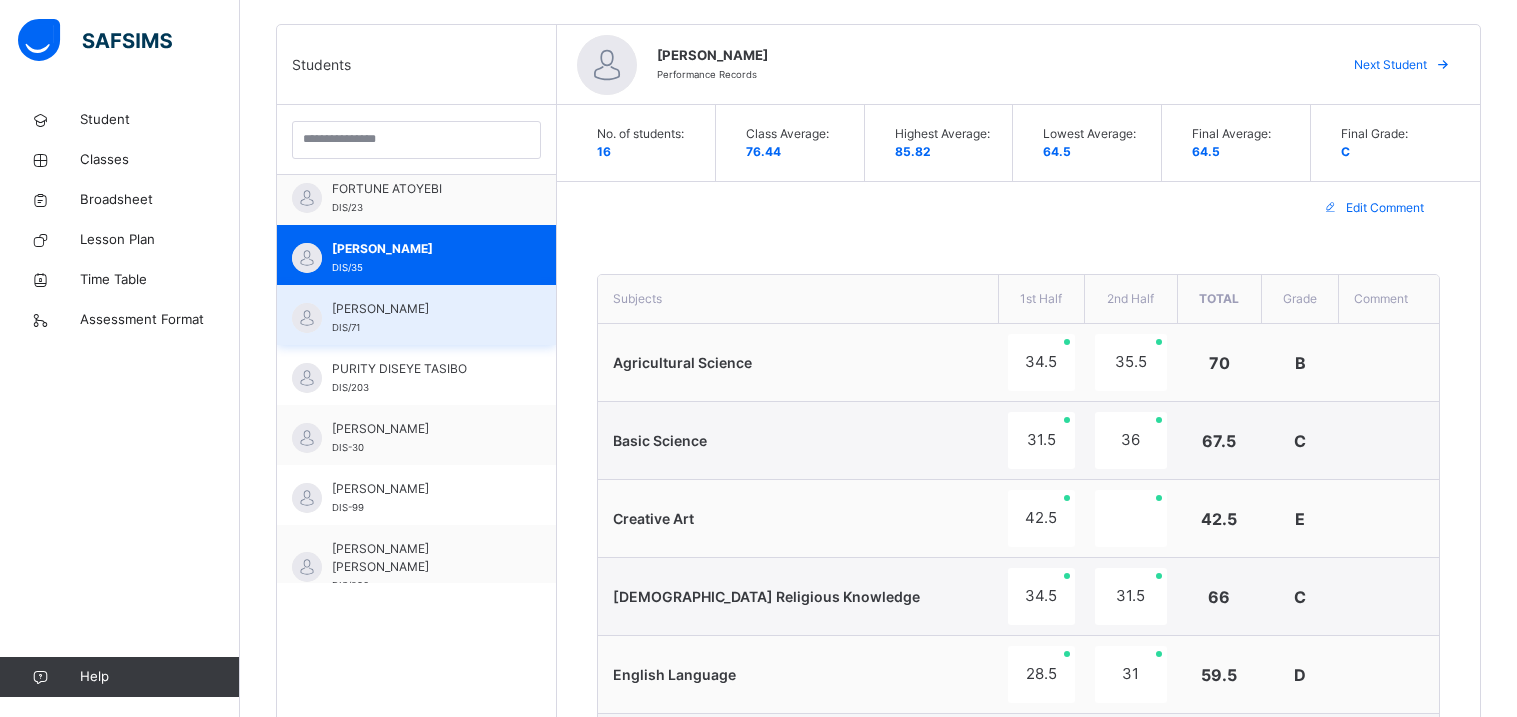 click on "[PERSON_NAME] DIS/71" at bounding box center [421, 318] 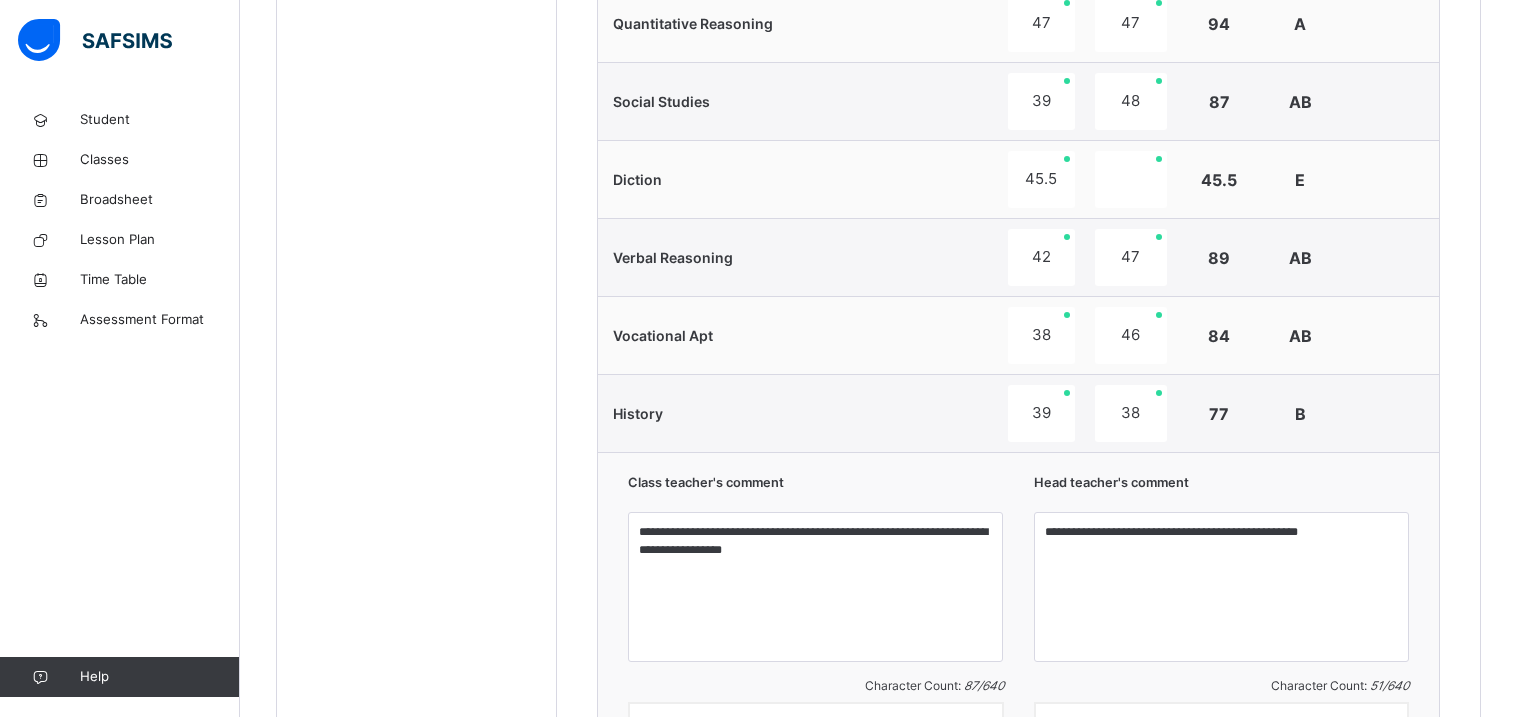 scroll, scrollTop: 1792, scrollLeft: 0, axis: vertical 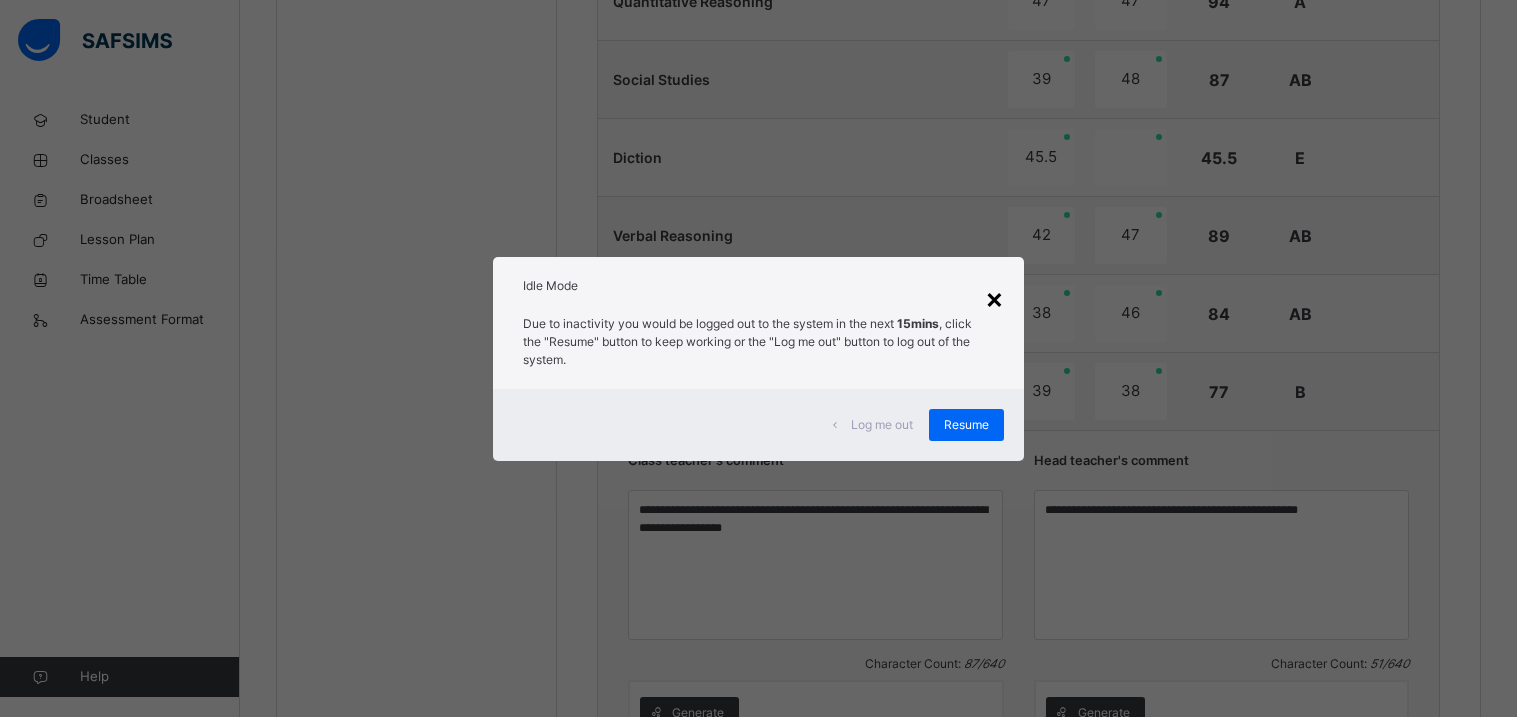click on "×" at bounding box center (994, 298) 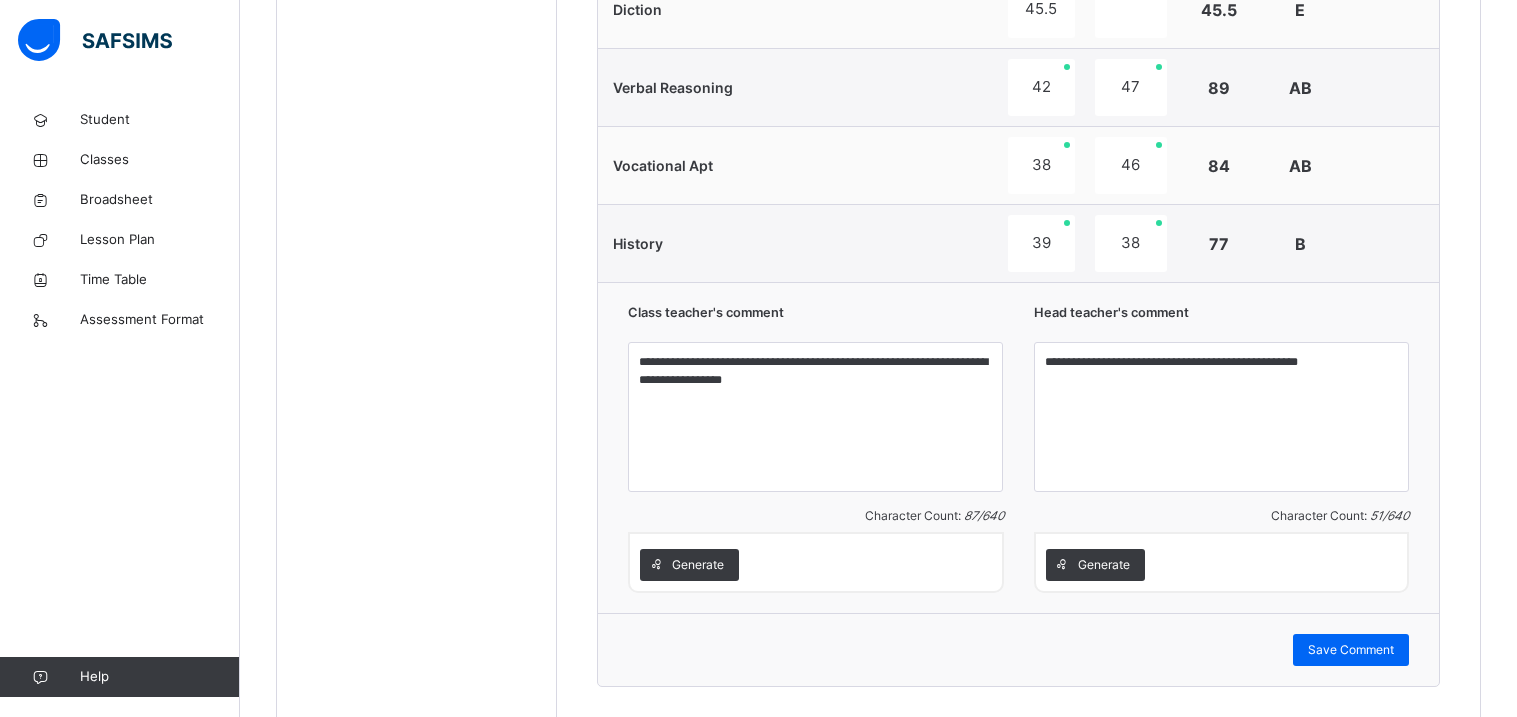 scroll, scrollTop: 2012, scrollLeft: 0, axis: vertical 